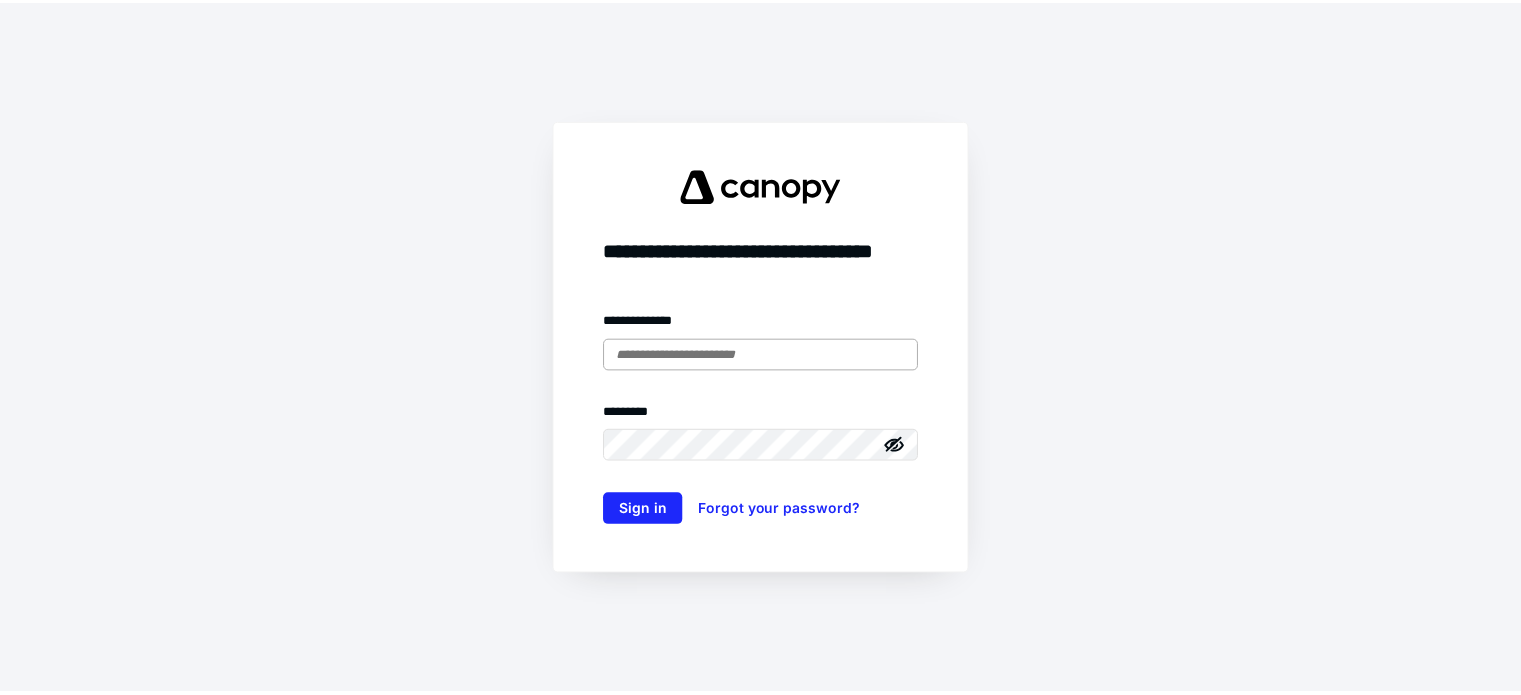 scroll, scrollTop: 0, scrollLeft: 0, axis: both 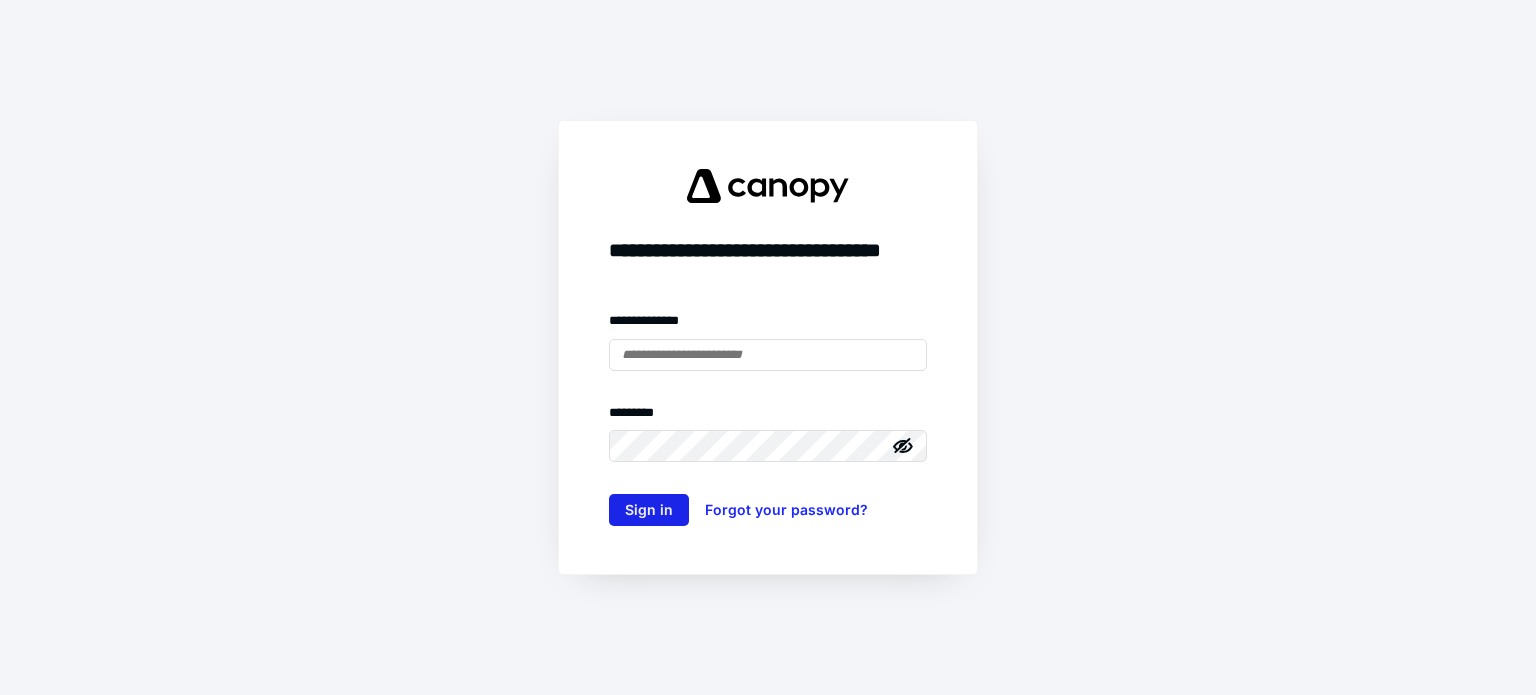type on "**********" 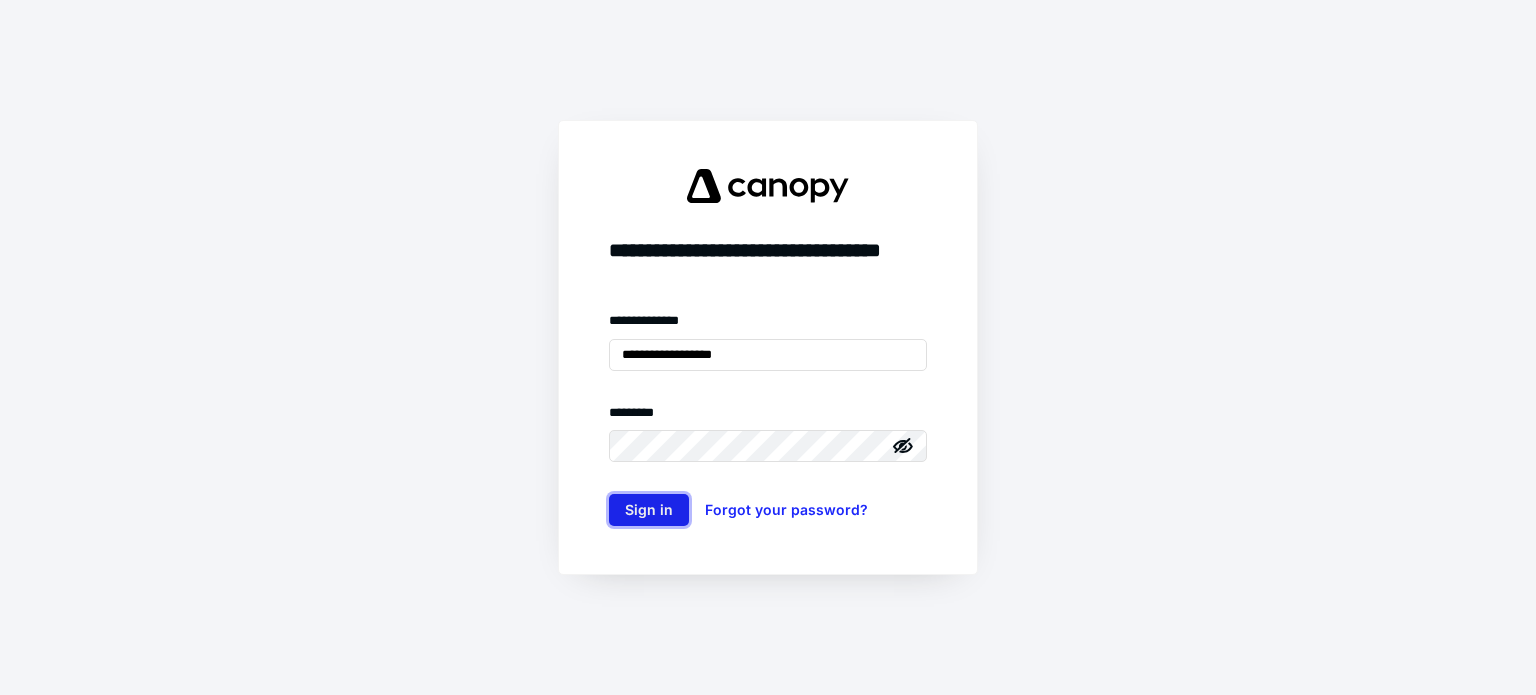 click on "Sign in" at bounding box center (649, 510) 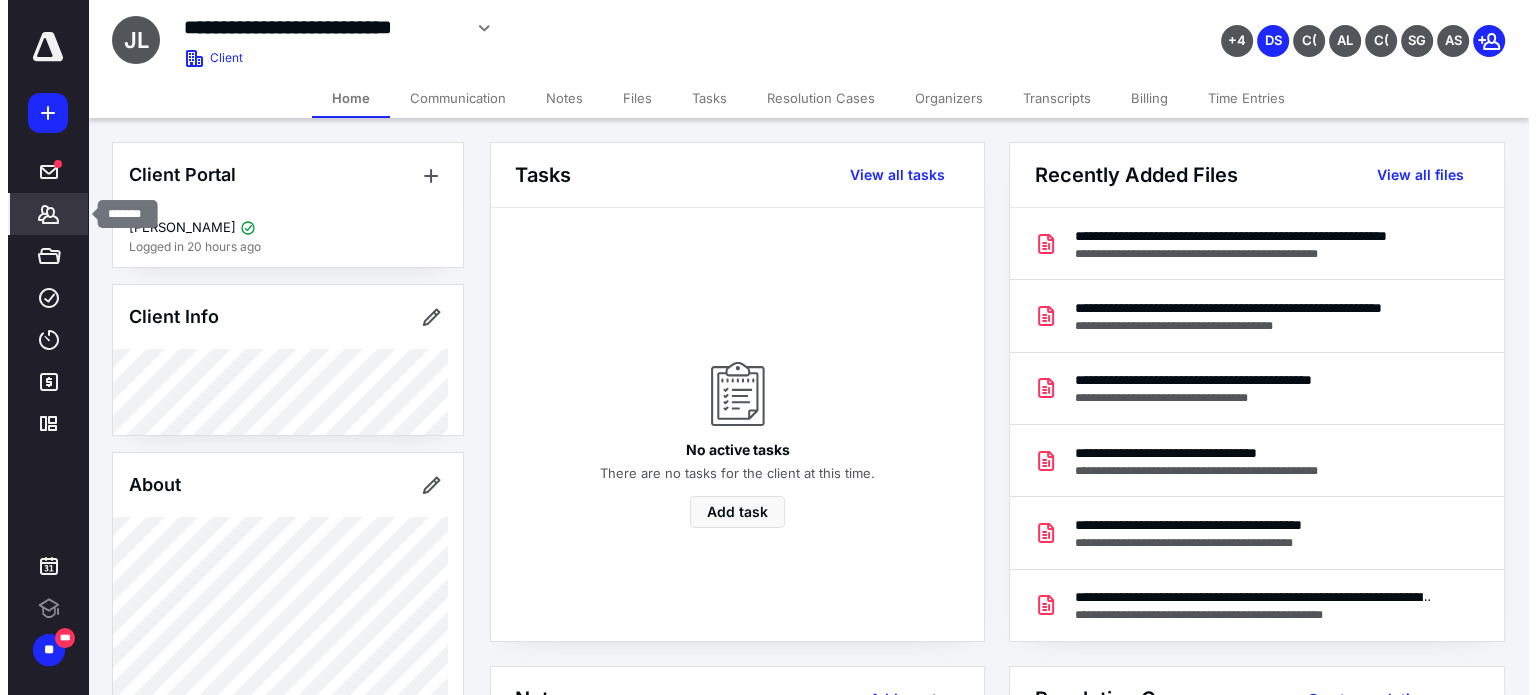scroll, scrollTop: 0, scrollLeft: 0, axis: both 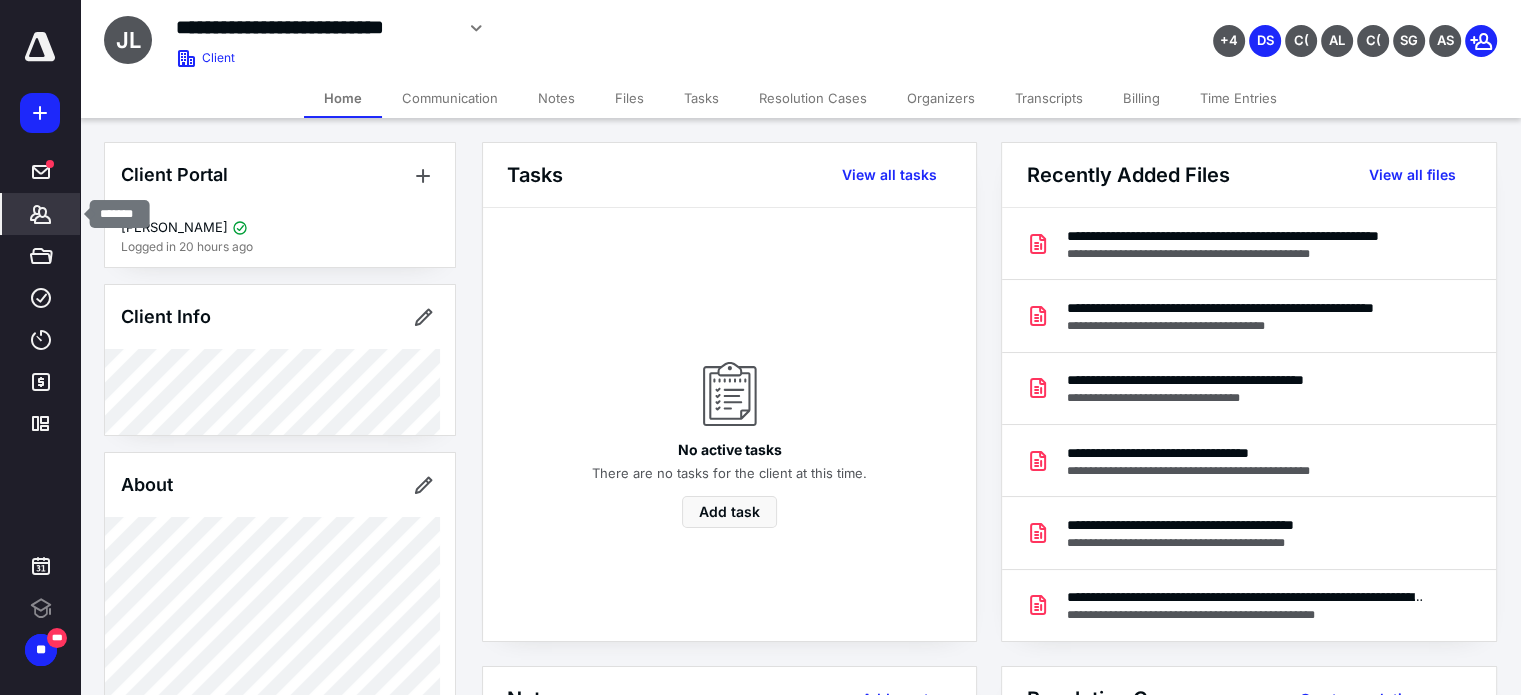click 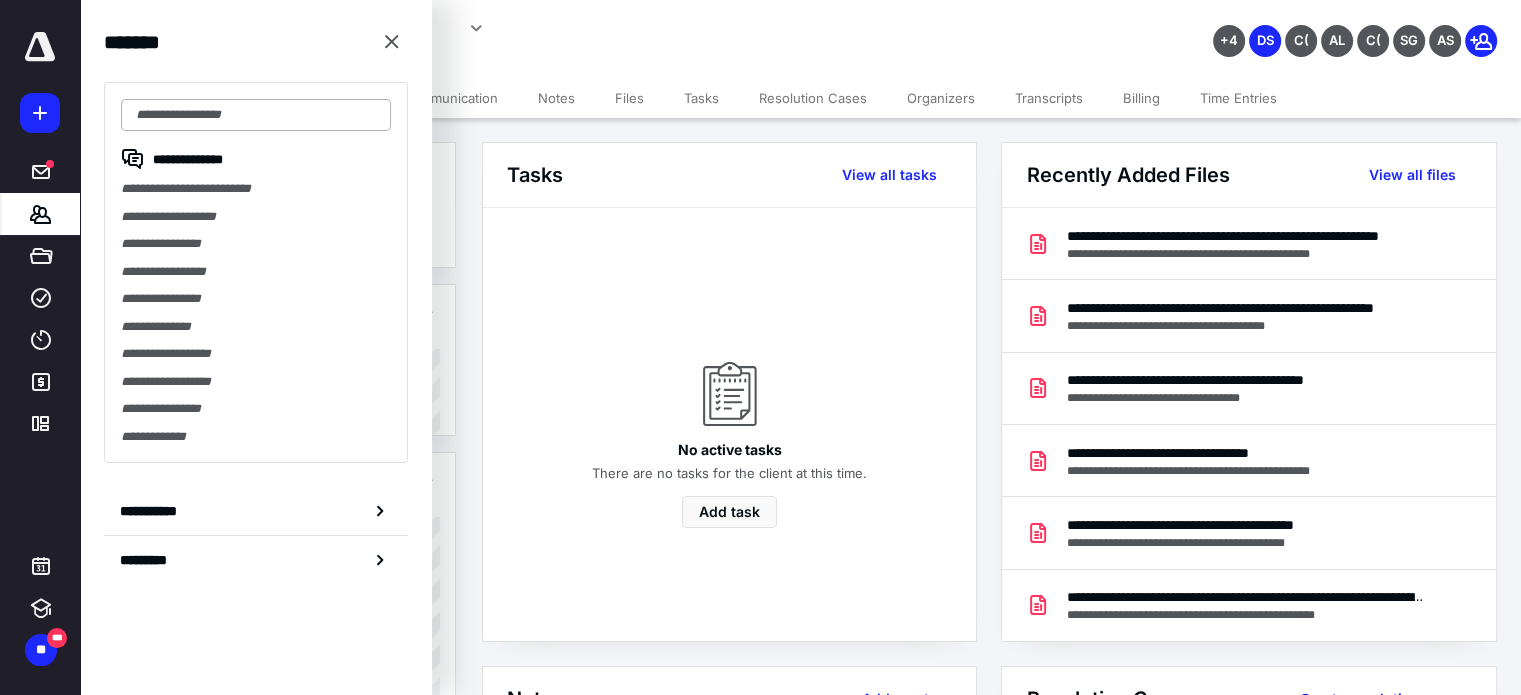 click at bounding box center [256, 115] 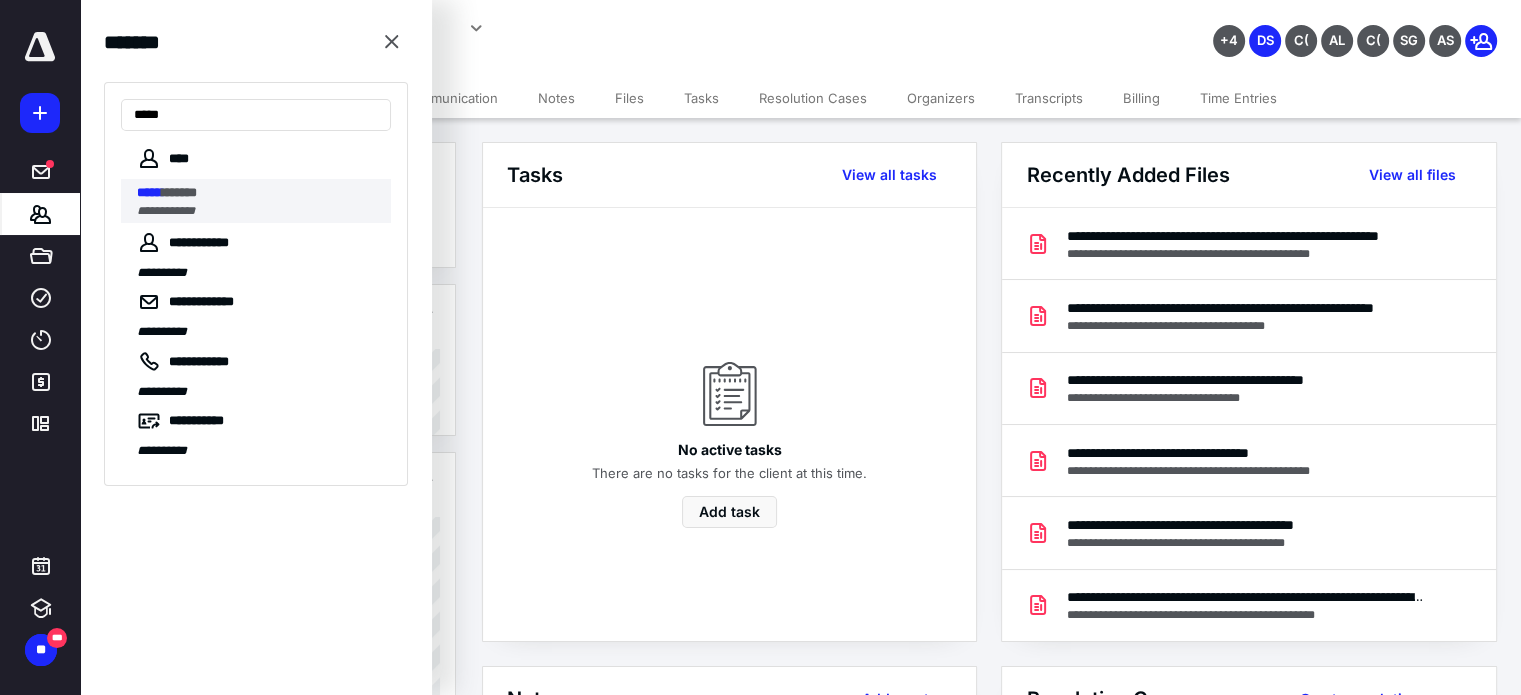 type on "*****" 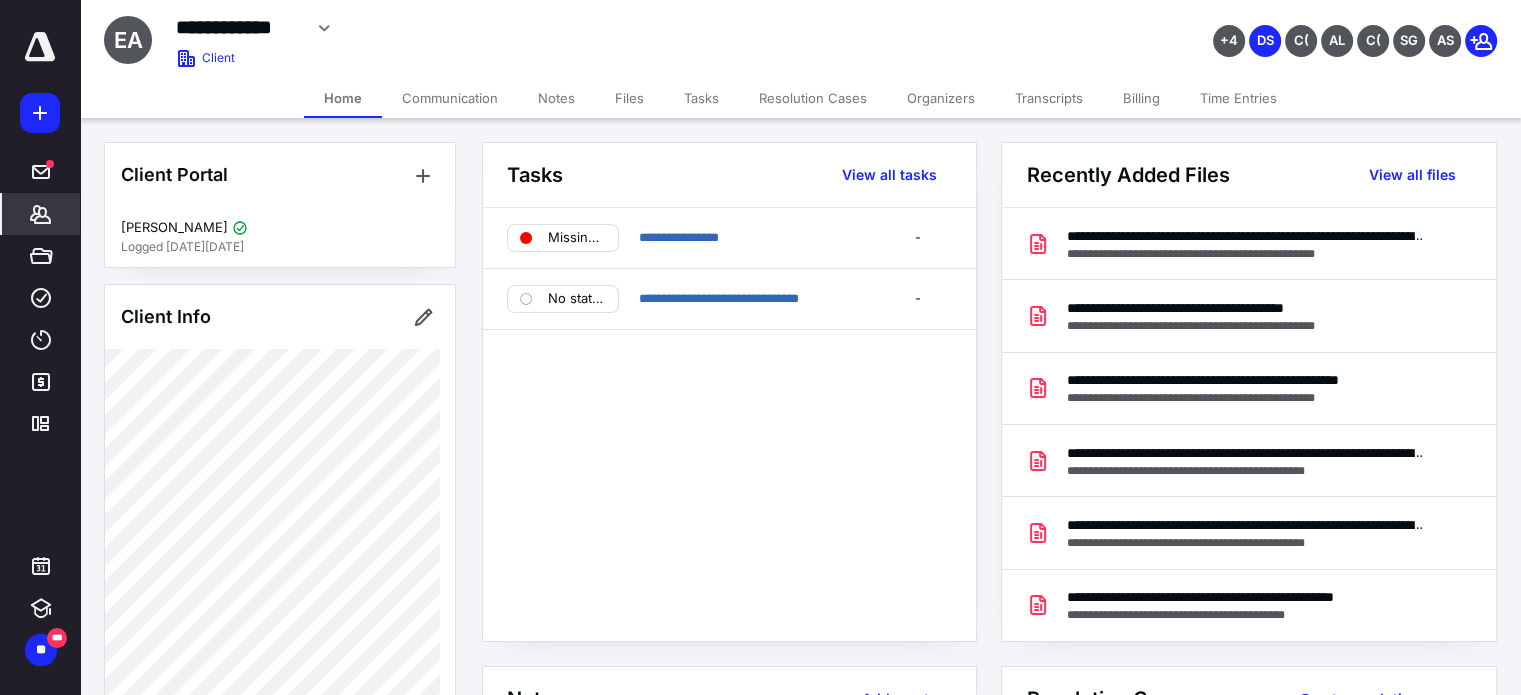 click on "Files" at bounding box center (629, 98) 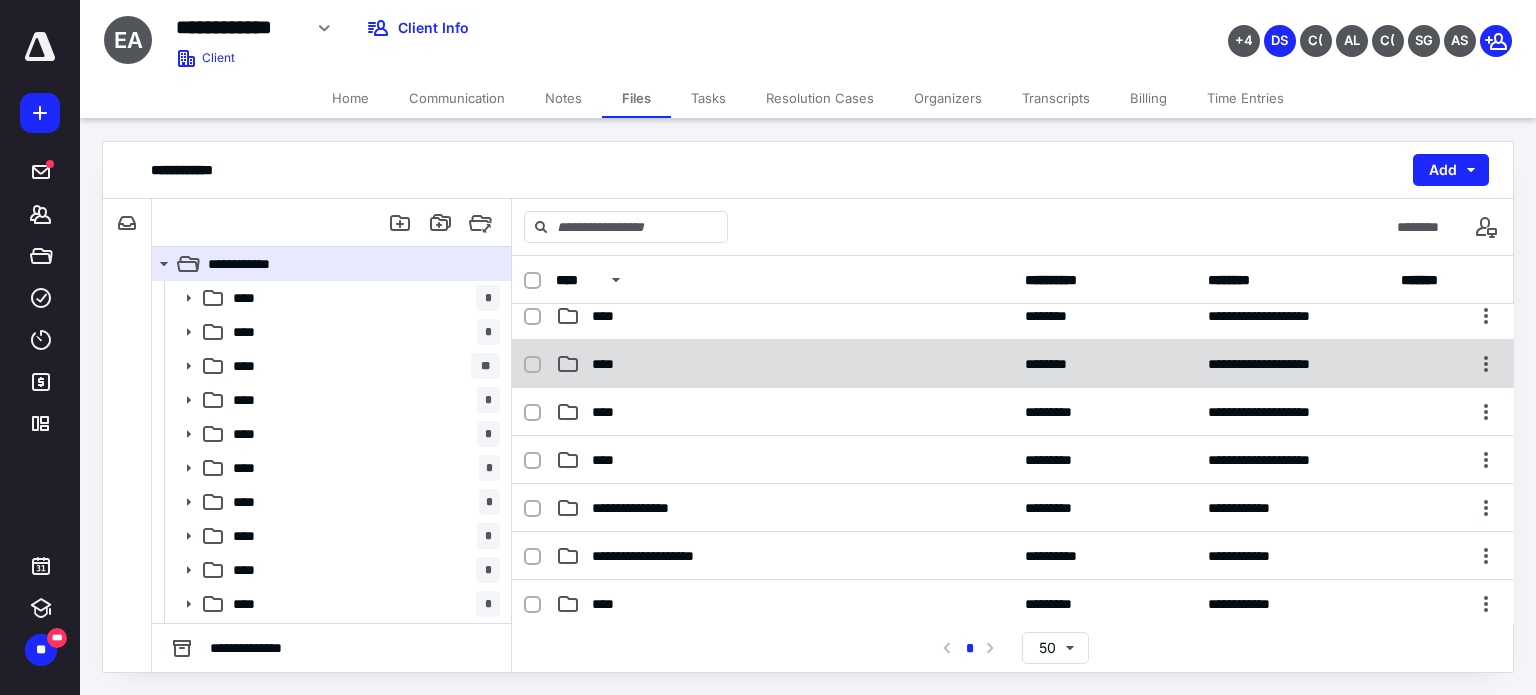 scroll, scrollTop: 200, scrollLeft: 0, axis: vertical 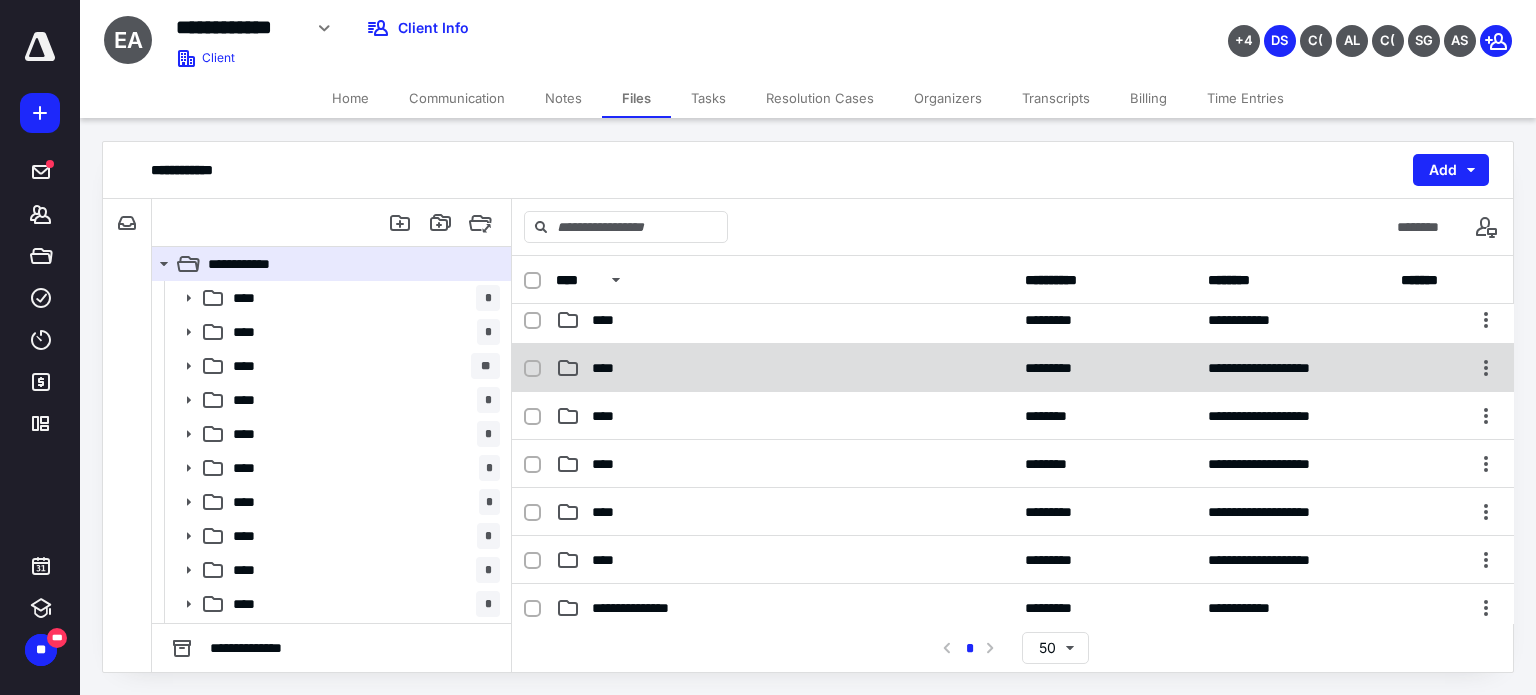 click on "****" at bounding box center [784, 368] 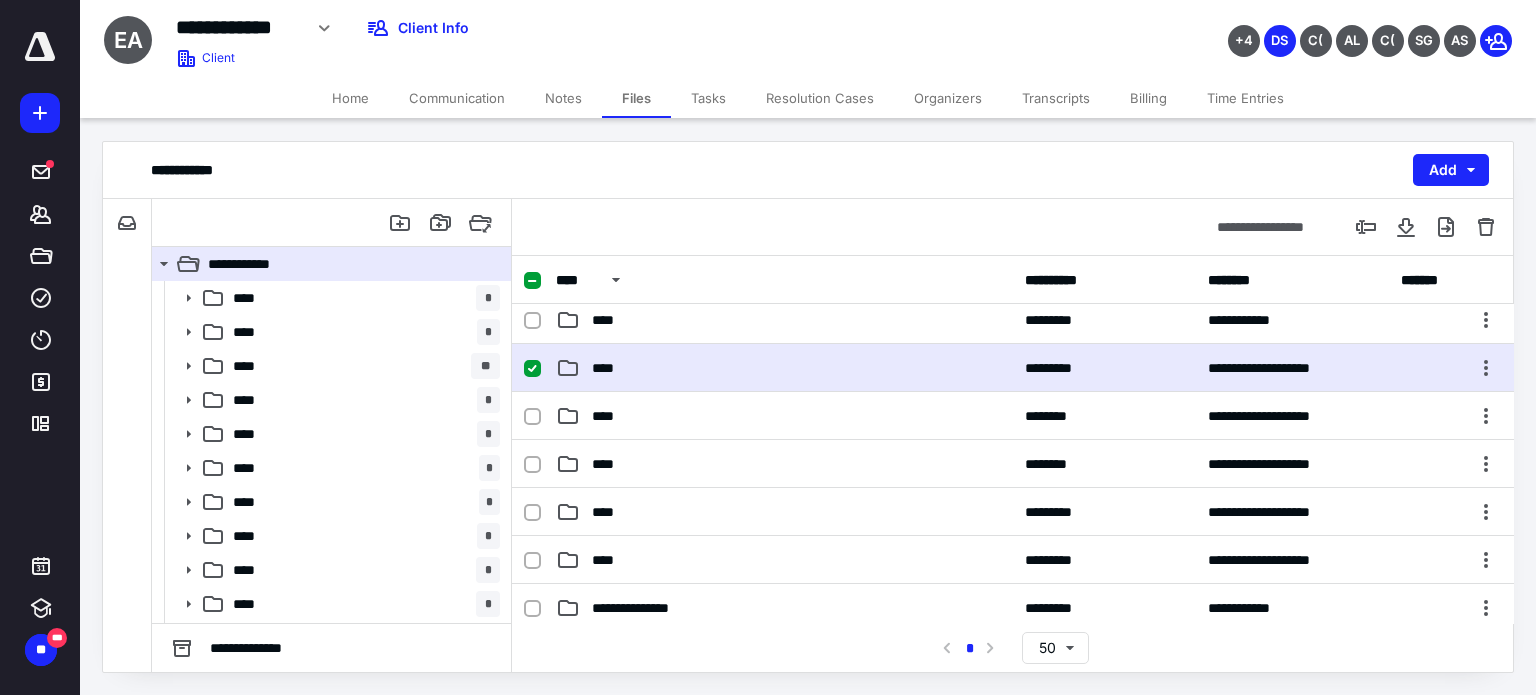 click on "****" at bounding box center (784, 368) 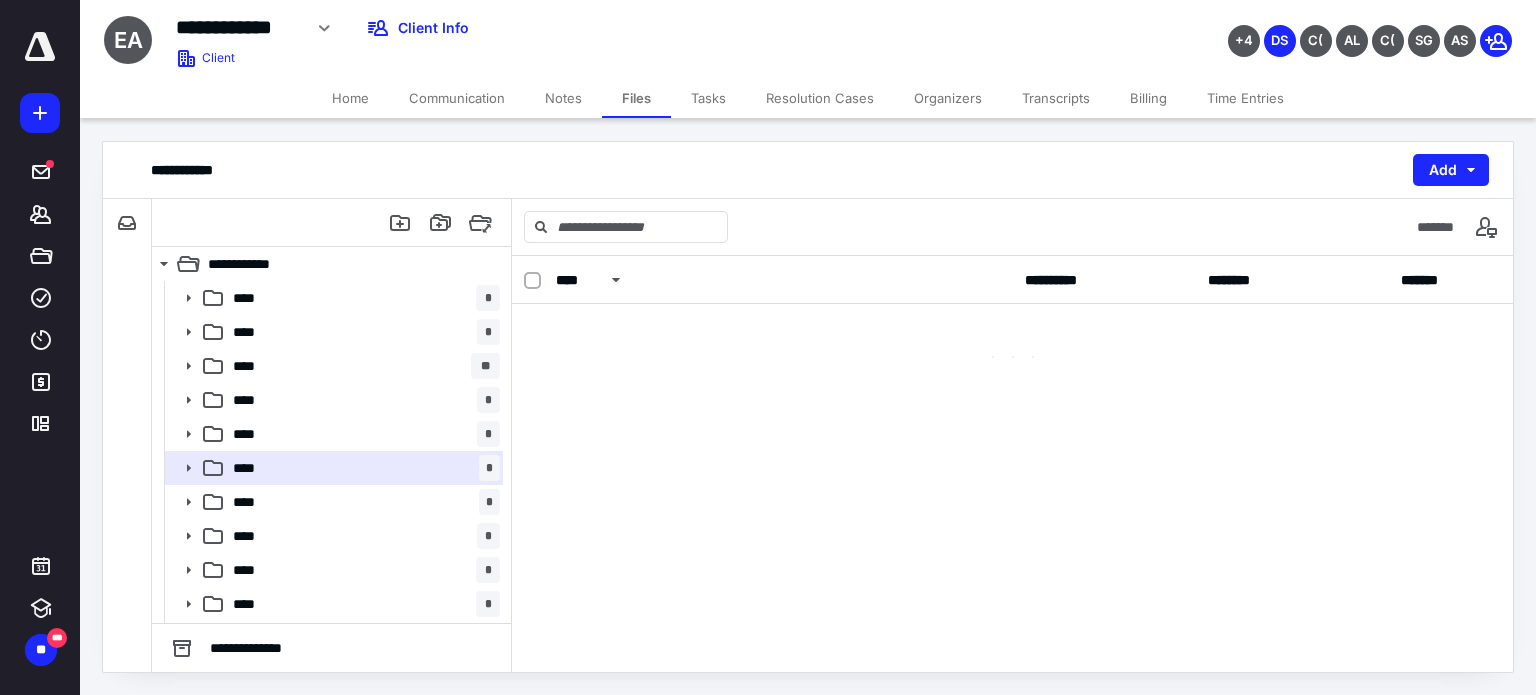scroll, scrollTop: 0, scrollLeft: 0, axis: both 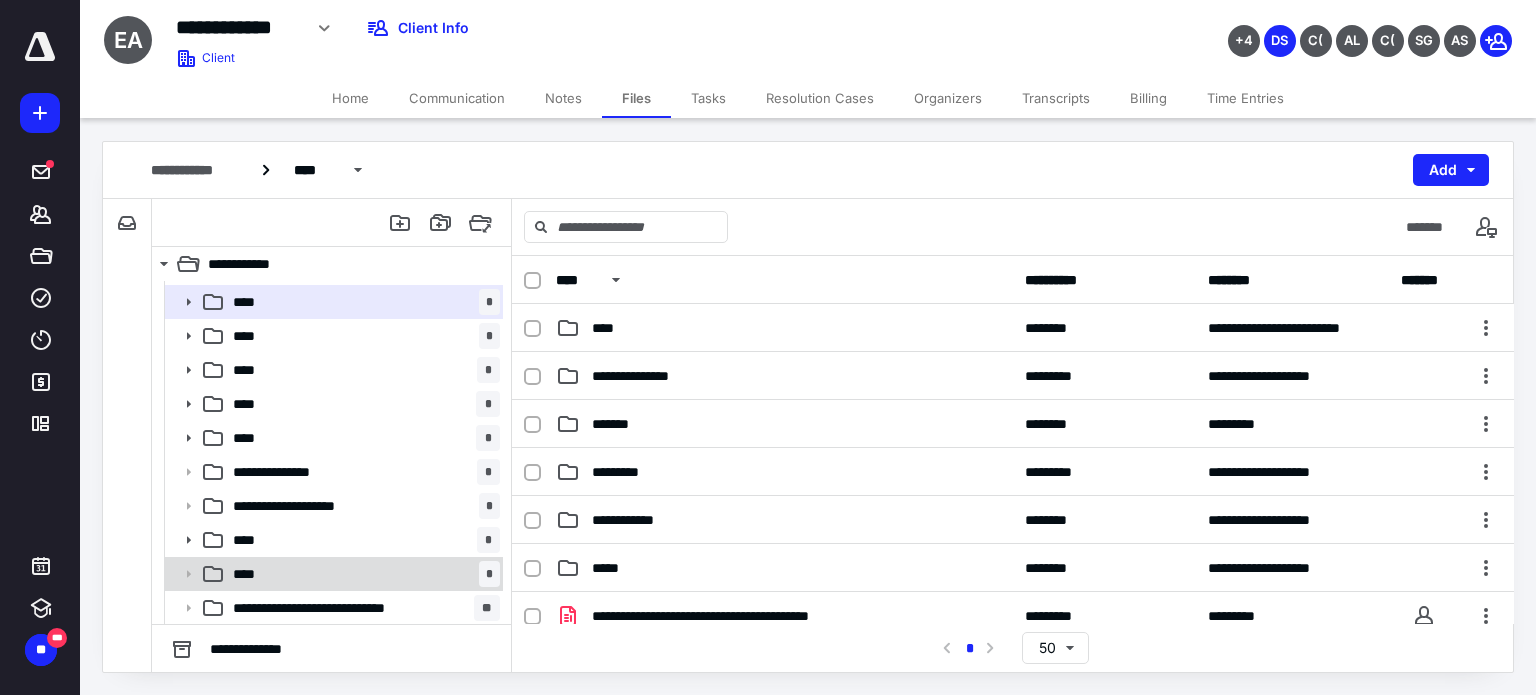 click on "**** *" at bounding box center (362, 574) 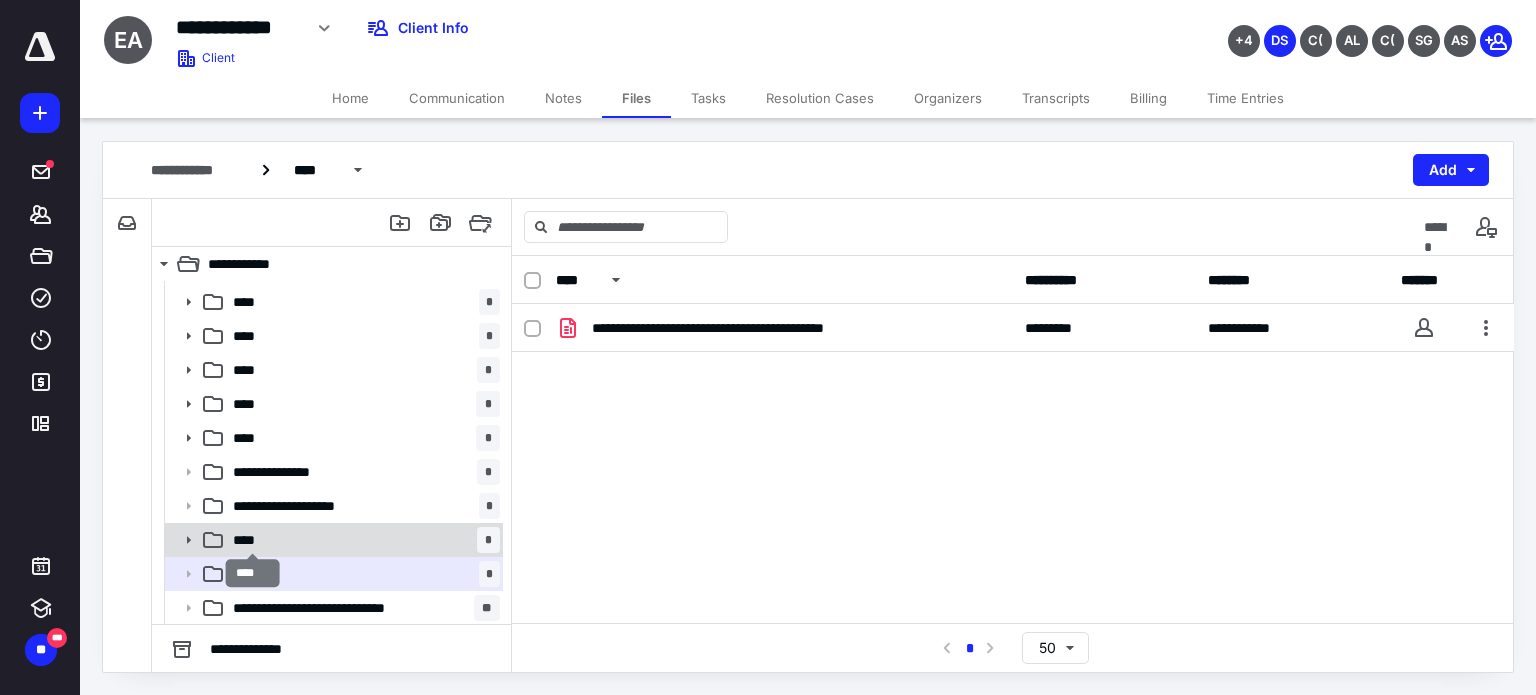 click on "****" at bounding box center (253, 540) 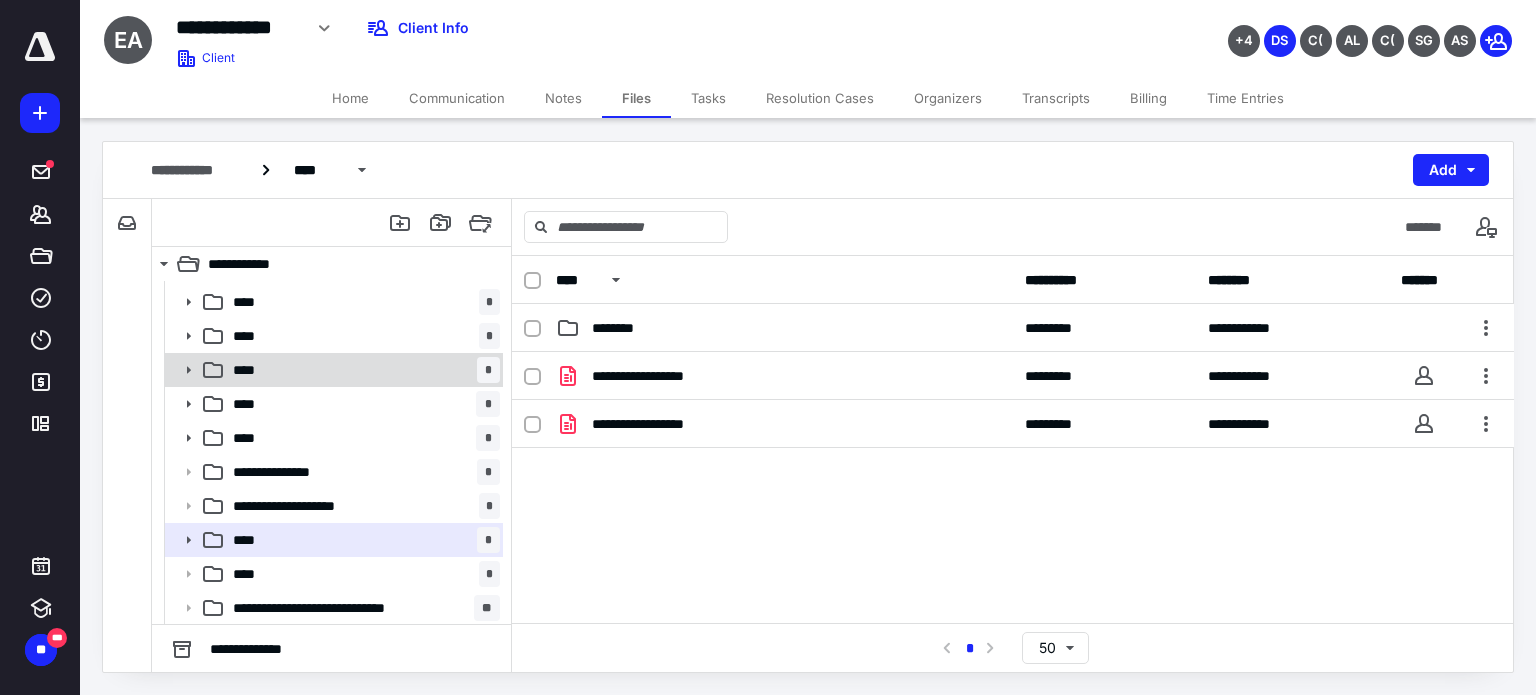 scroll, scrollTop: 66, scrollLeft: 0, axis: vertical 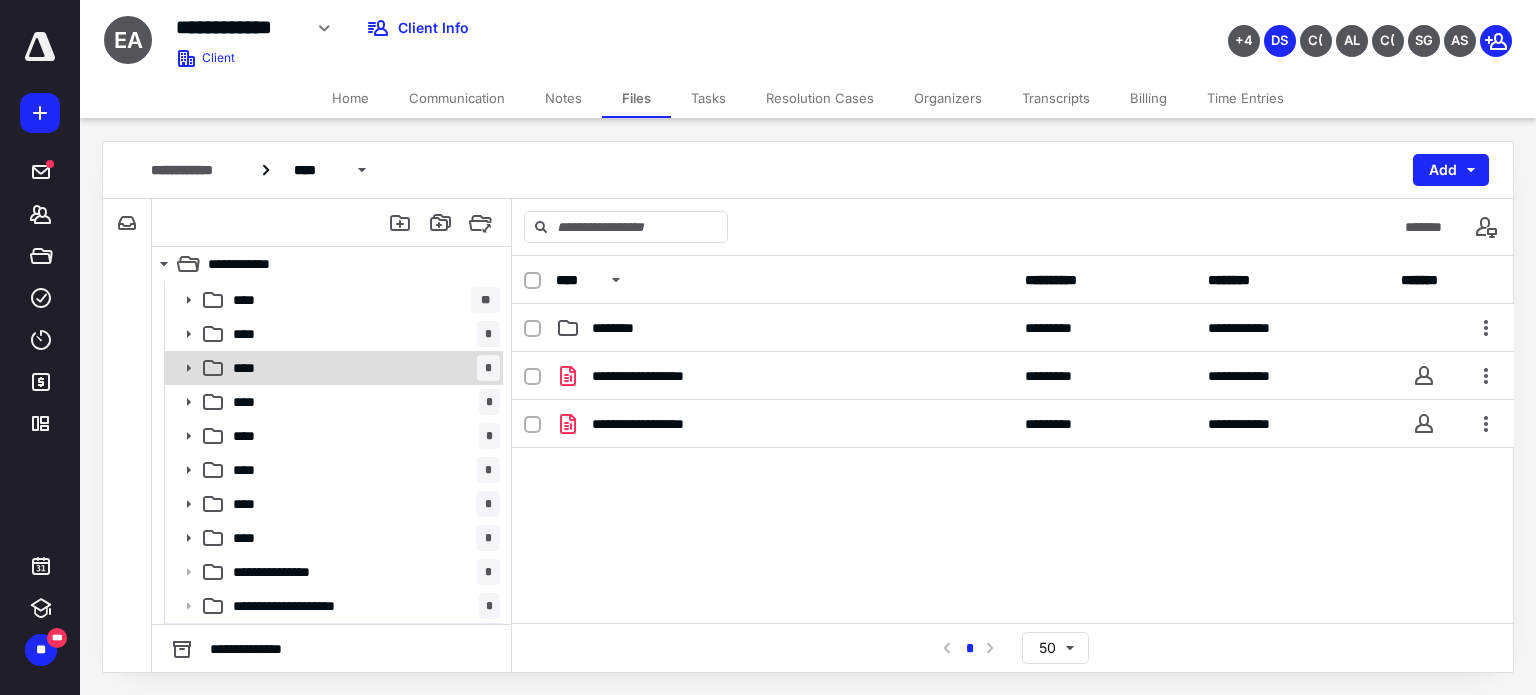 click on "**** *" at bounding box center (362, 368) 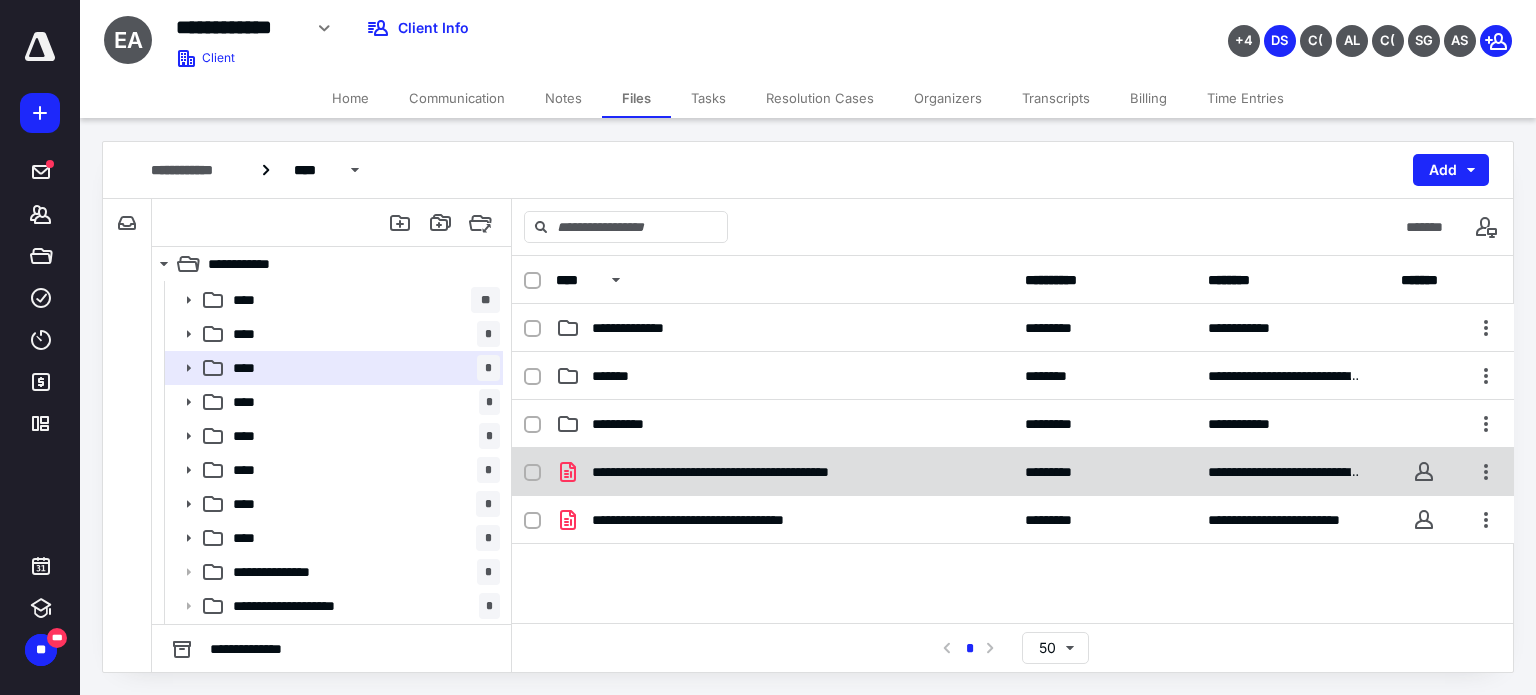 click on "**********" at bounding box center [784, 472] 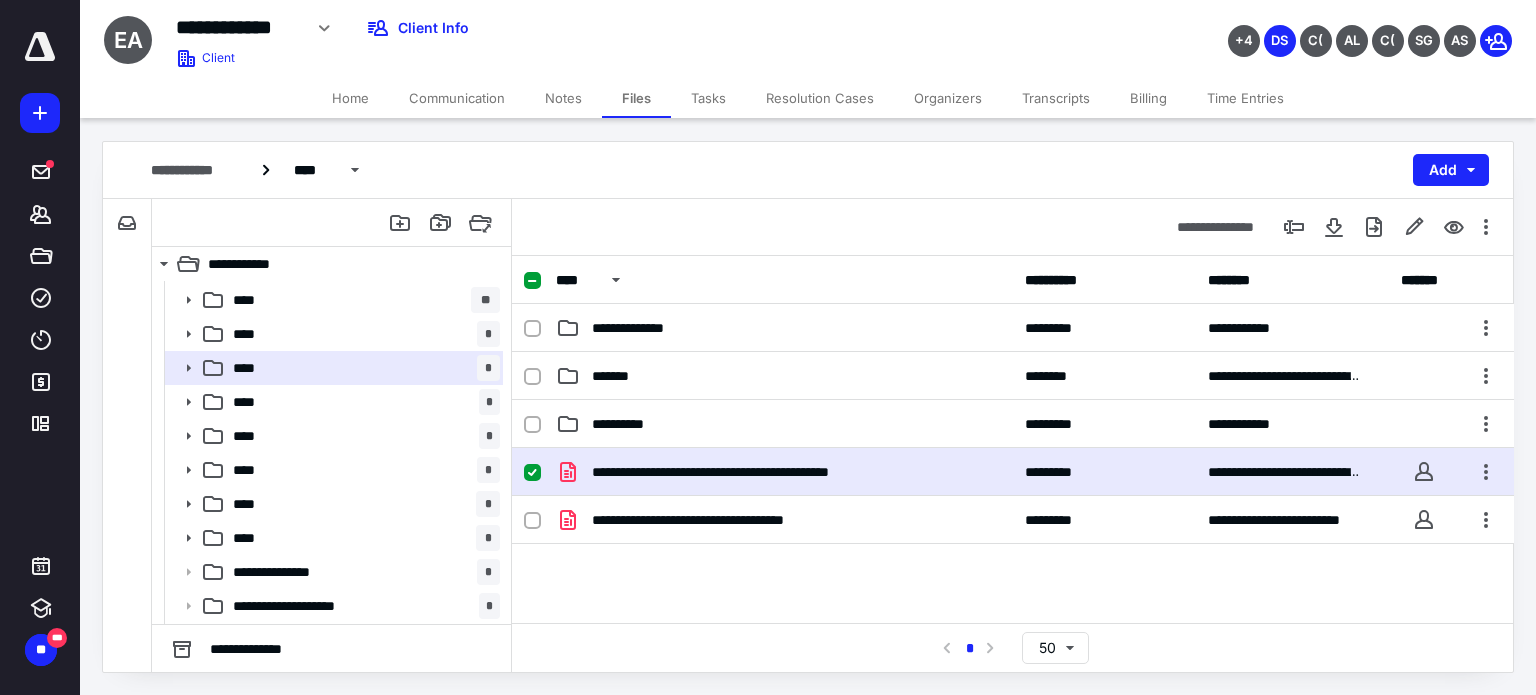 click on "**********" at bounding box center (784, 472) 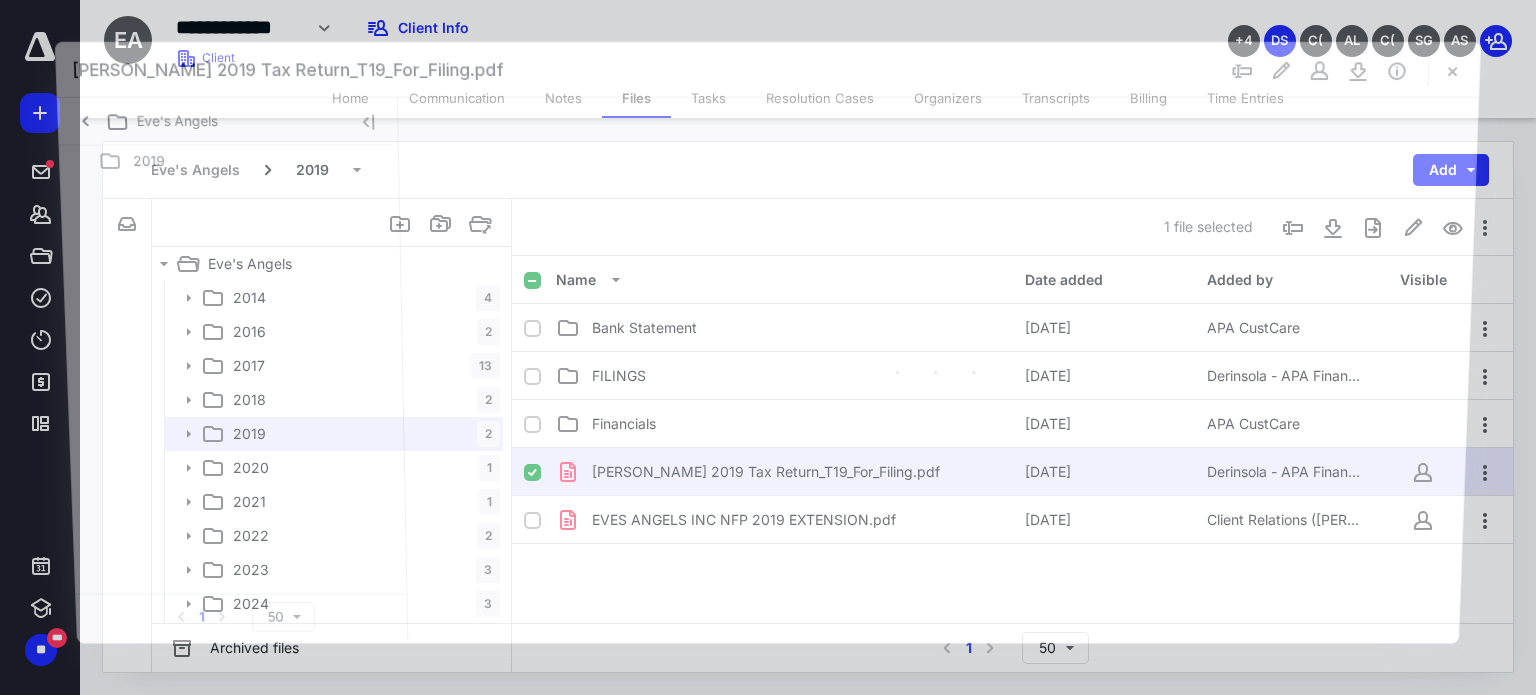 scroll, scrollTop: 66, scrollLeft: 0, axis: vertical 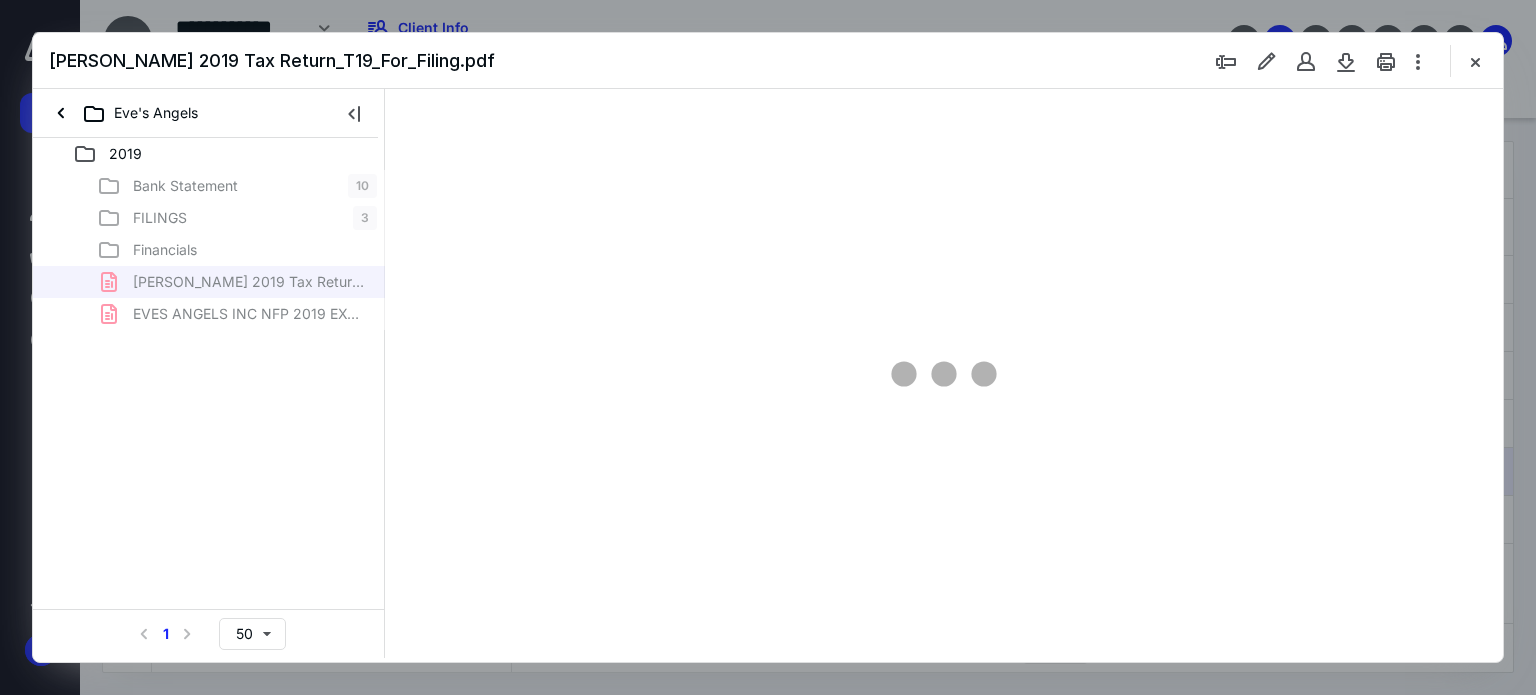 type on "62" 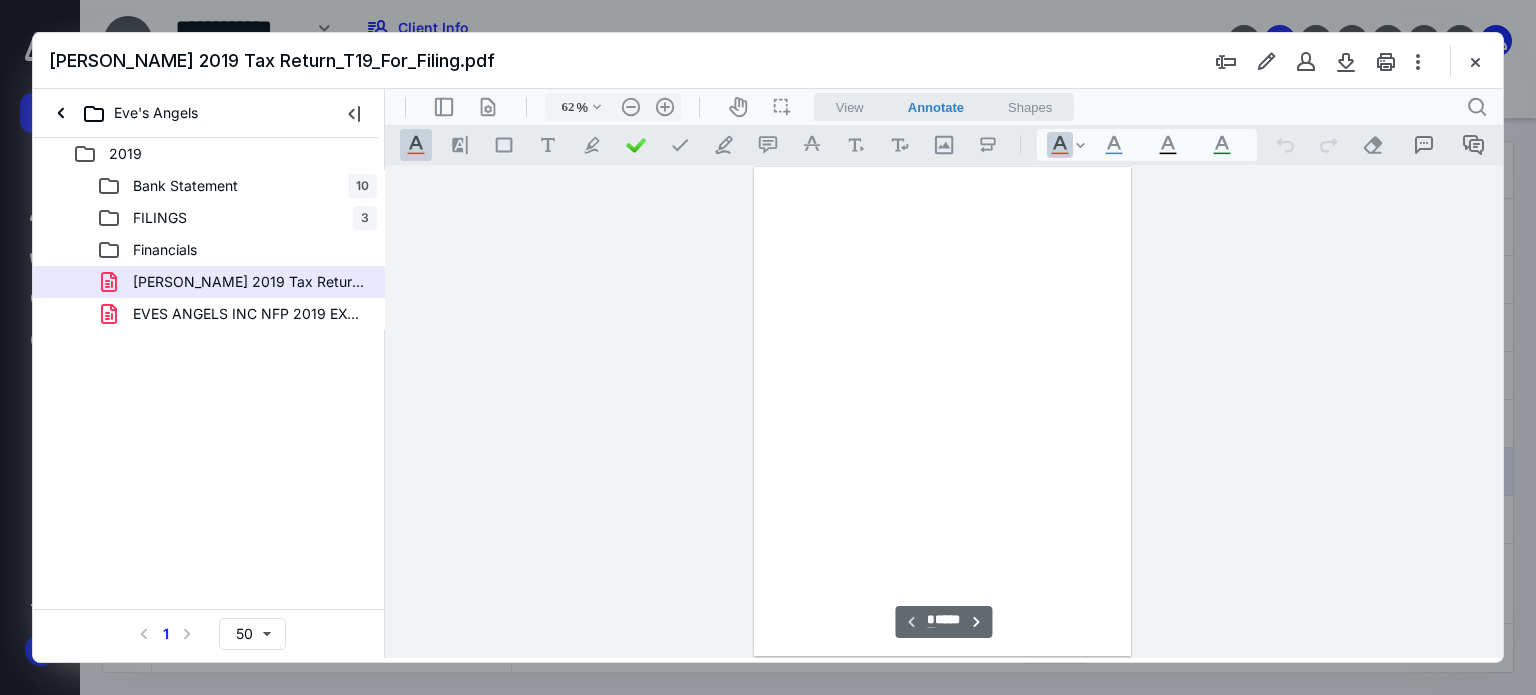 scroll, scrollTop: 78, scrollLeft: 0, axis: vertical 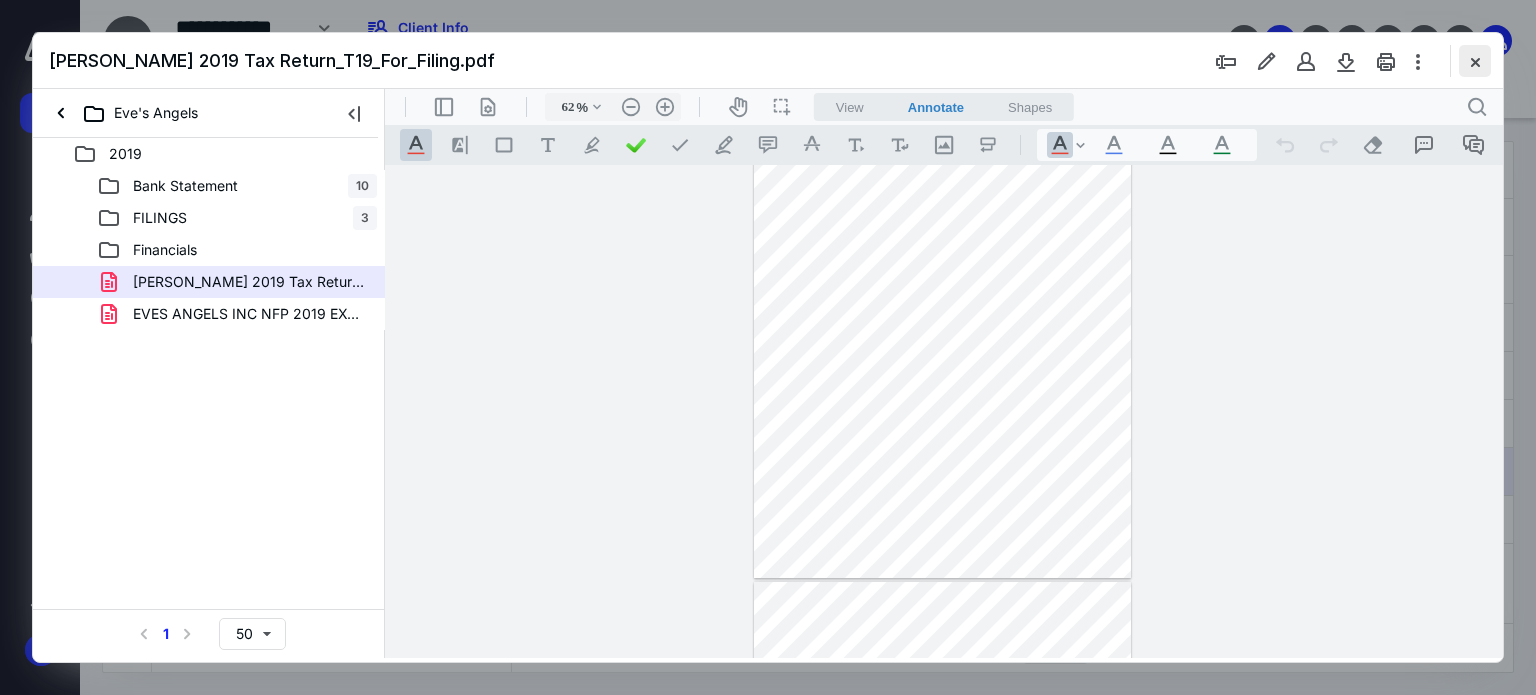 click at bounding box center (1475, 61) 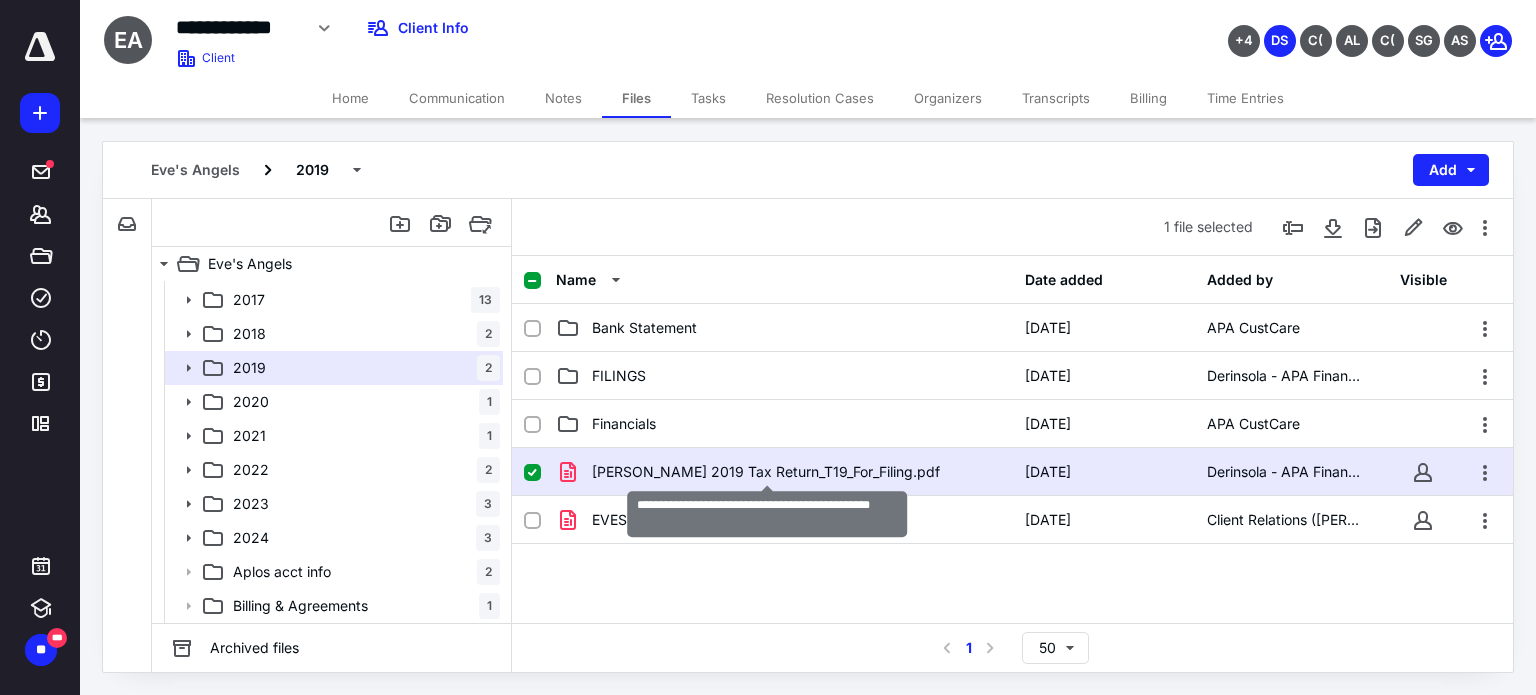 click on "[PERSON_NAME] 2019 Tax Return_T19_For_Filing.pdf" at bounding box center (766, 472) 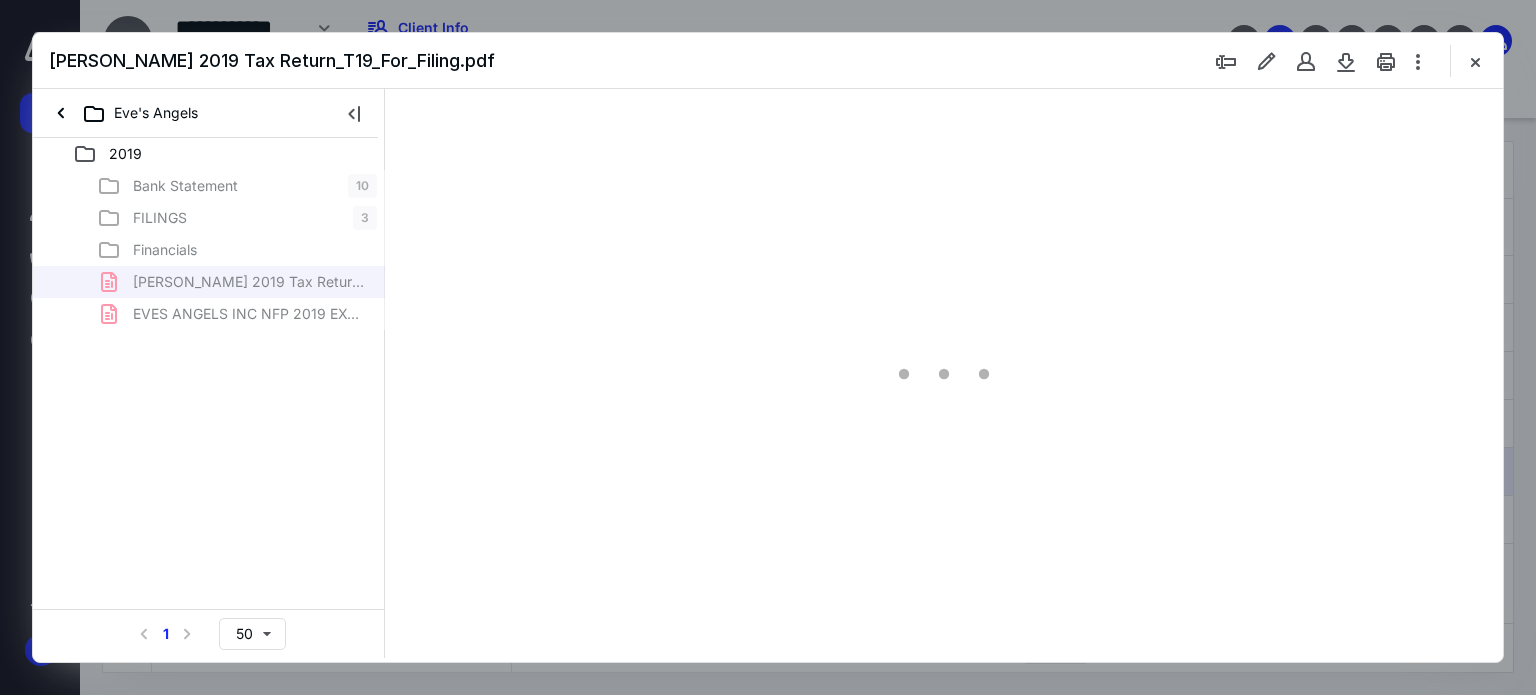 scroll, scrollTop: 0, scrollLeft: 0, axis: both 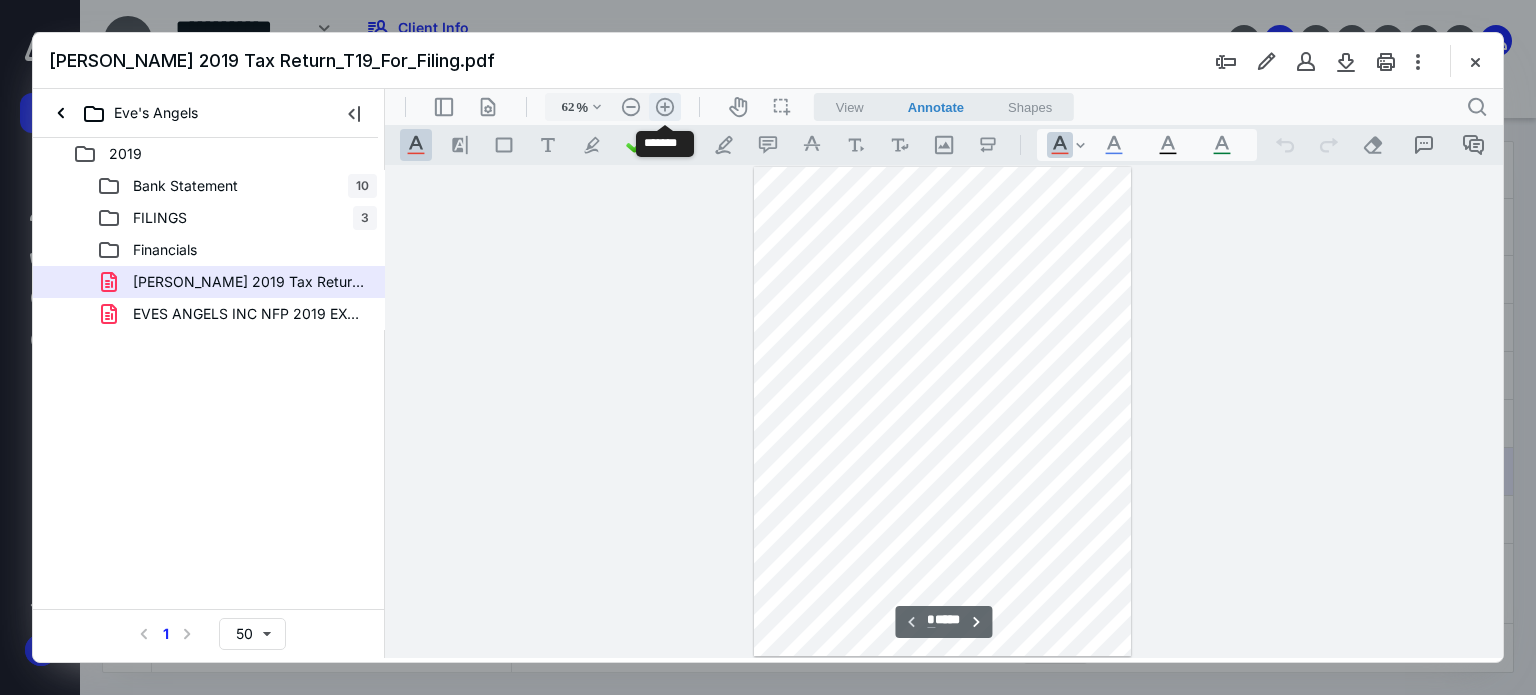 click on ".cls-1{fill:#abb0c4;} icon - header - zoom - in - line" at bounding box center (665, 107) 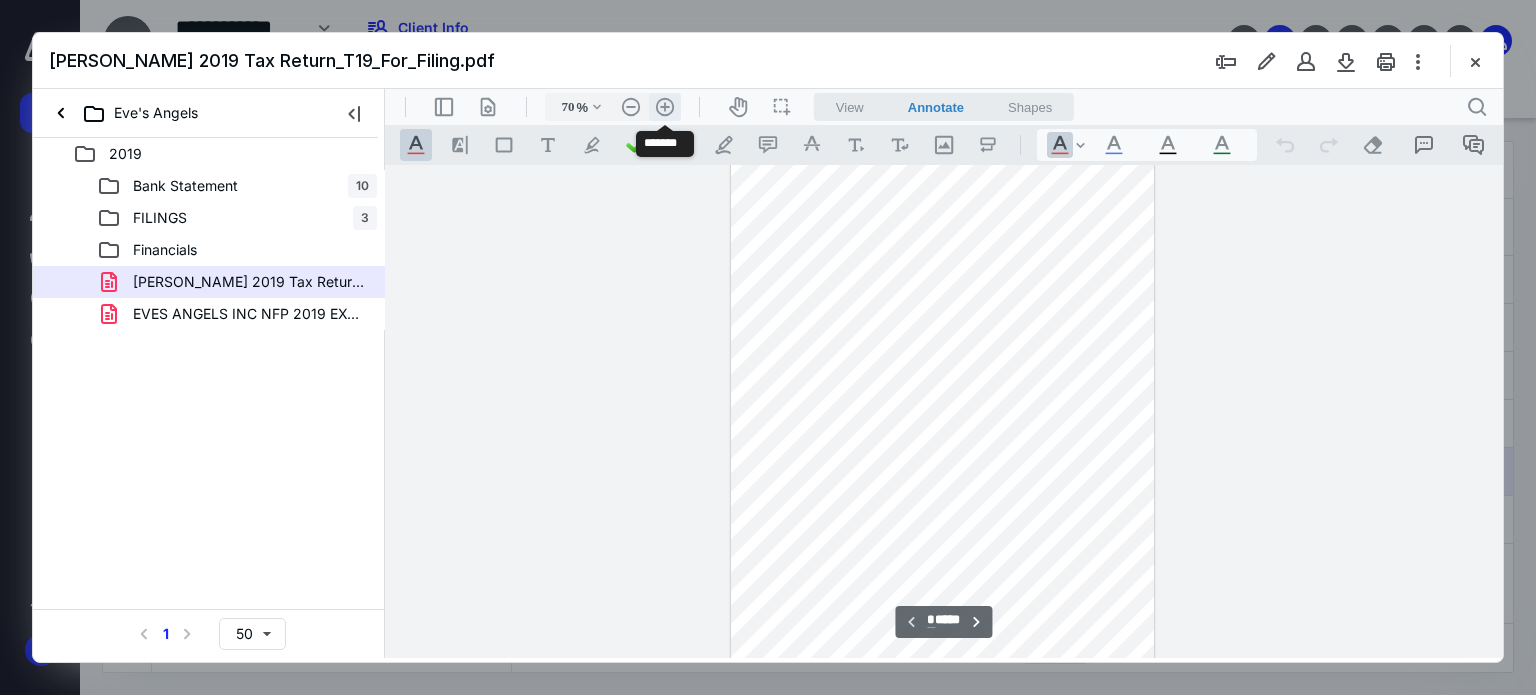 click on ".cls-1{fill:#abb0c4;} icon - header - zoom - in - line" at bounding box center (665, 107) 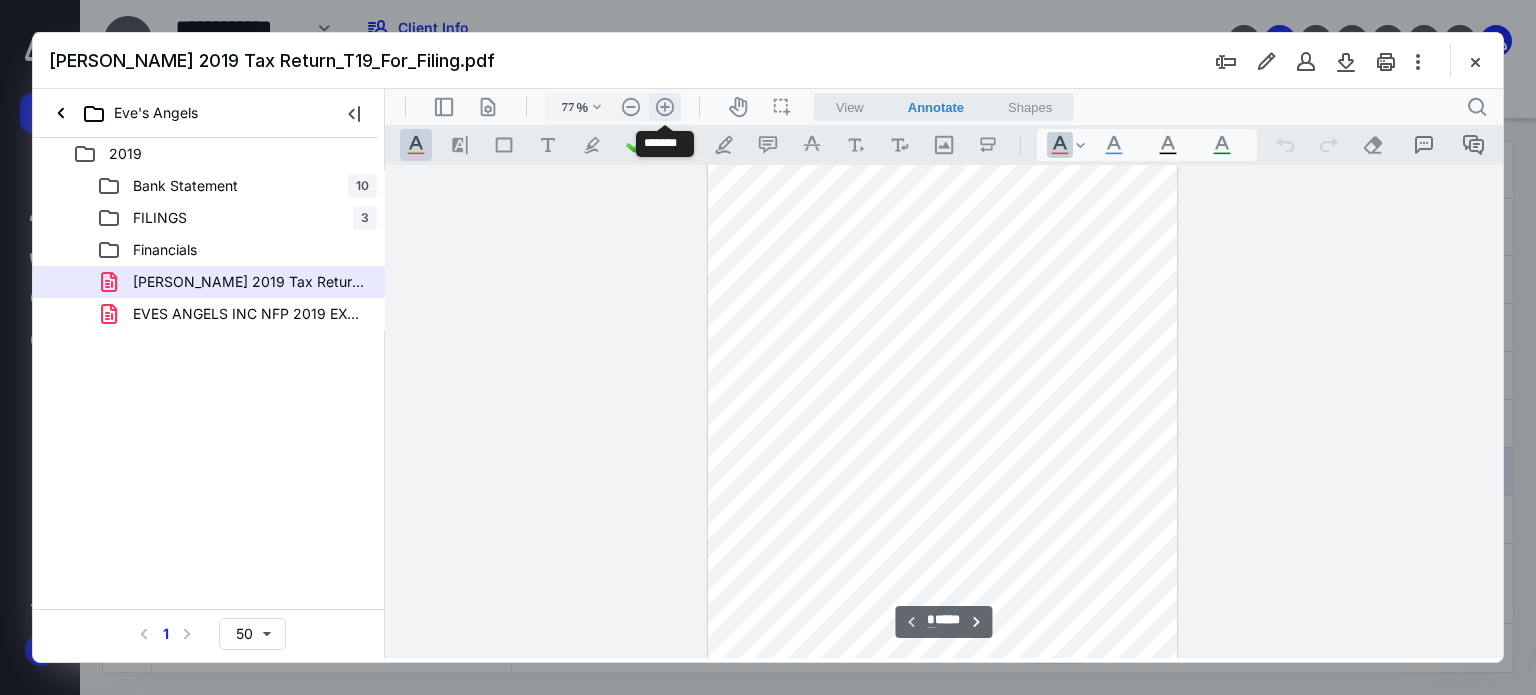 scroll, scrollTop: 51, scrollLeft: 0, axis: vertical 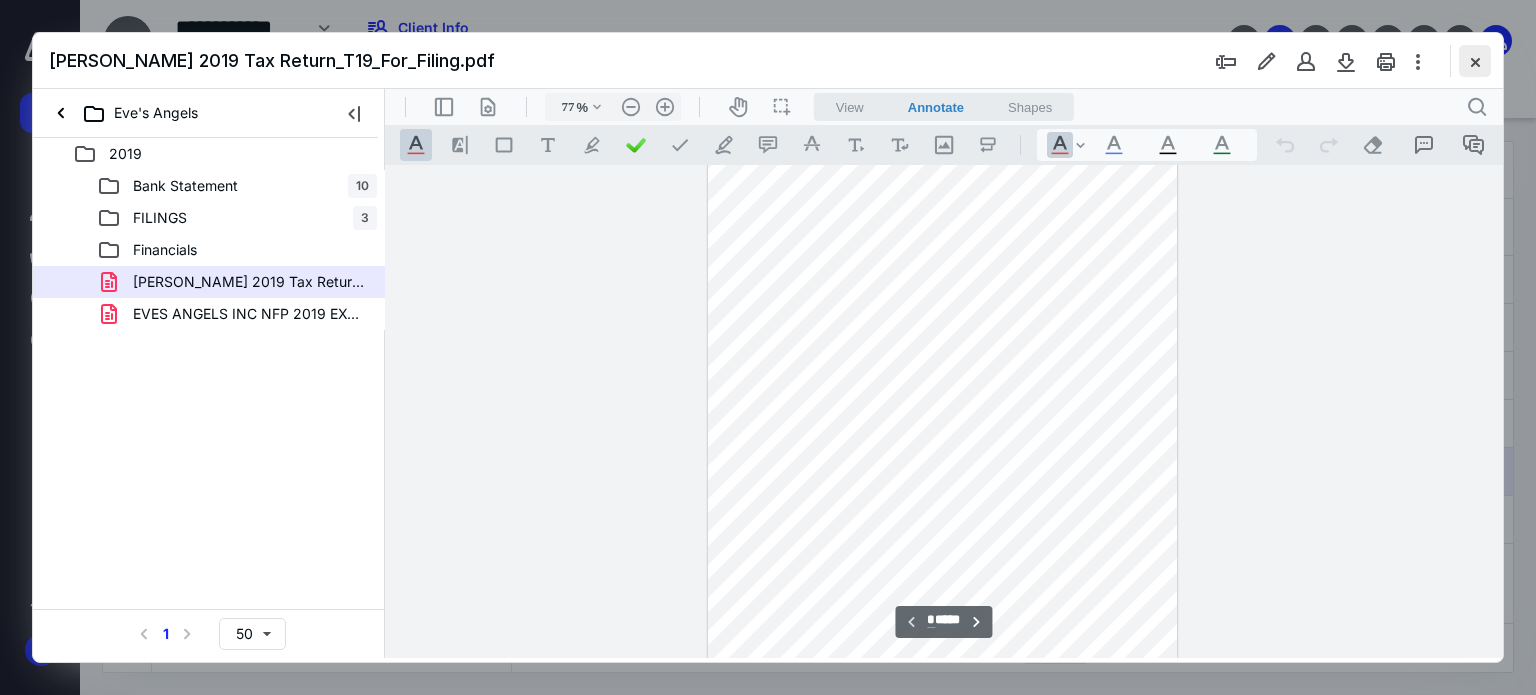 click at bounding box center [1475, 61] 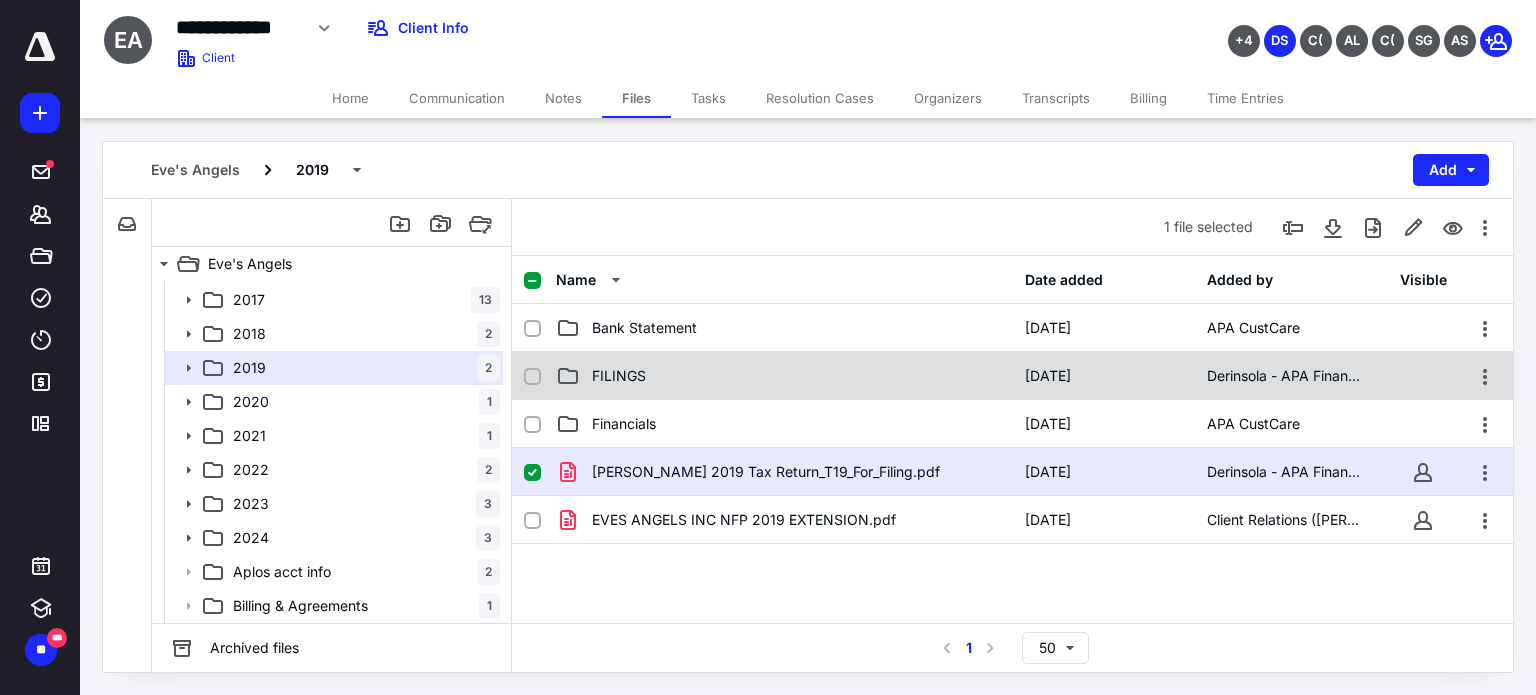 click on "FILINGS" at bounding box center (784, 376) 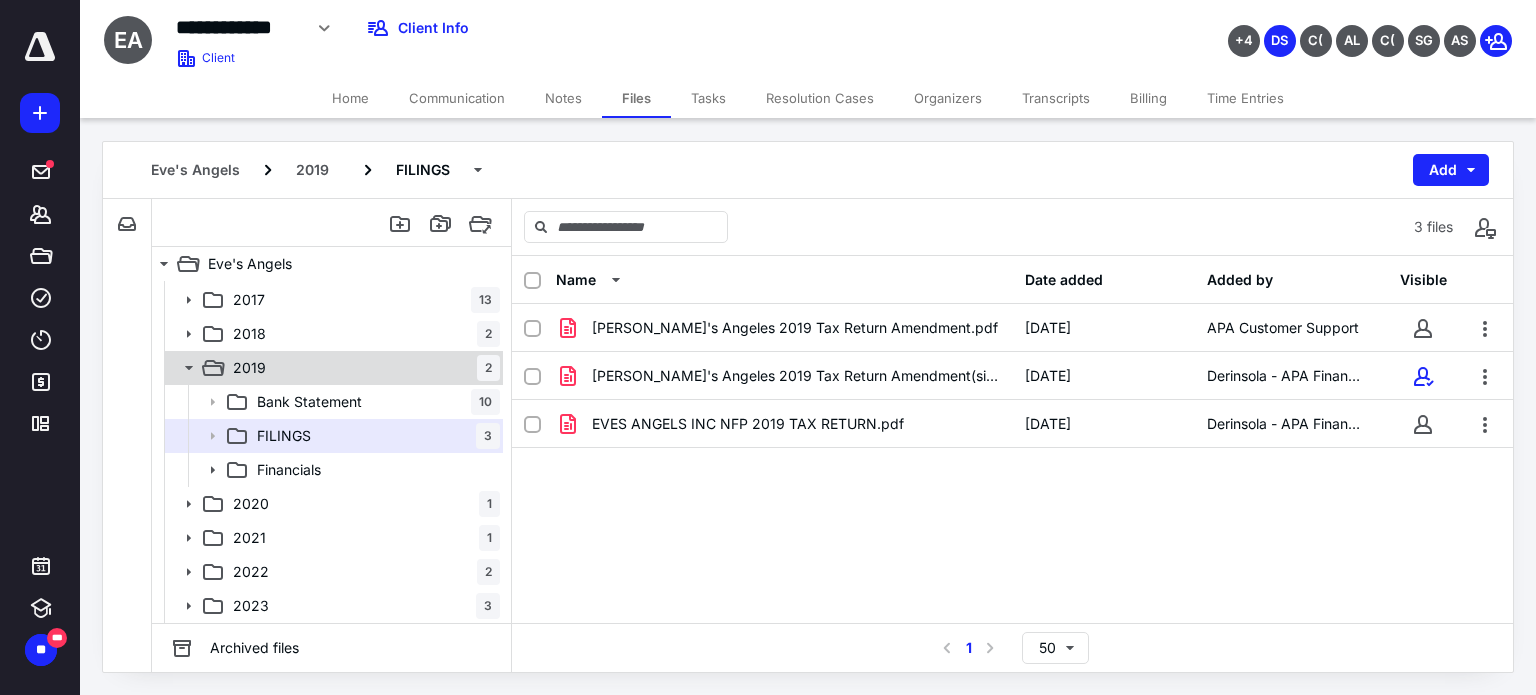 click 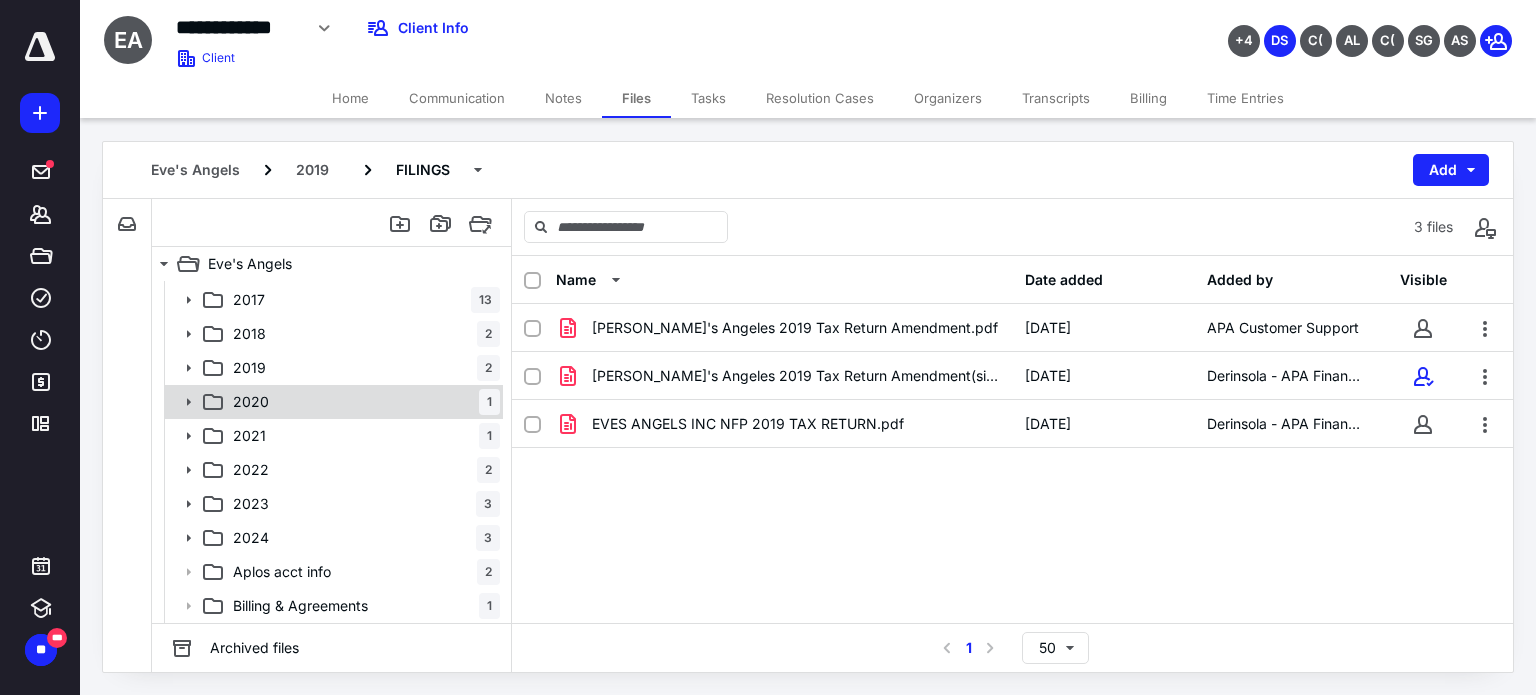 click 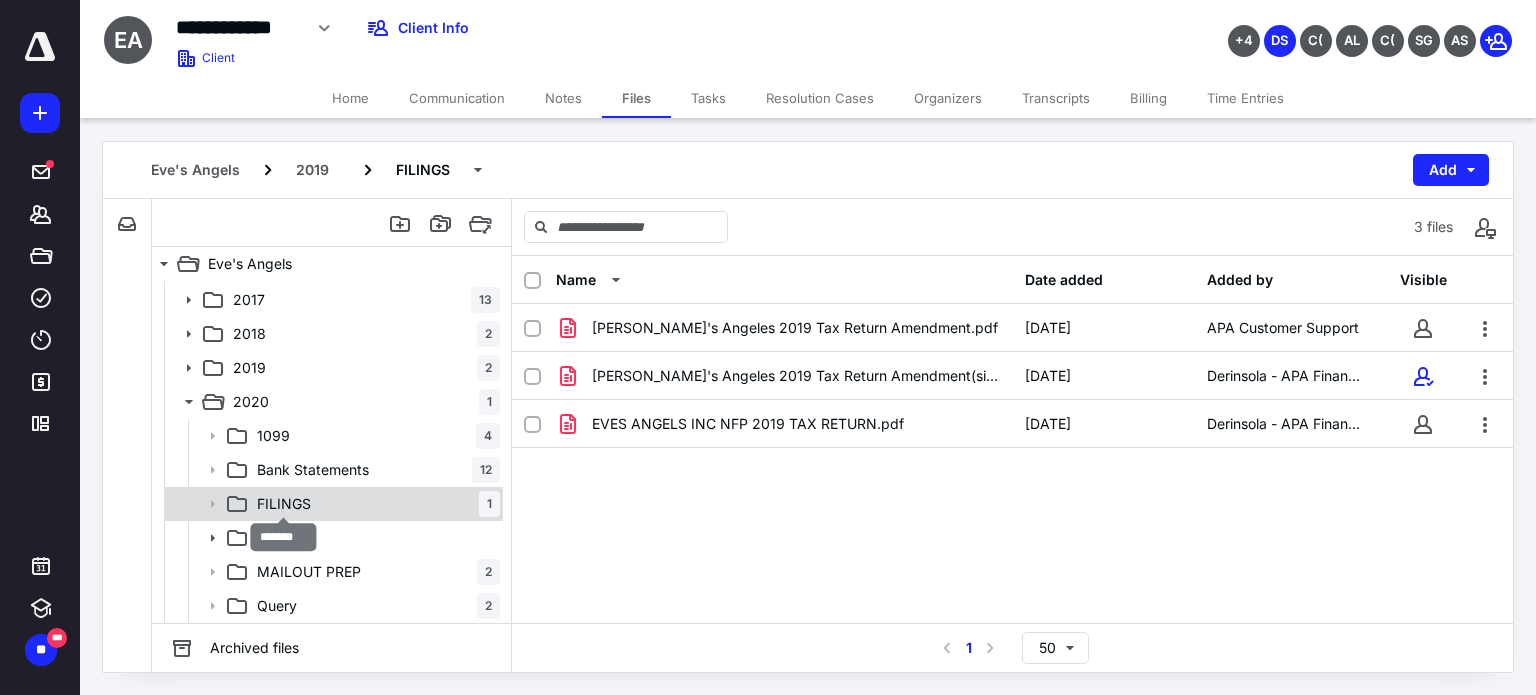 click on "FILINGS" at bounding box center (284, 504) 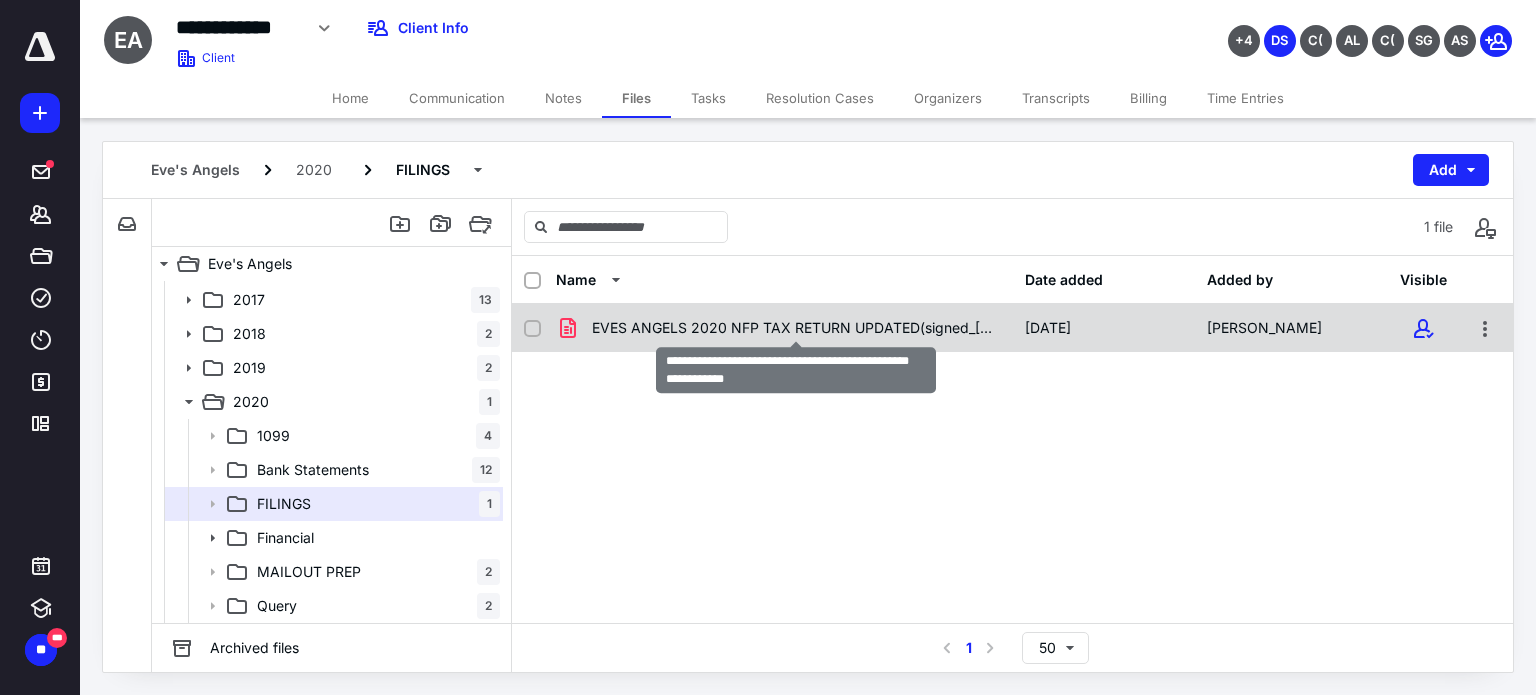 click on "EVES ANGELS 2020 NFP TAX RETURN UPDATED(signed_[DATE]).pdf" at bounding box center (796, 328) 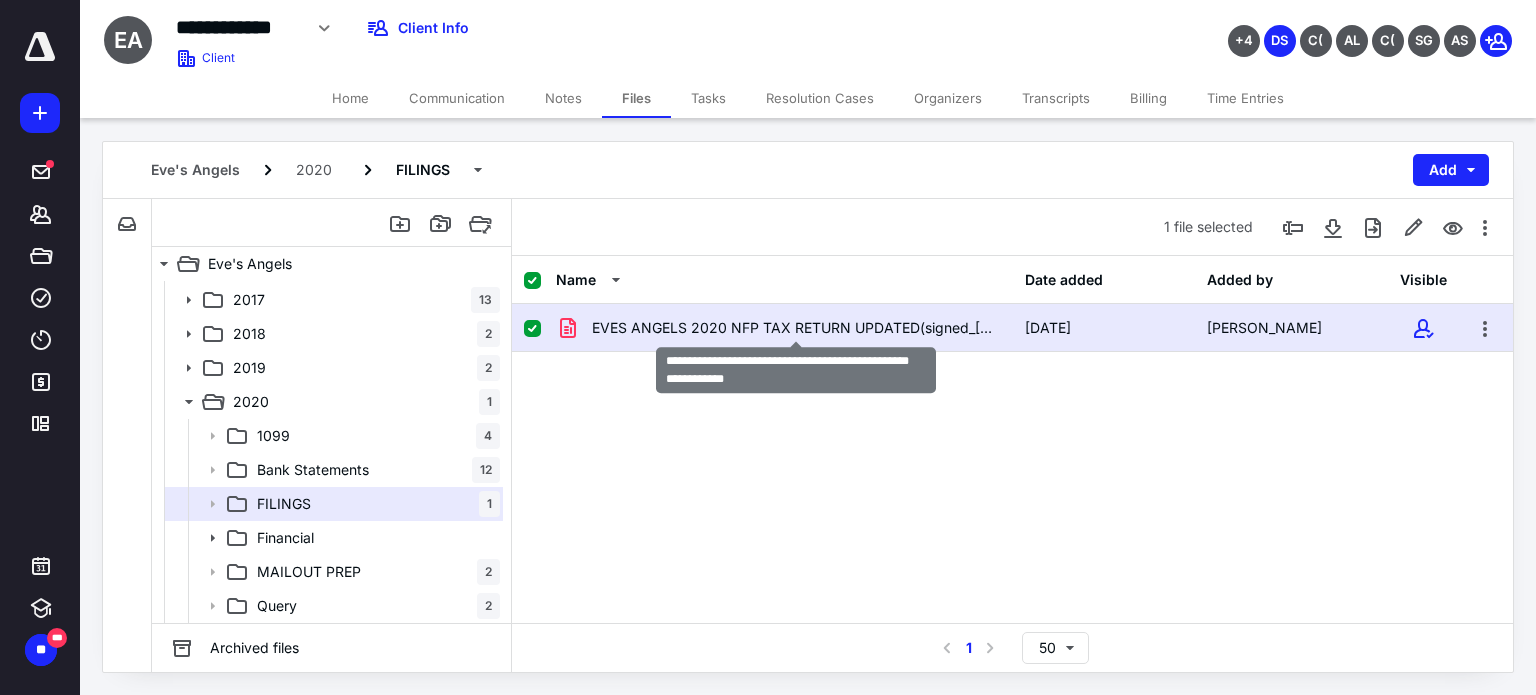 click on "EVES ANGELS 2020 NFP TAX RETURN UPDATED(signed_[DATE]).pdf" at bounding box center (796, 328) 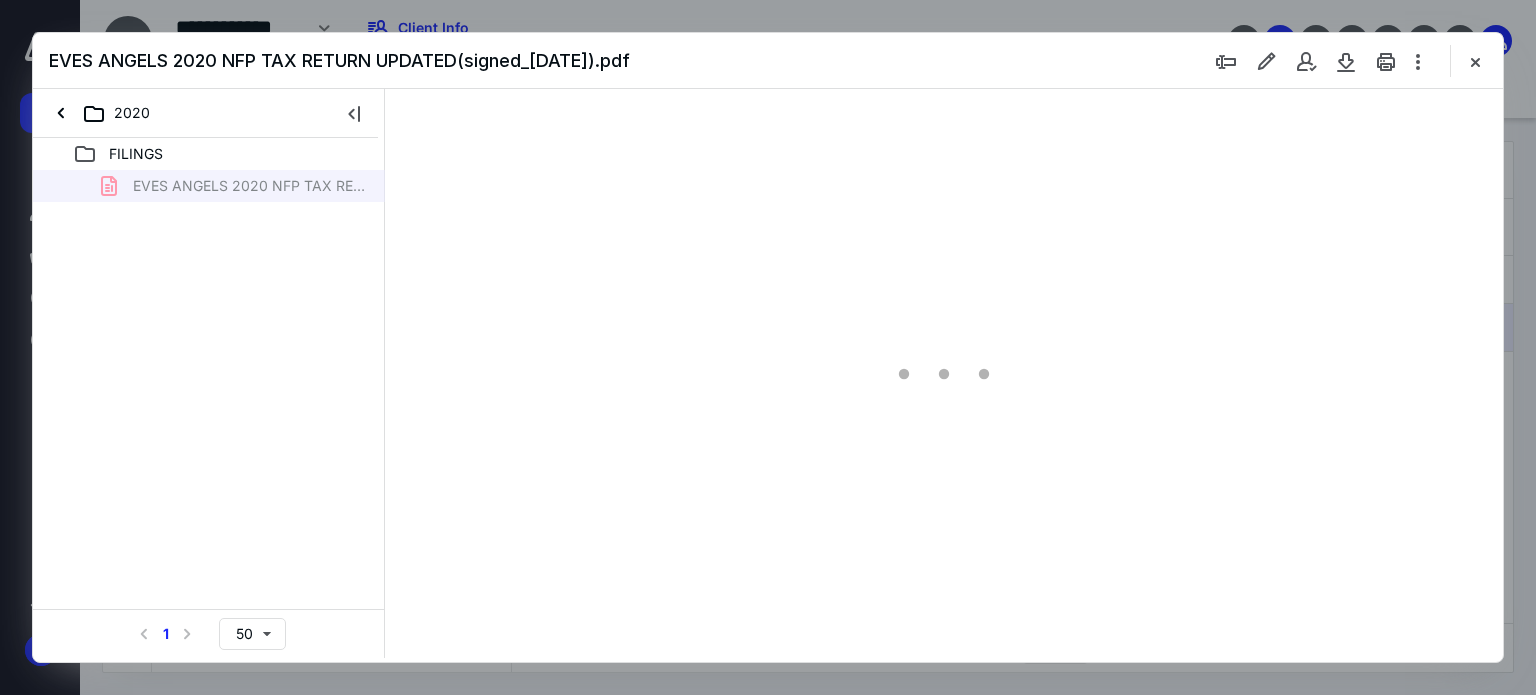 scroll, scrollTop: 0, scrollLeft: 0, axis: both 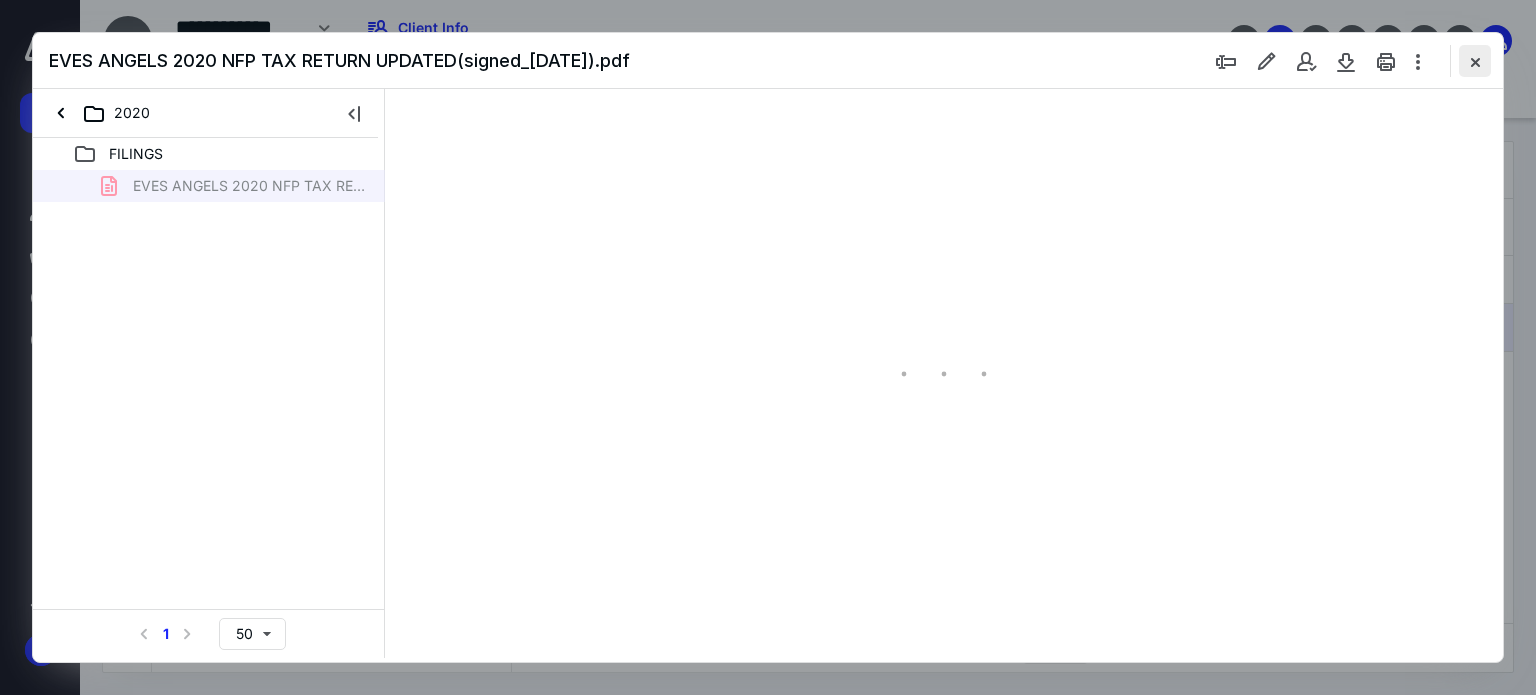click at bounding box center [1475, 61] 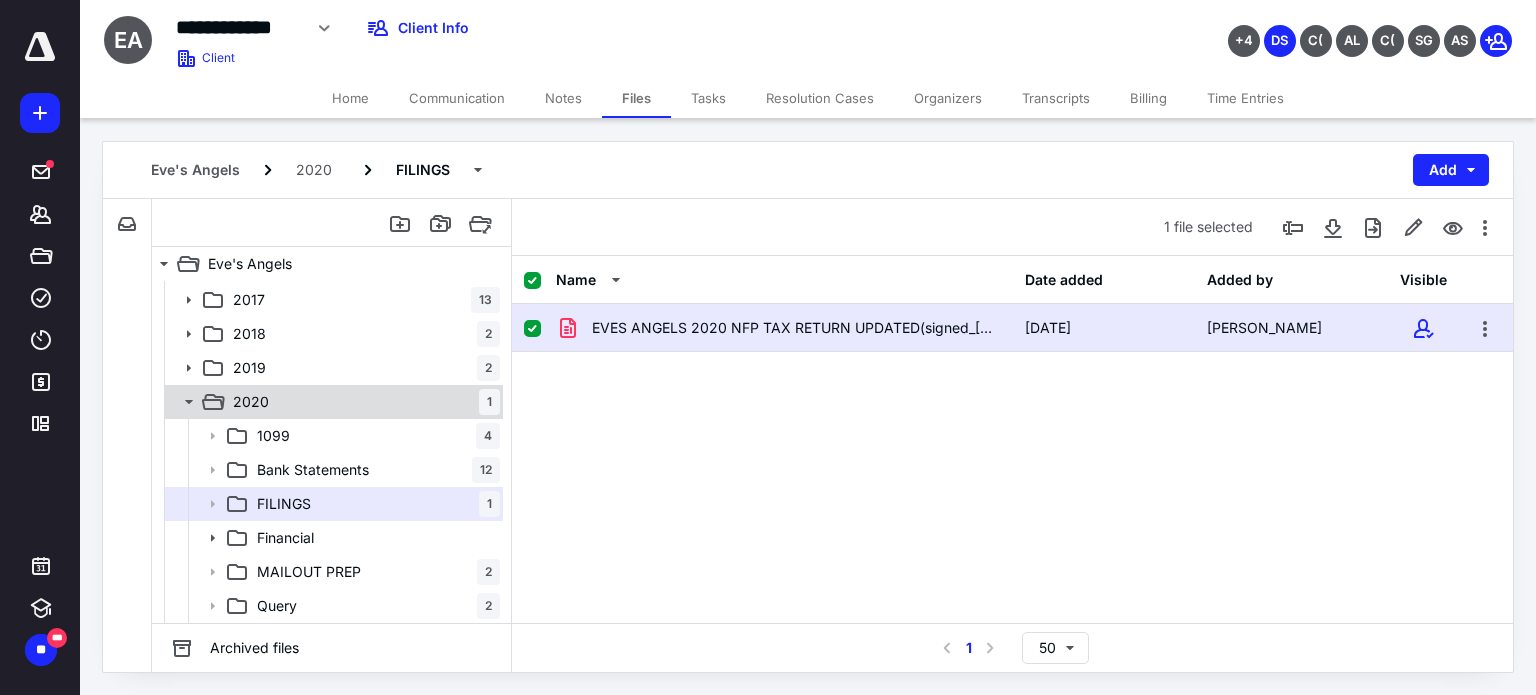 click on "2020 1" at bounding box center [362, 402] 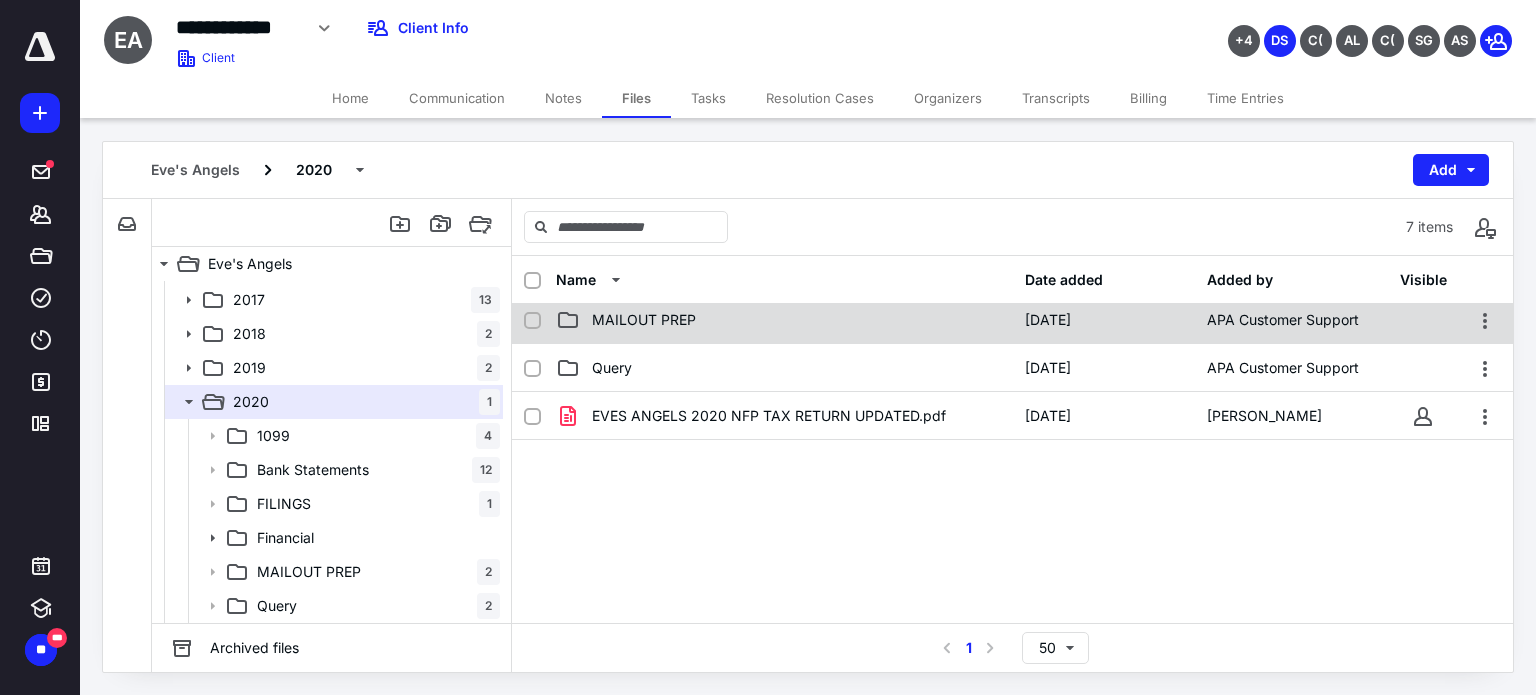 scroll, scrollTop: 167, scrollLeft: 0, axis: vertical 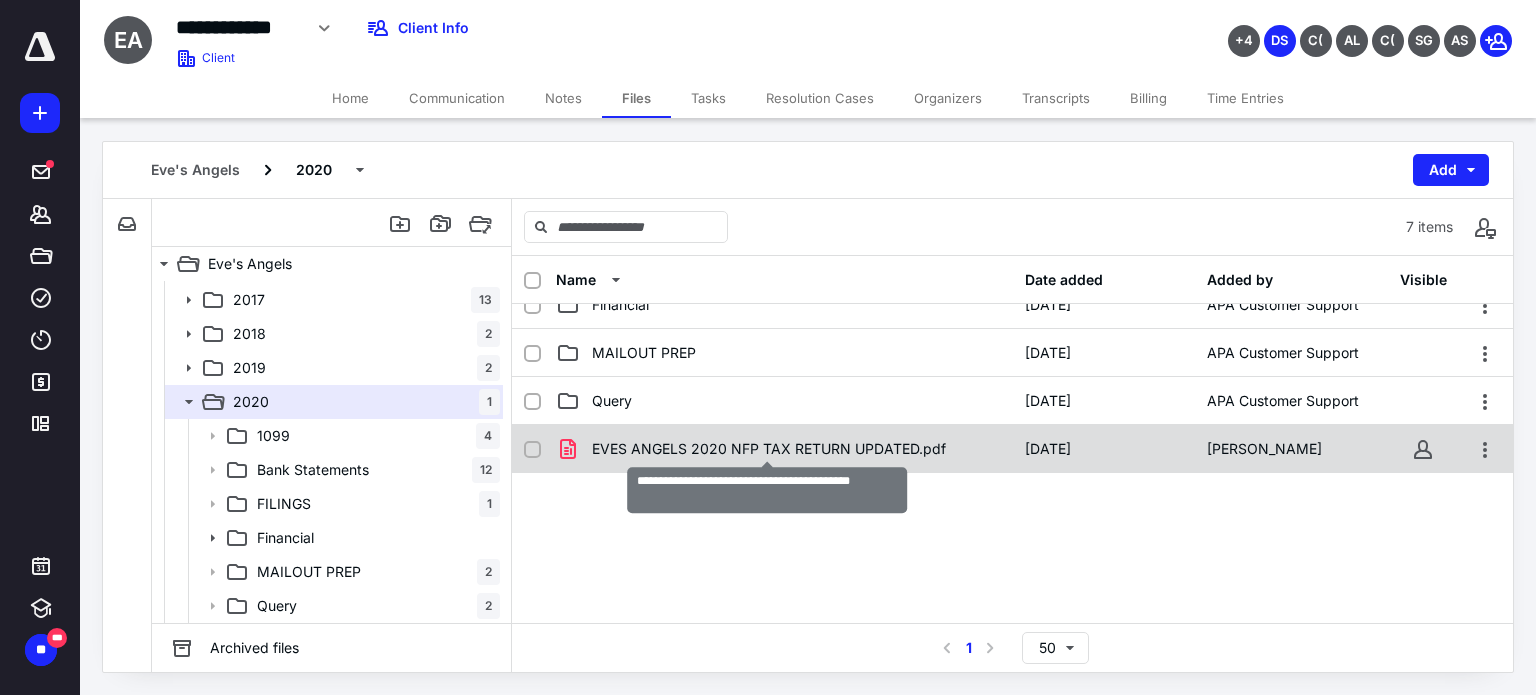 click on "EVES ANGELS 2020 NFP TAX RETURN UPDATED.pdf" at bounding box center (769, 449) 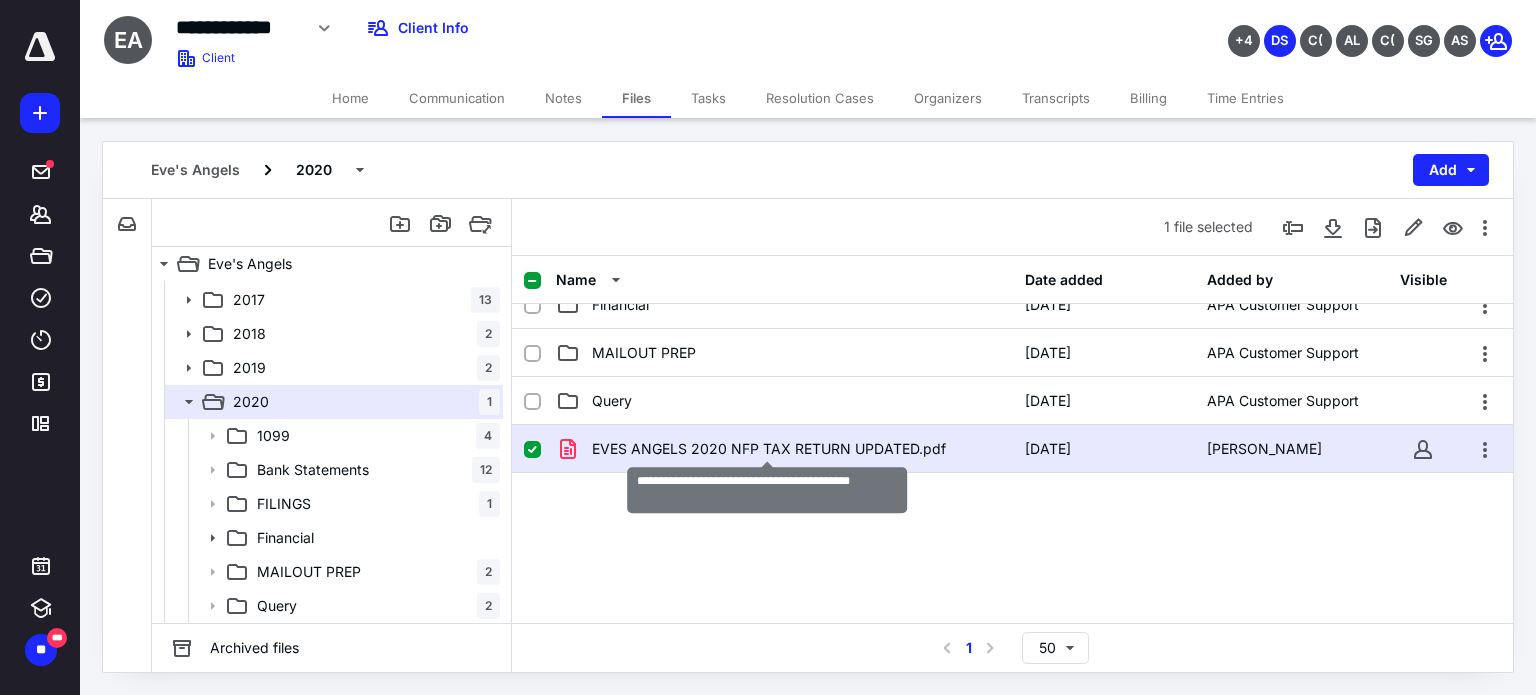 click on "EVES ANGELS 2020 NFP TAX RETURN UPDATED.pdf" at bounding box center [769, 449] 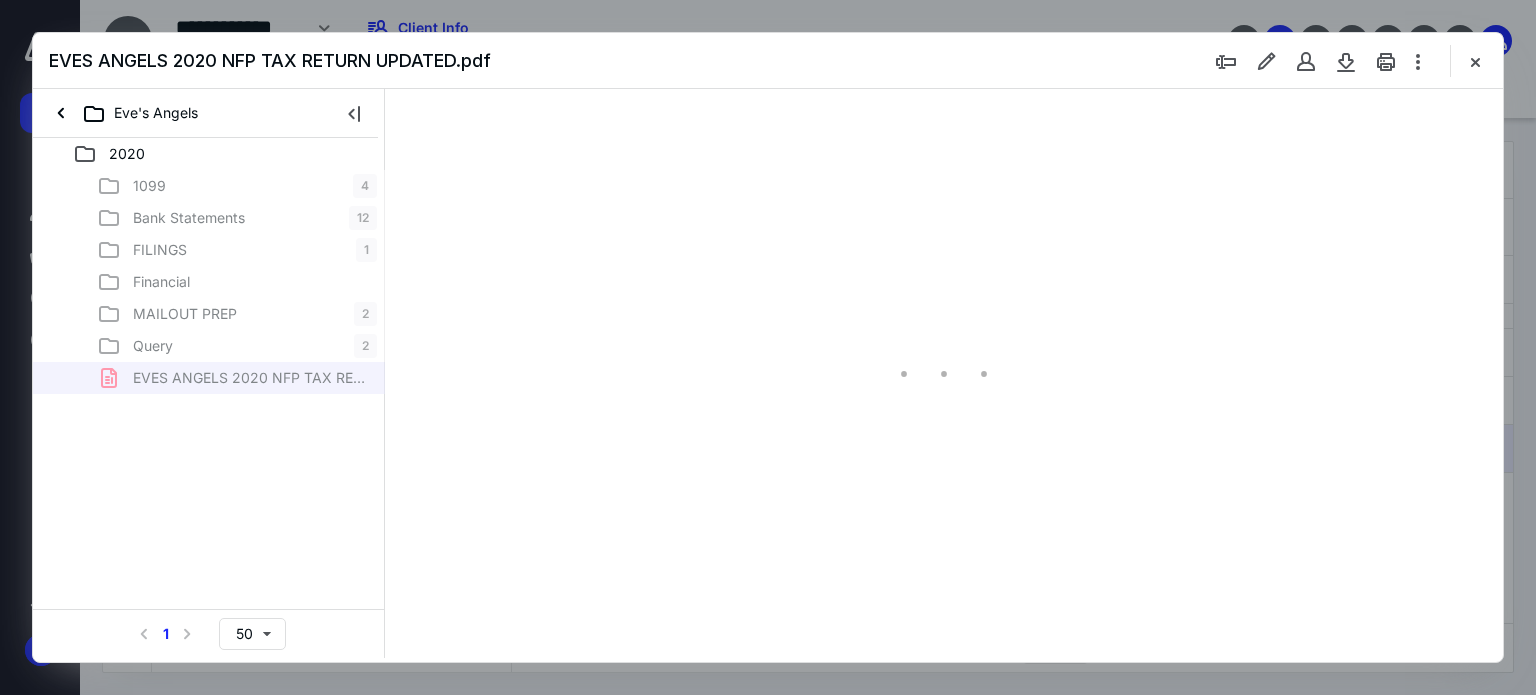 scroll, scrollTop: 0, scrollLeft: 0, axis: both 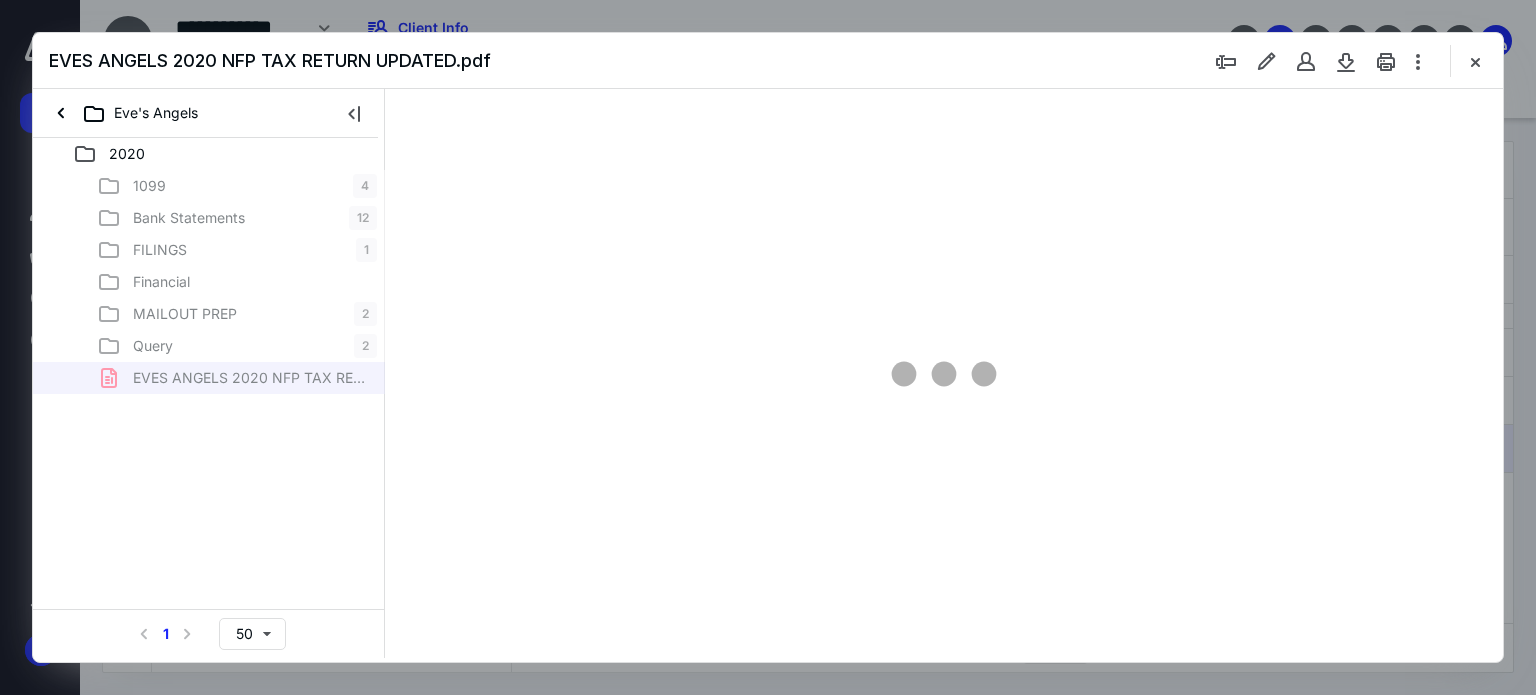 type on "62" 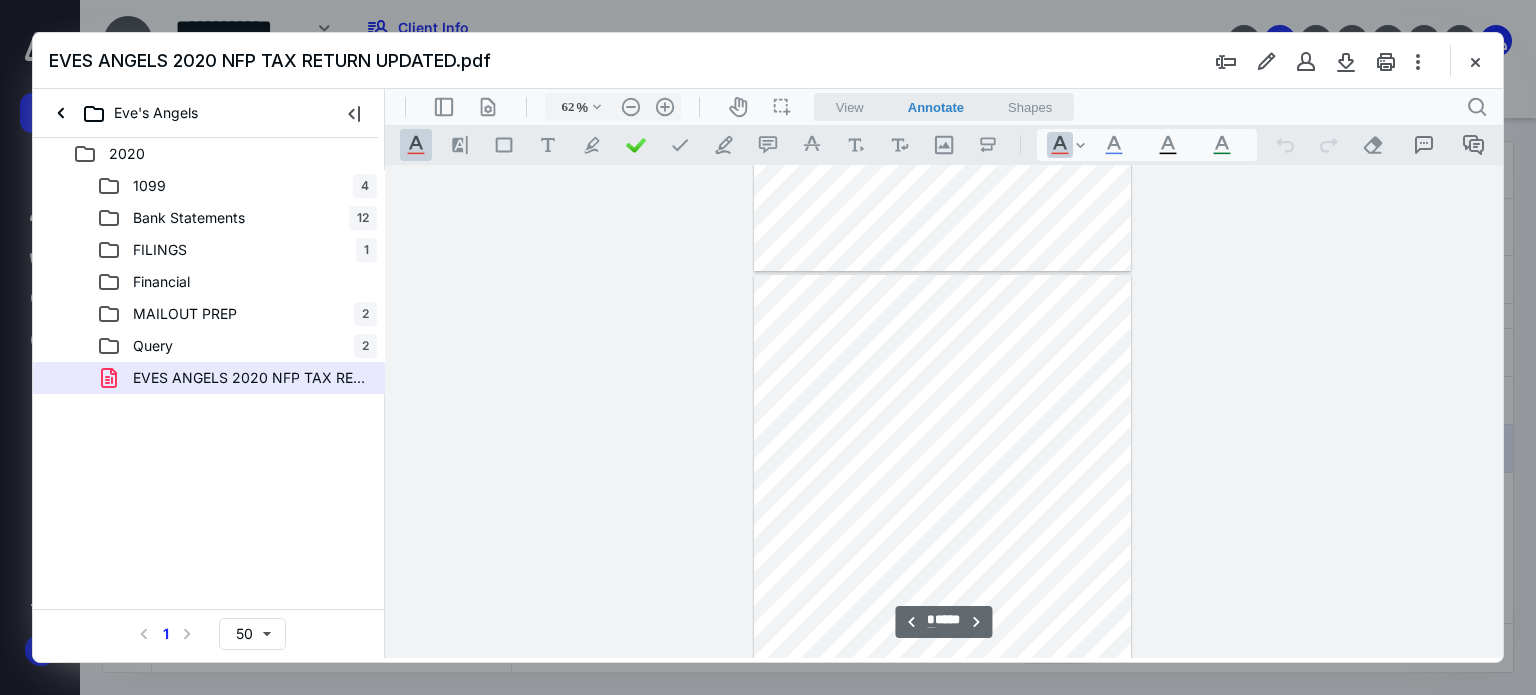 type on "*" 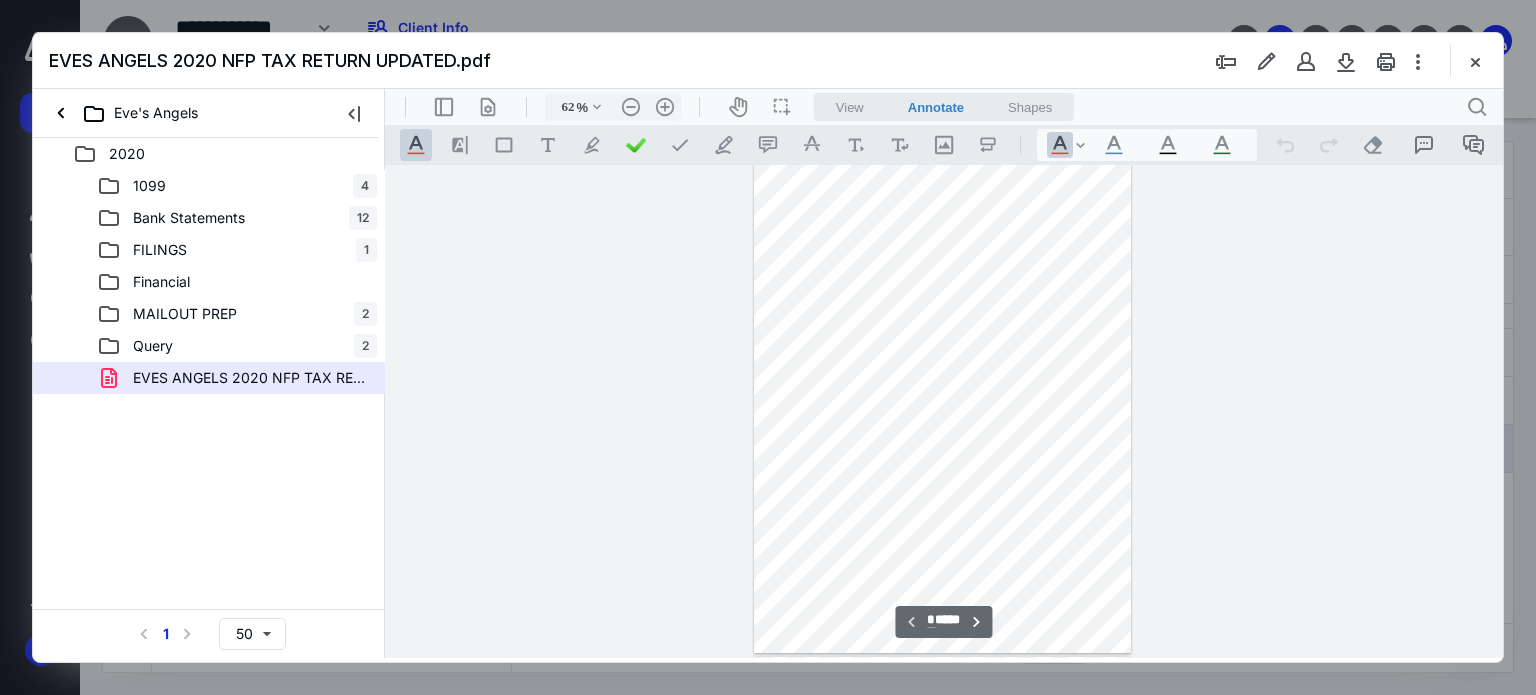 scroll, scrollTop: 0, scrollLeft: 0, axis: both 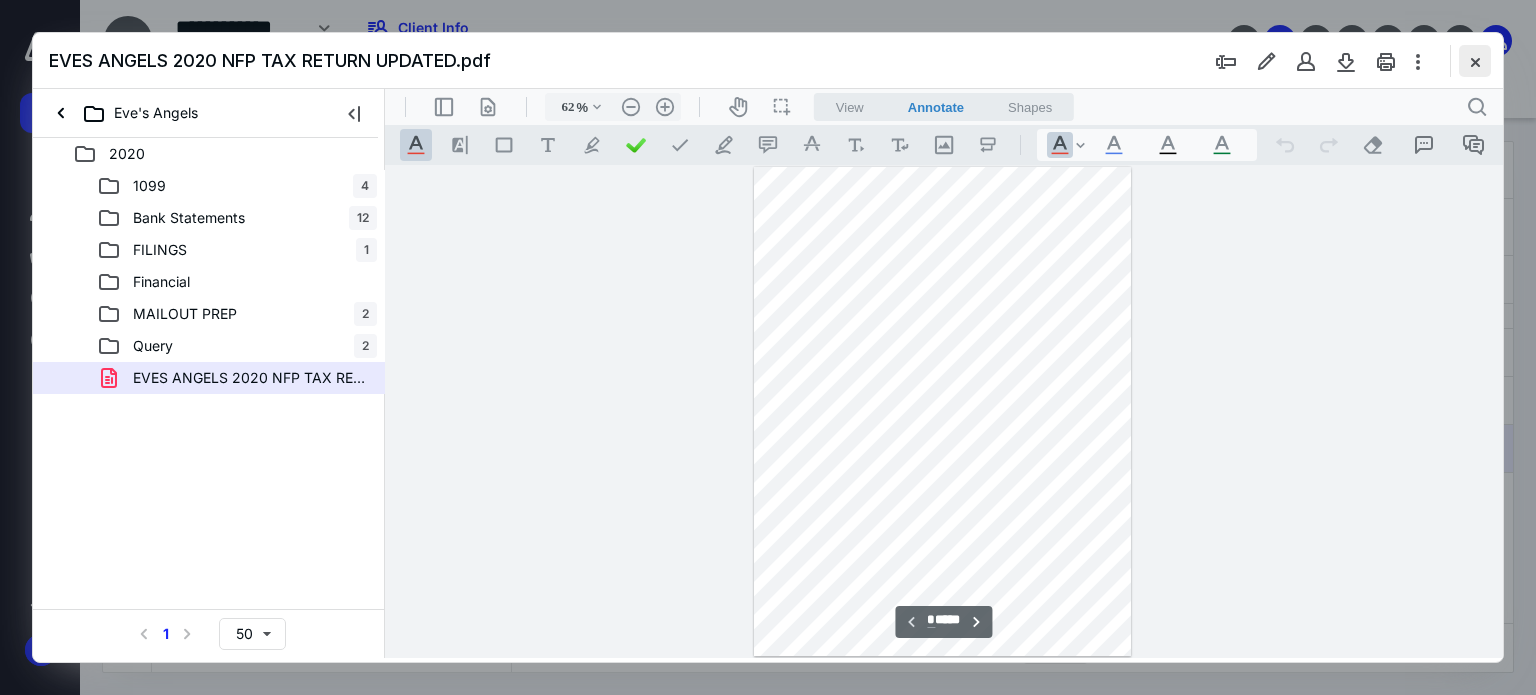 click at bounding box center [1475, 61] 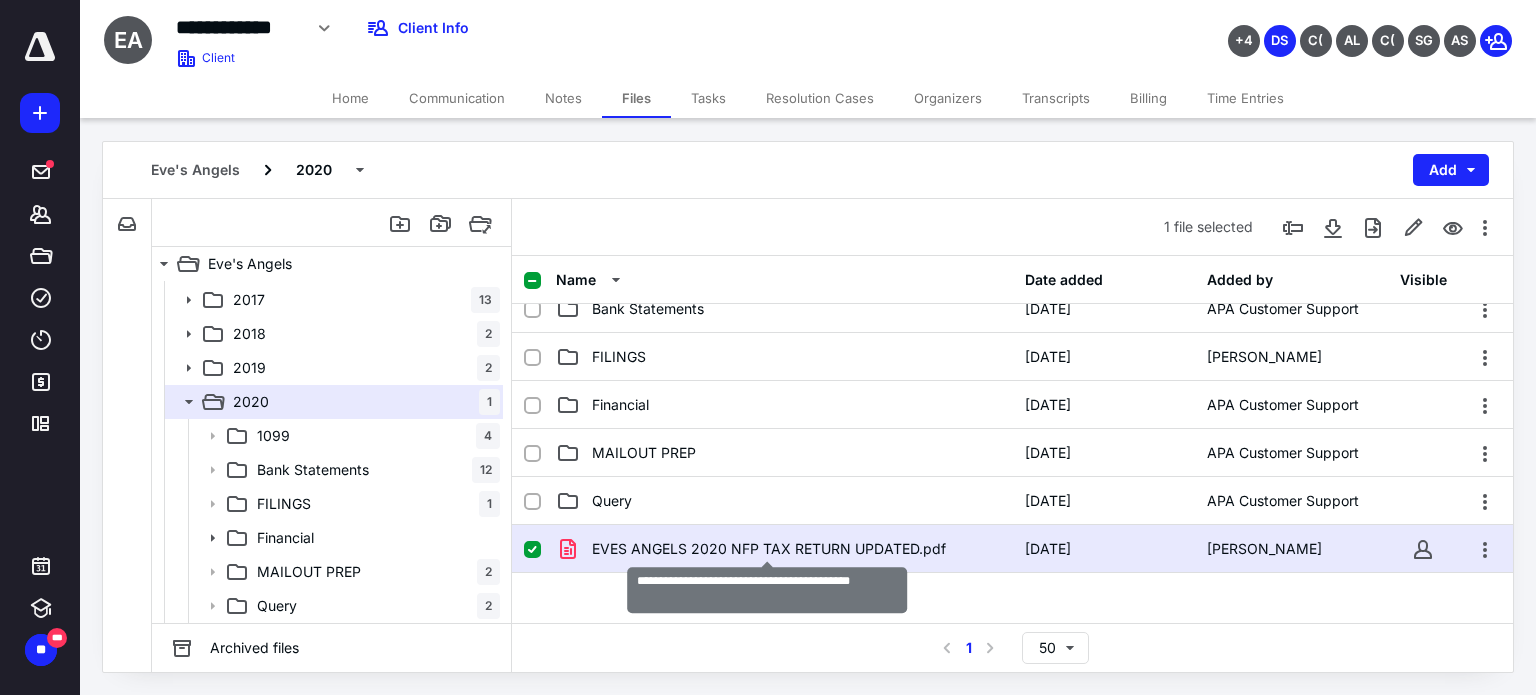 scroll, scrollTop: 0, scrollLeft: 0, axis: both 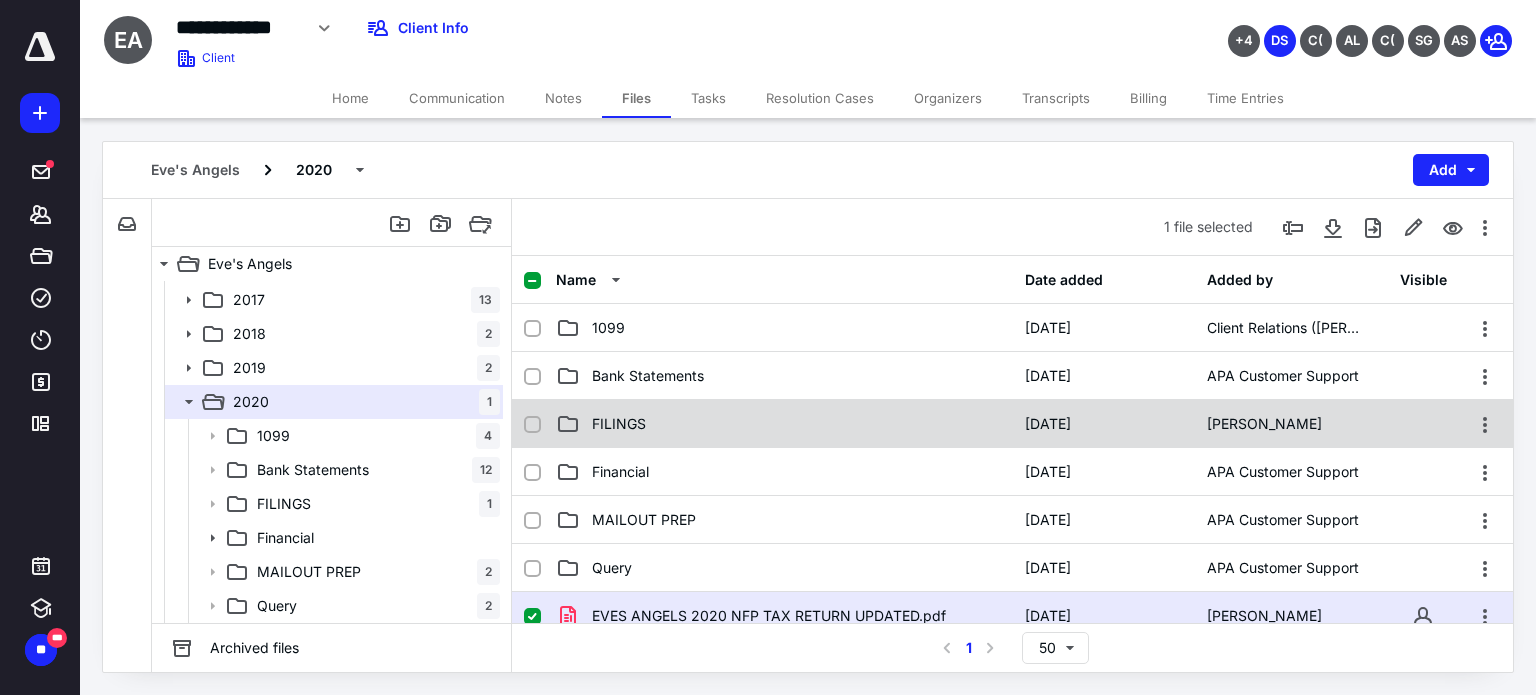click on "FILINGS [DATE] [PERSON_NAME]" at bounding box center (1012, 424) 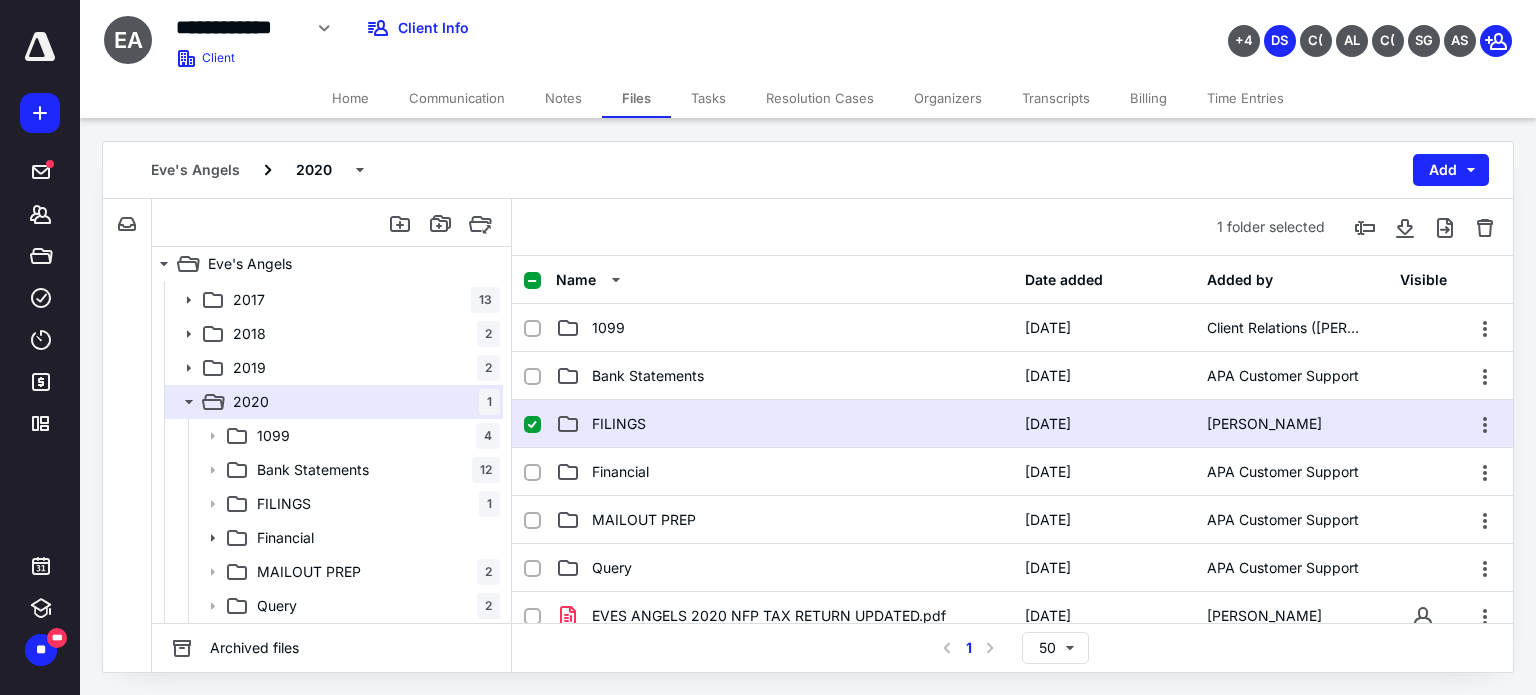 click on "FILINGS [DATE] [PERSON_NAME]" at bounding box center (1012, 424) 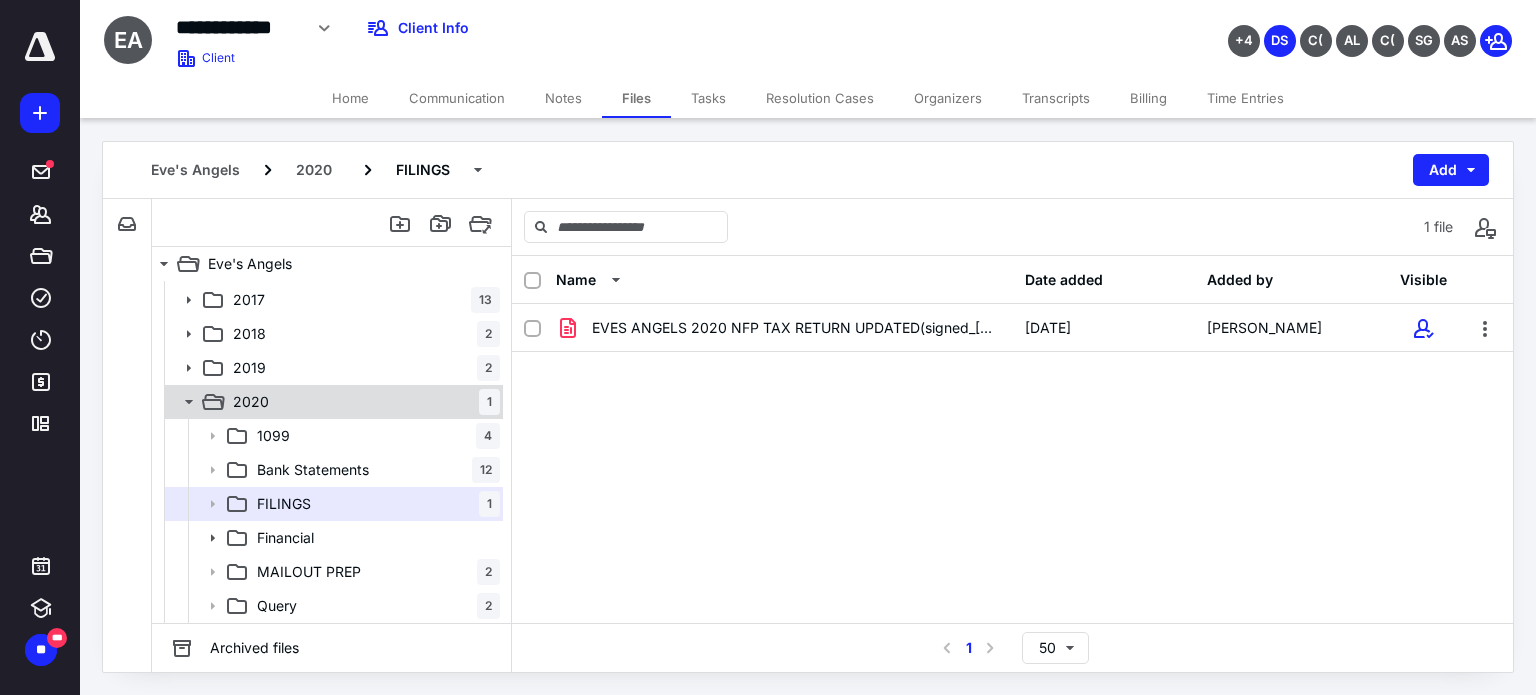 click on "2020 1" at bounding box center (362, 402) 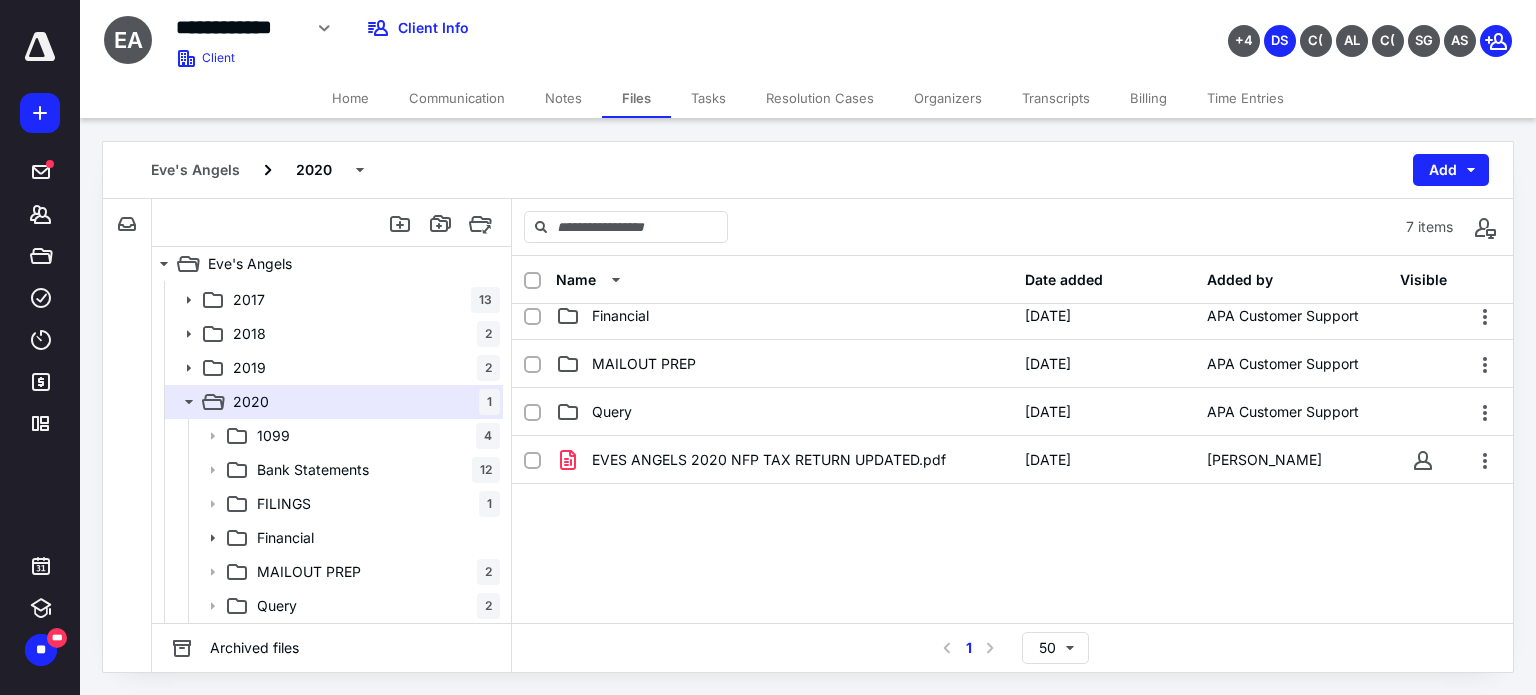 scroll, scrollTop: 267, scrollLeft: 0, axis: vertical 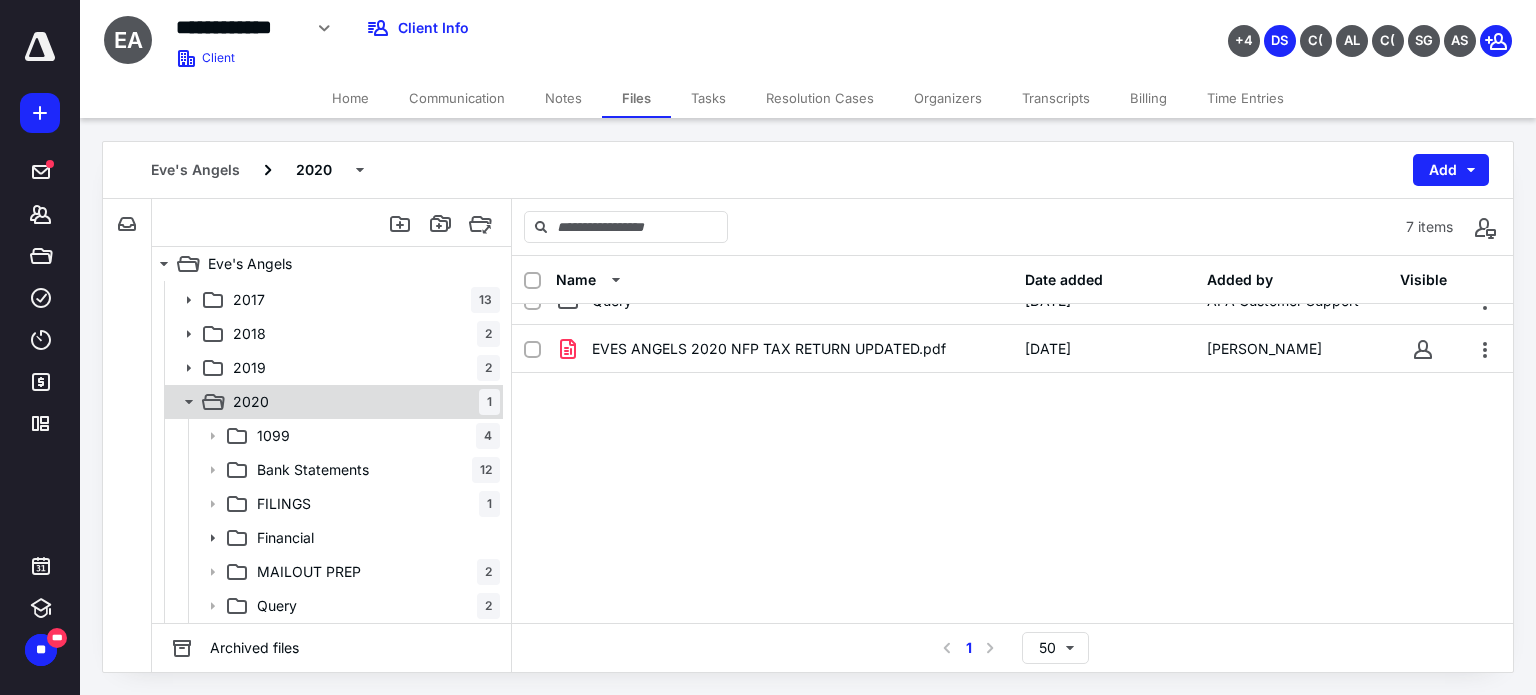 click 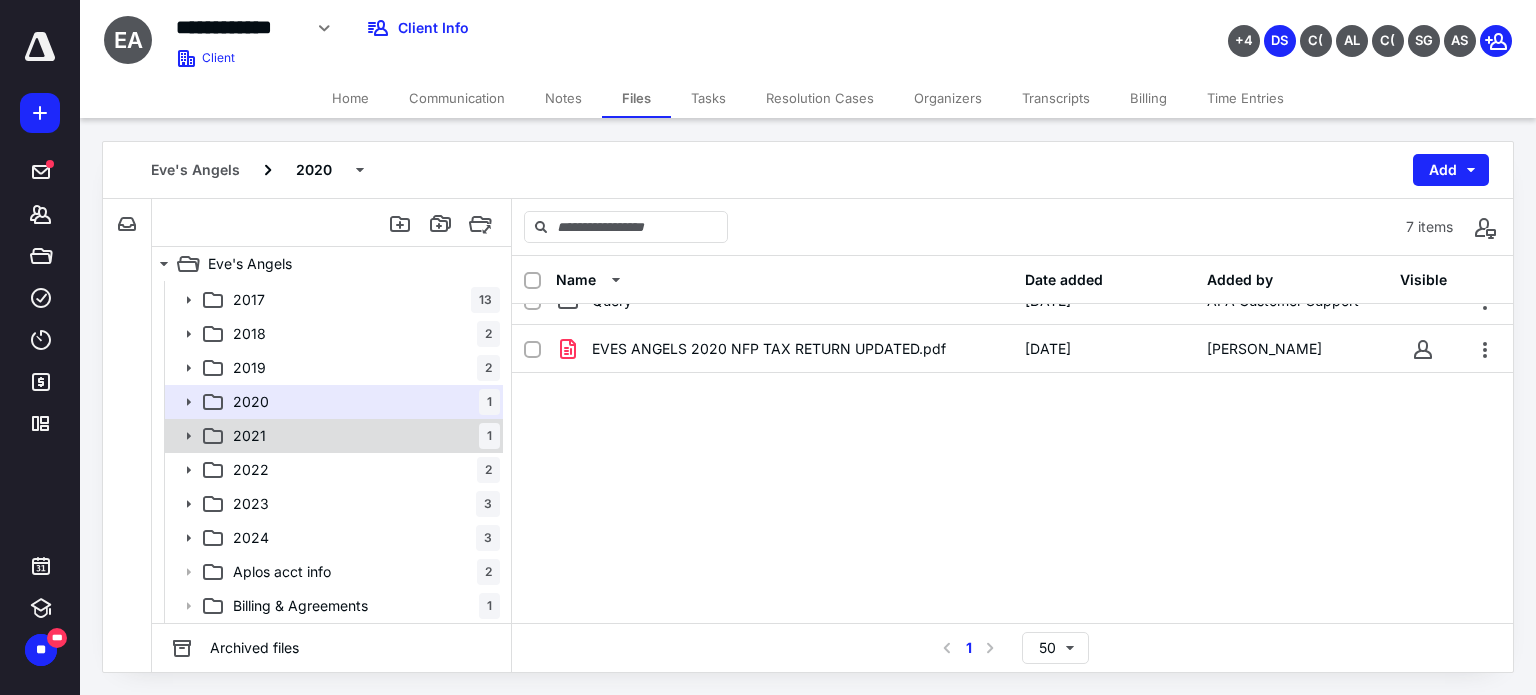 click 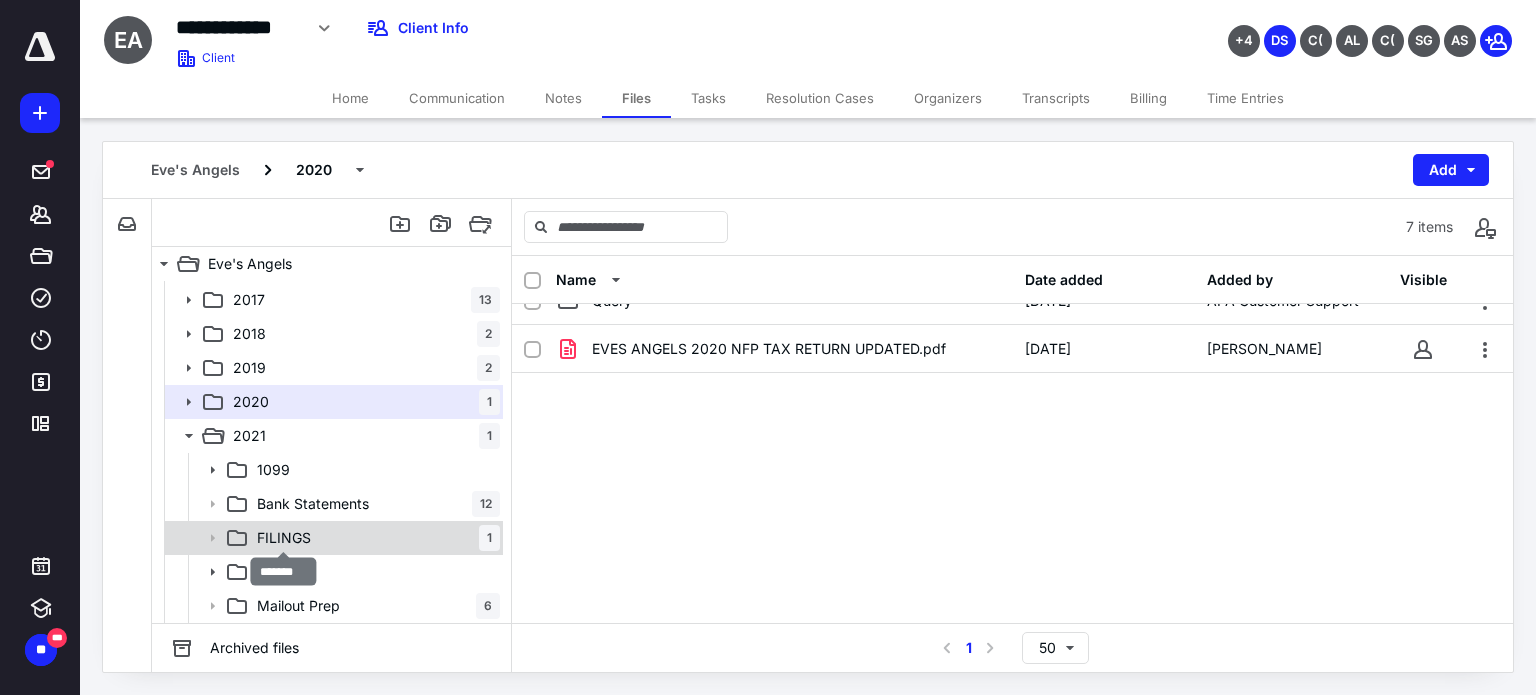 click on "FILINGS" at bounding box center [284, 538] 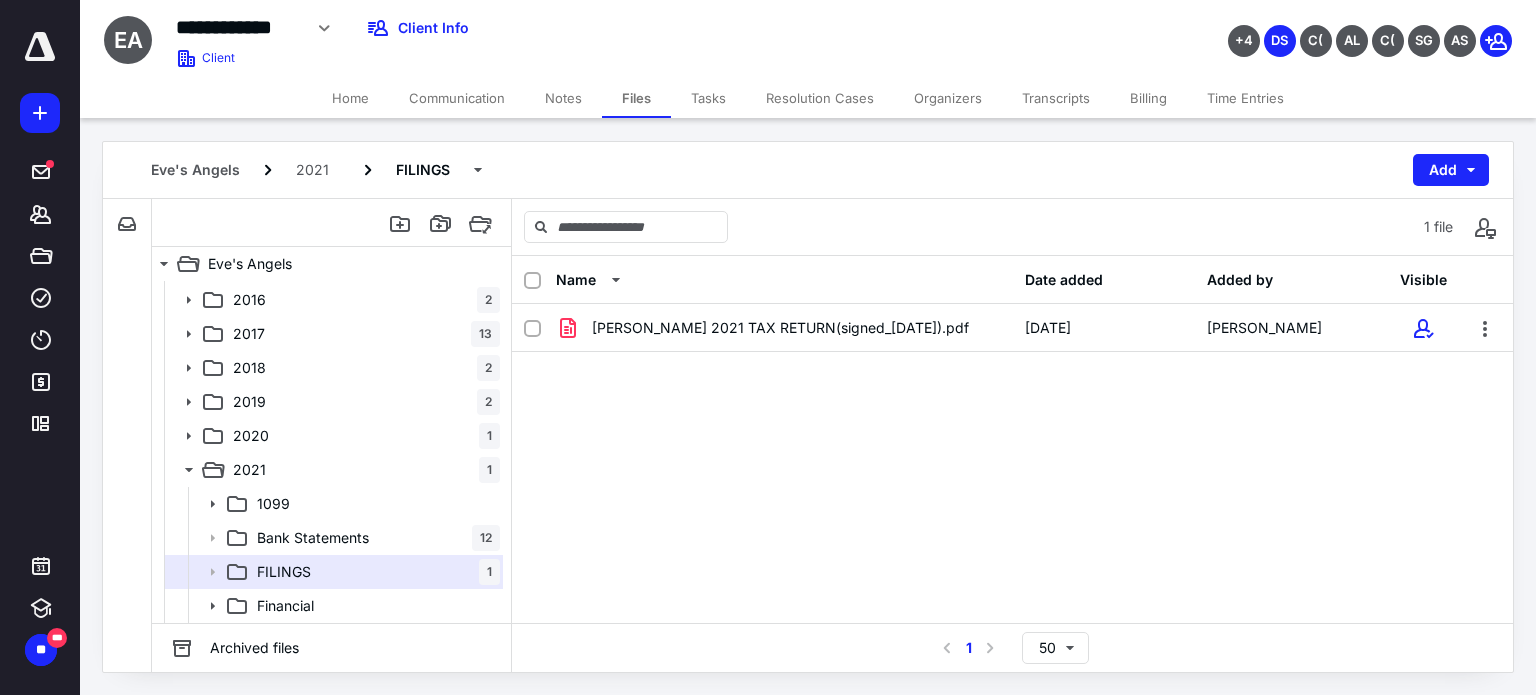 scroll, scrollTop: 0, scrollLeft: 0, axis: both 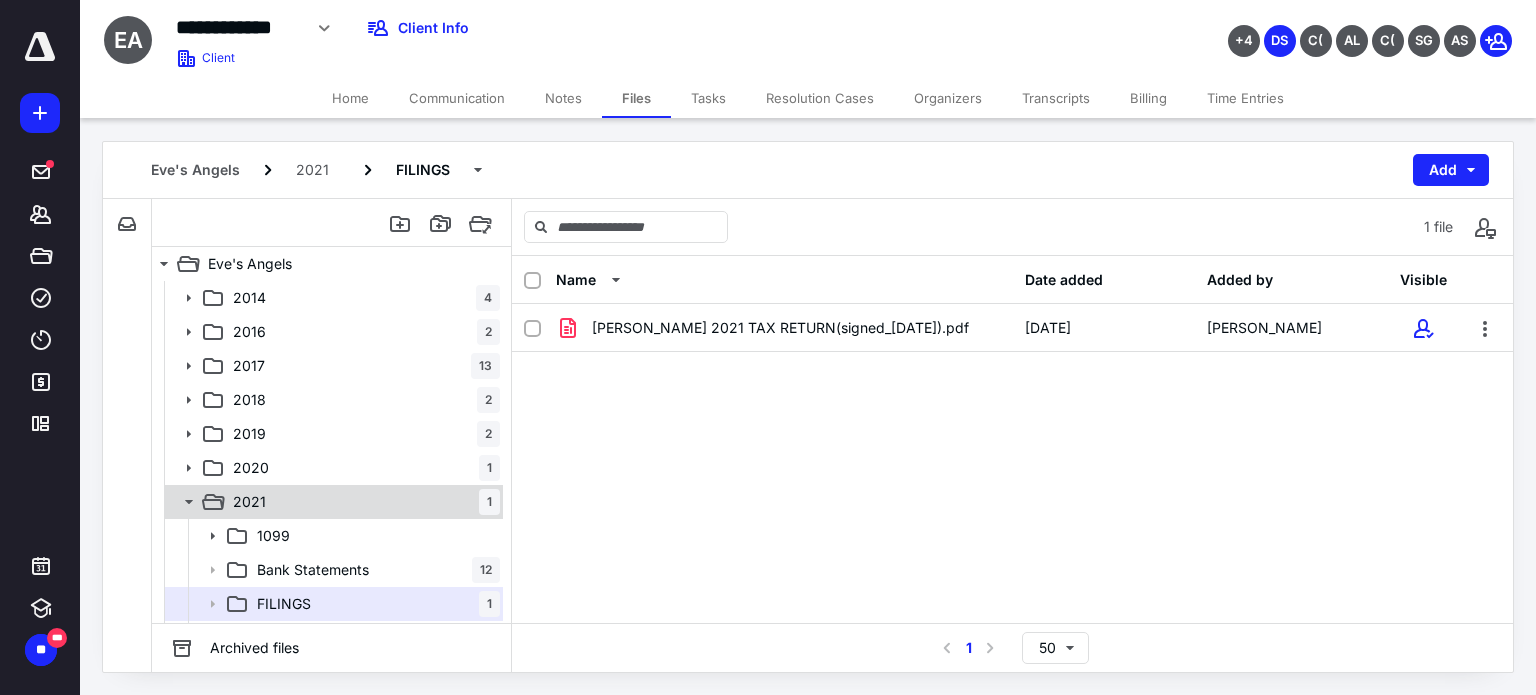 click 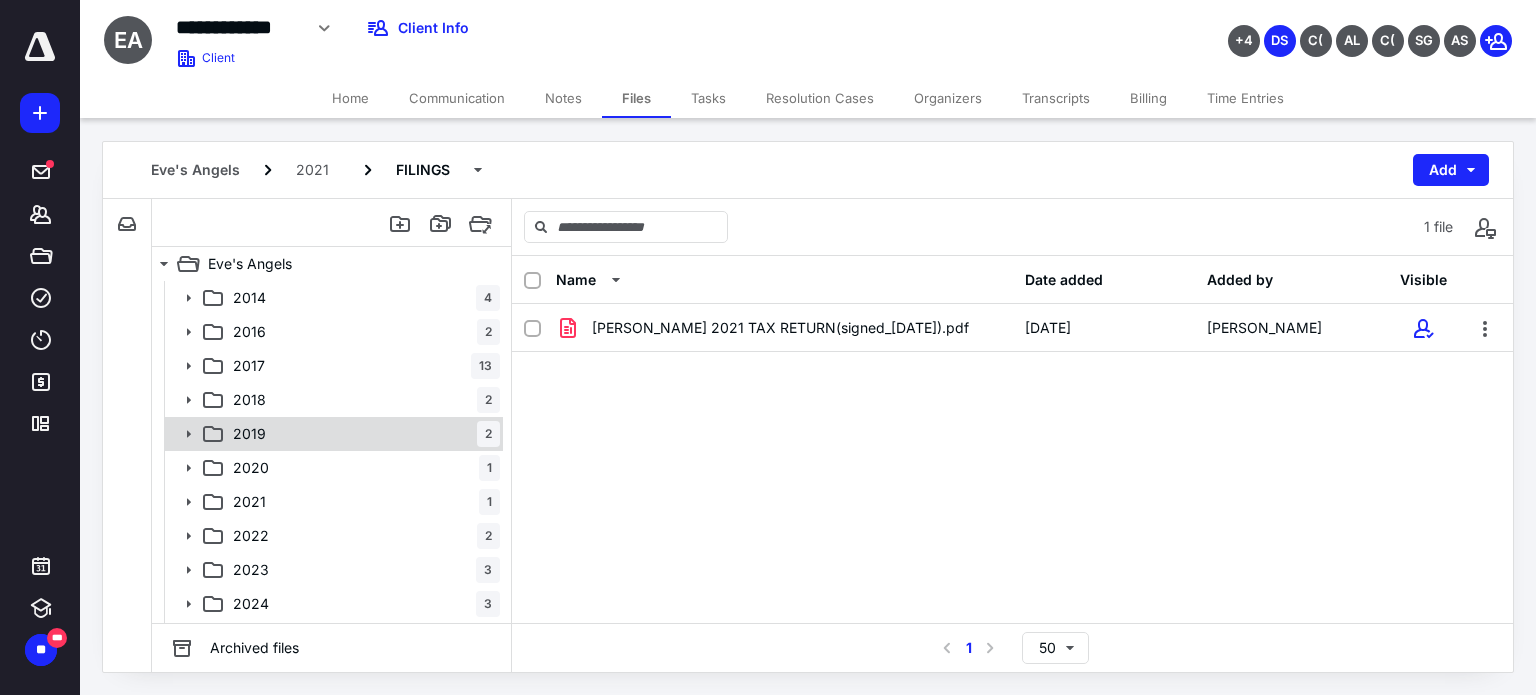 click on "2019 2" at bounding box center [362, 434] 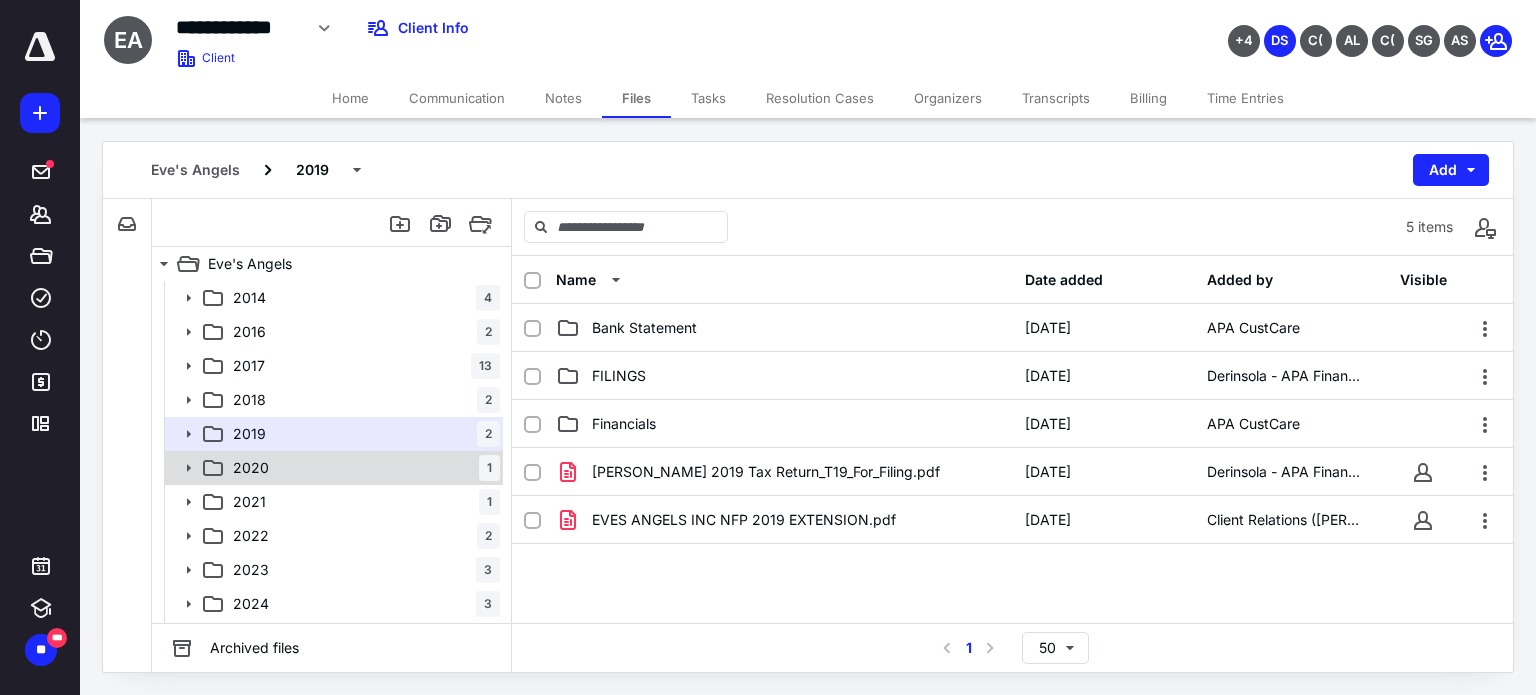 click on "2020 1" at bounding box center [362, 468] 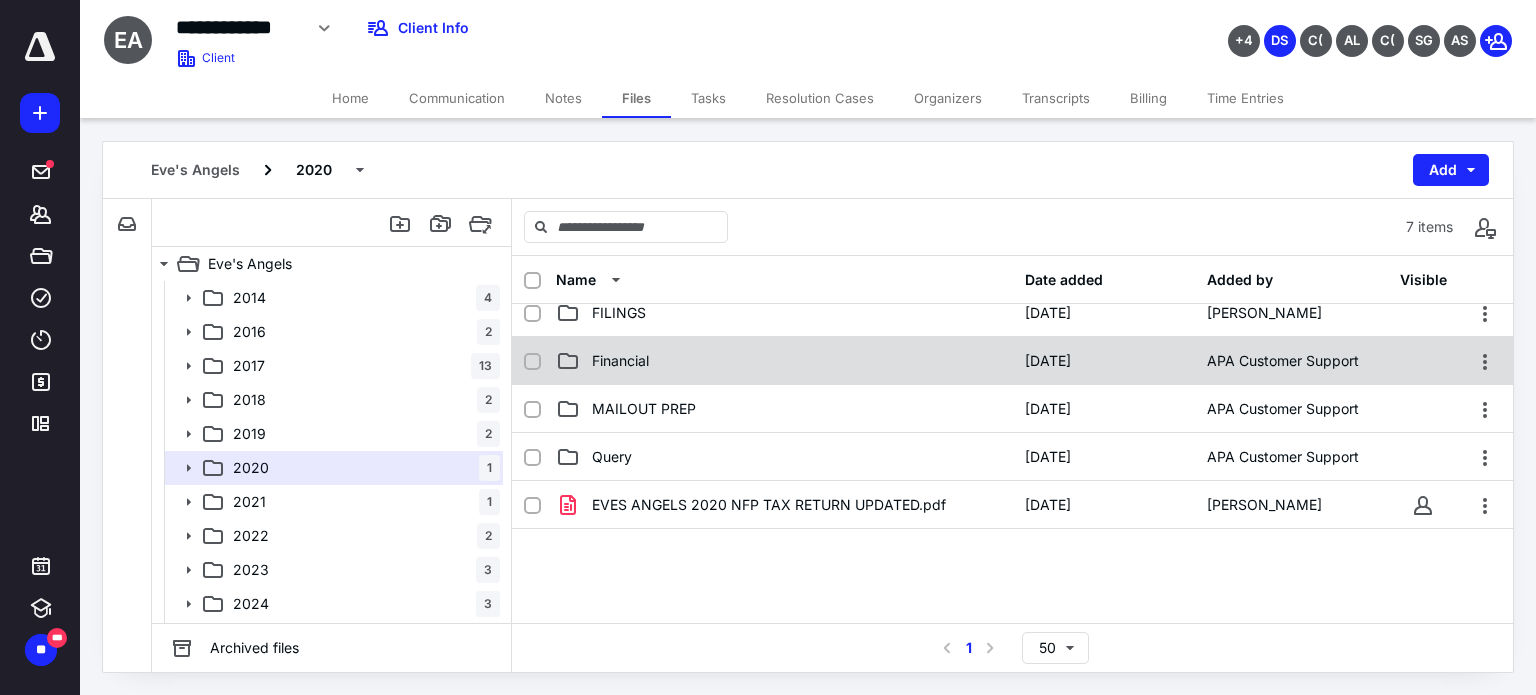 scroll, scrollTop: 67, scrollLeft: 0, axis: vertical 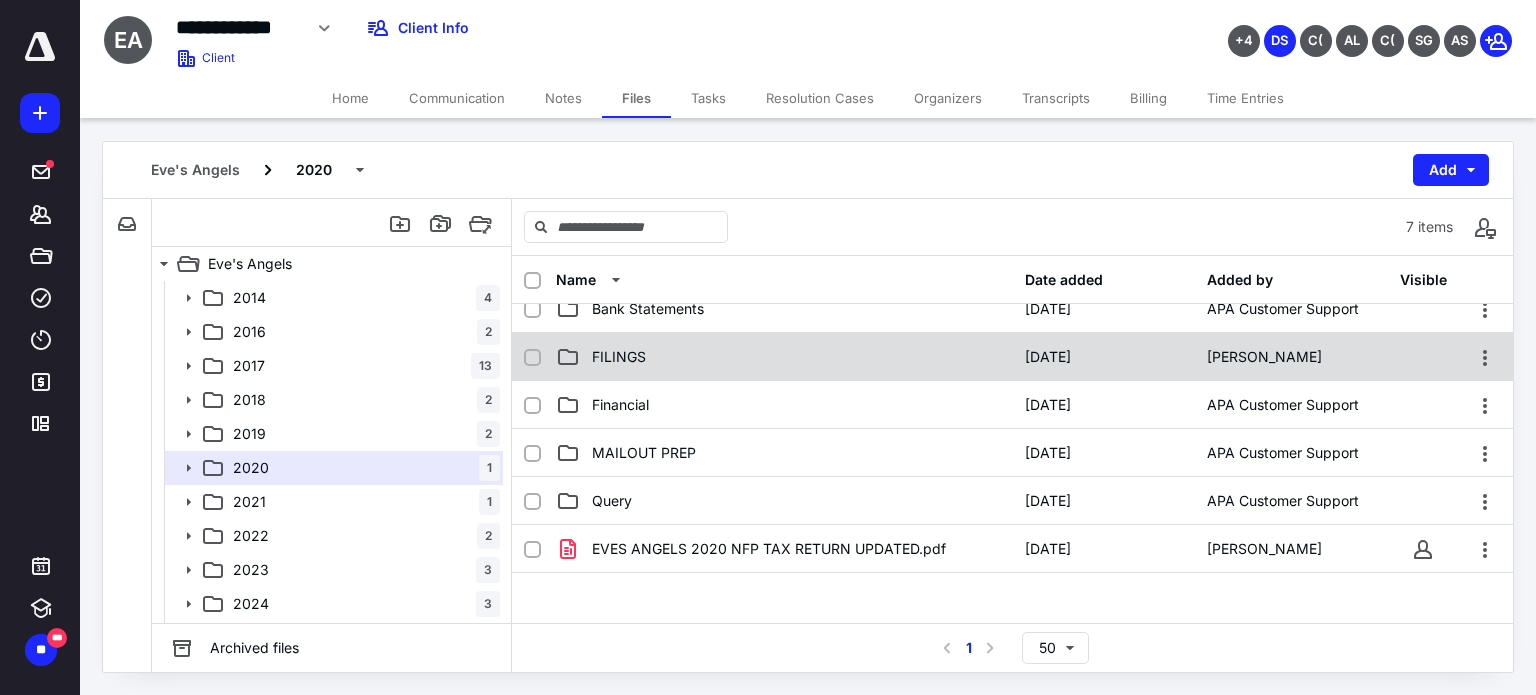 click on "FILINGS [DATE] [PERSON_NAME]" at bounding box center (1012, 357) 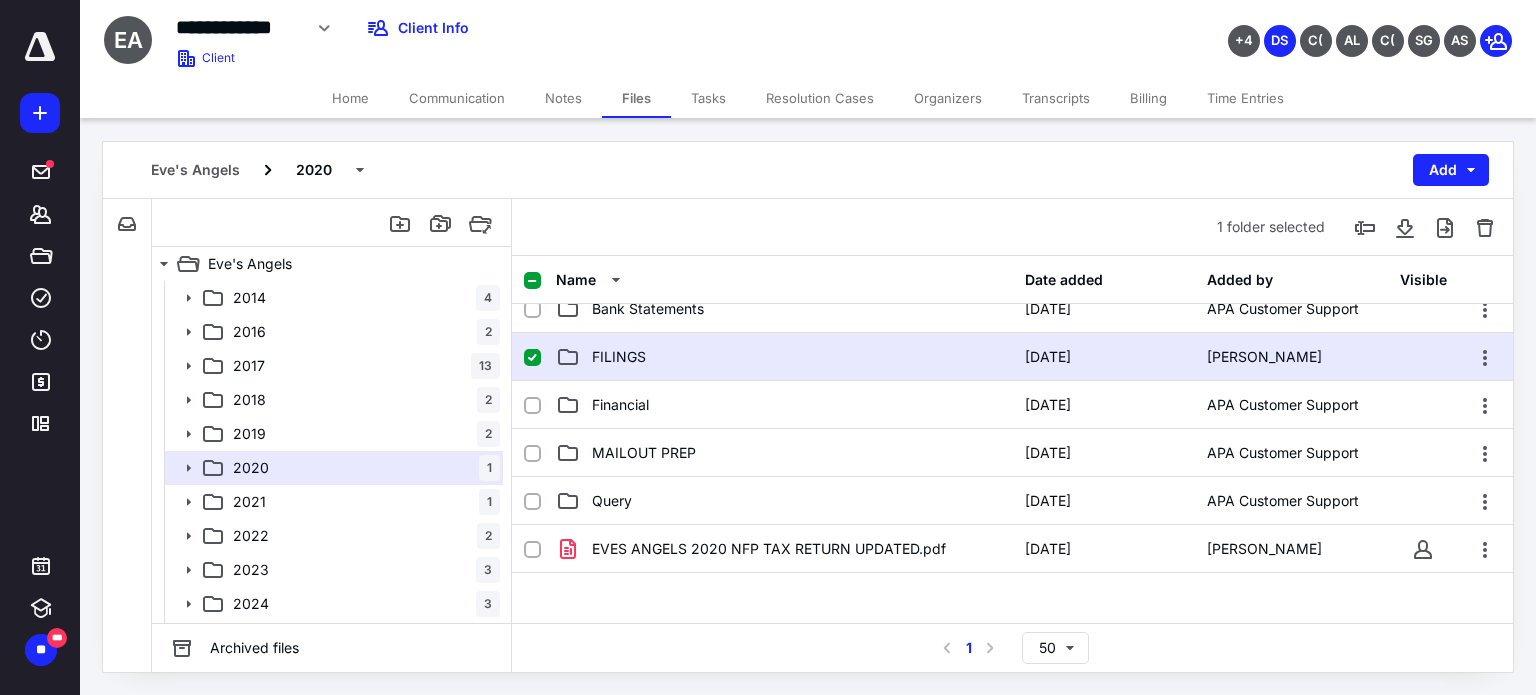 checkbox on "true" 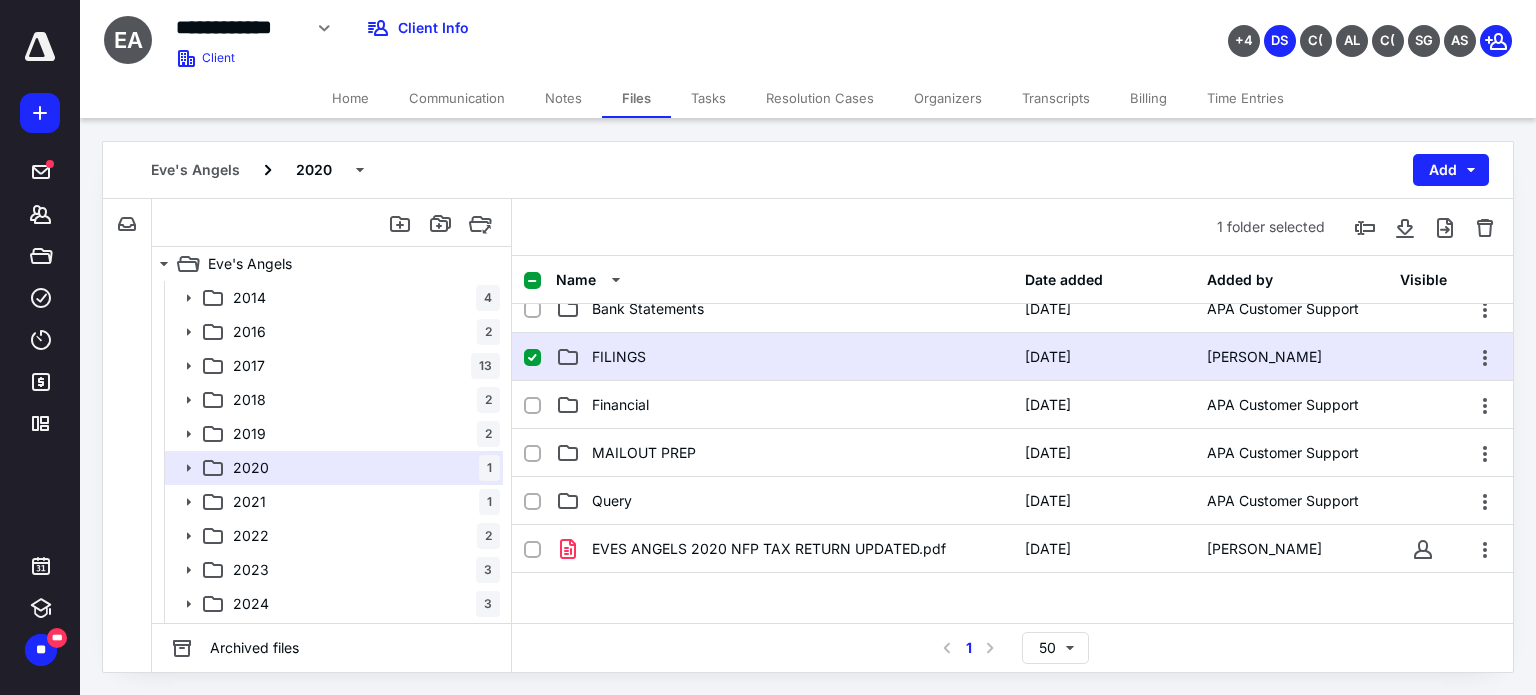 scroll, scrollTop: 0, scrollLeft: 0, axis: both 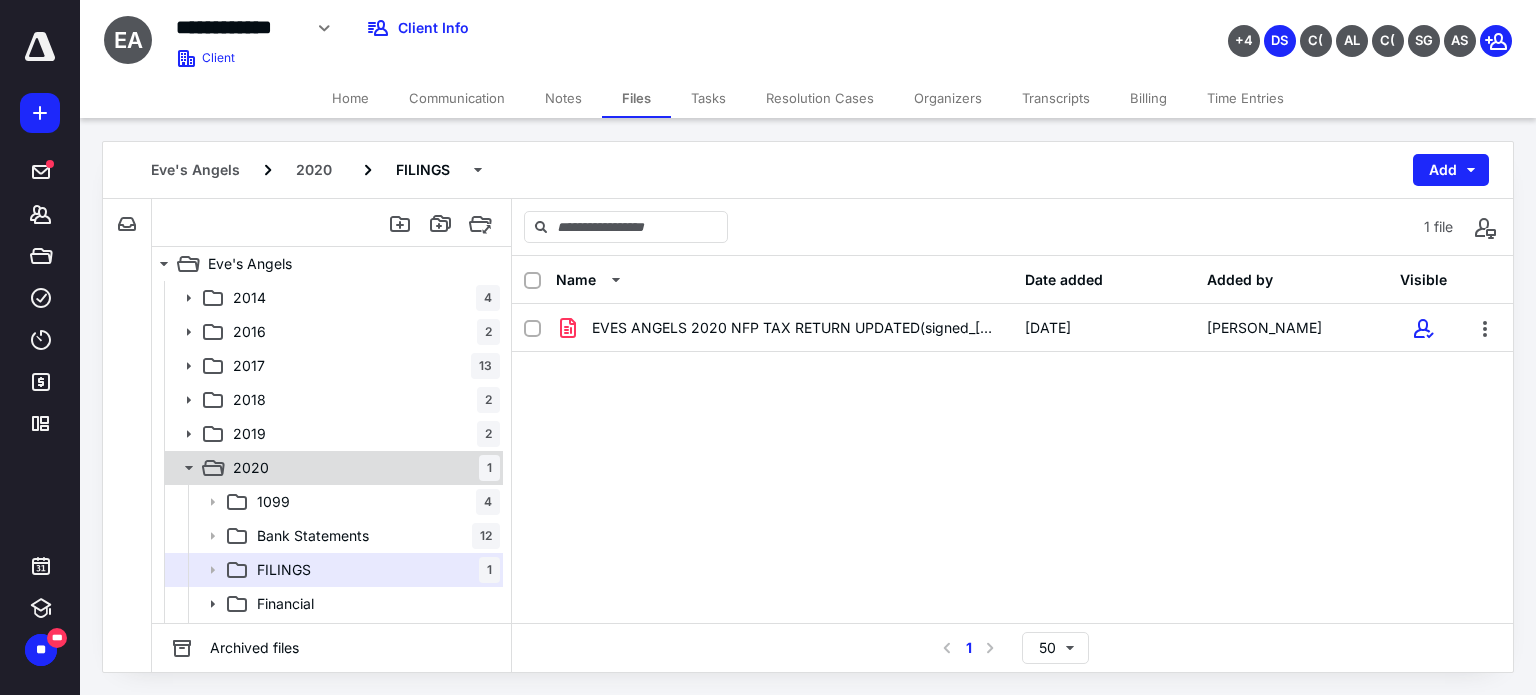 click on "2020 1" at bounding box center [362, 468] 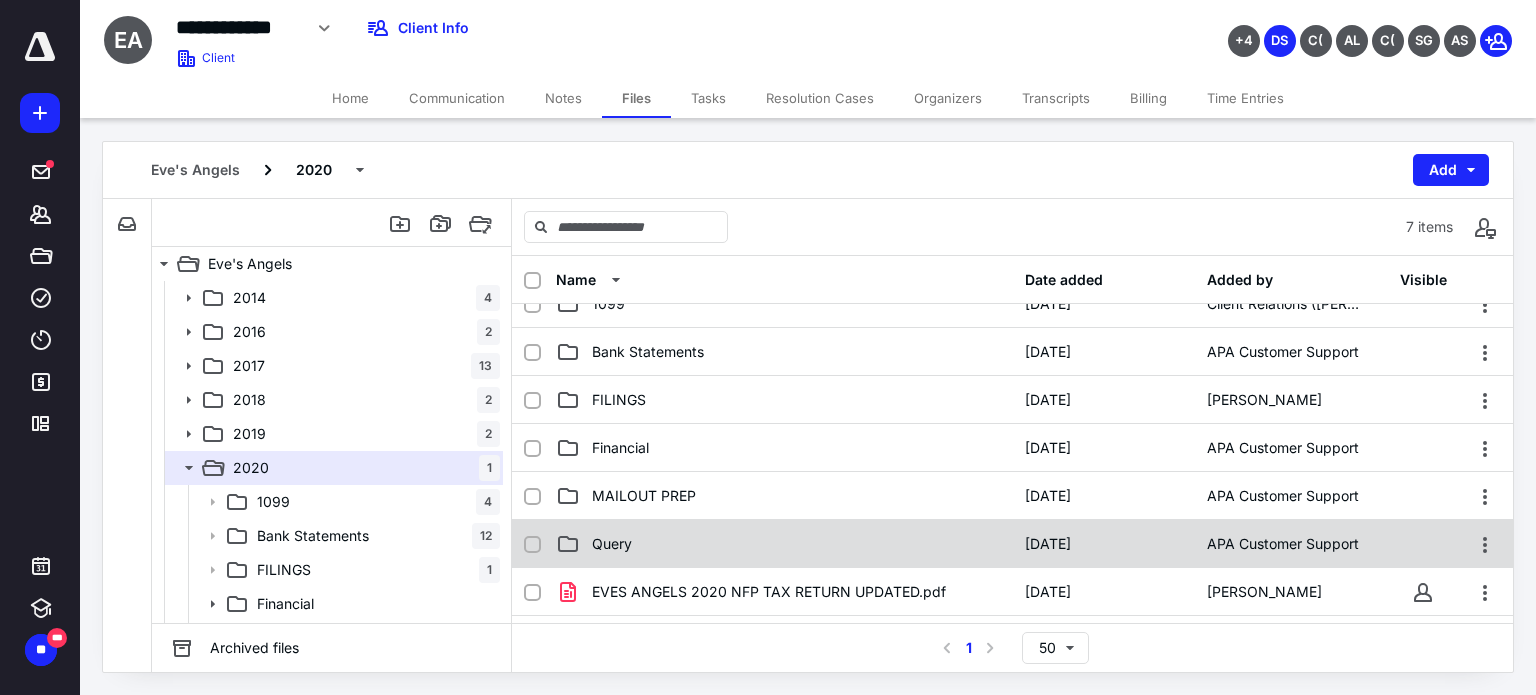 scroll, scrollTop: 0, scrollLeft: 0, axis: both 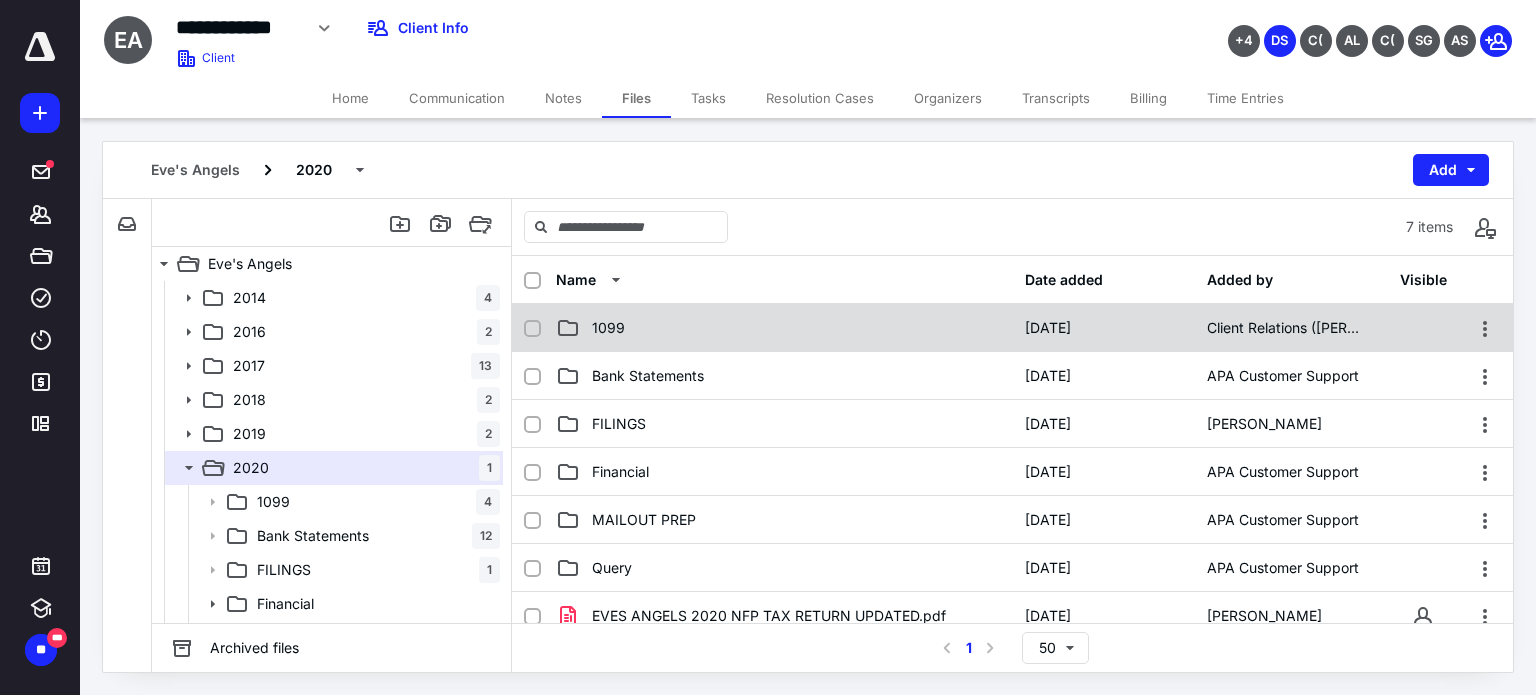 click on "1099" at bounding box center (784, 328) 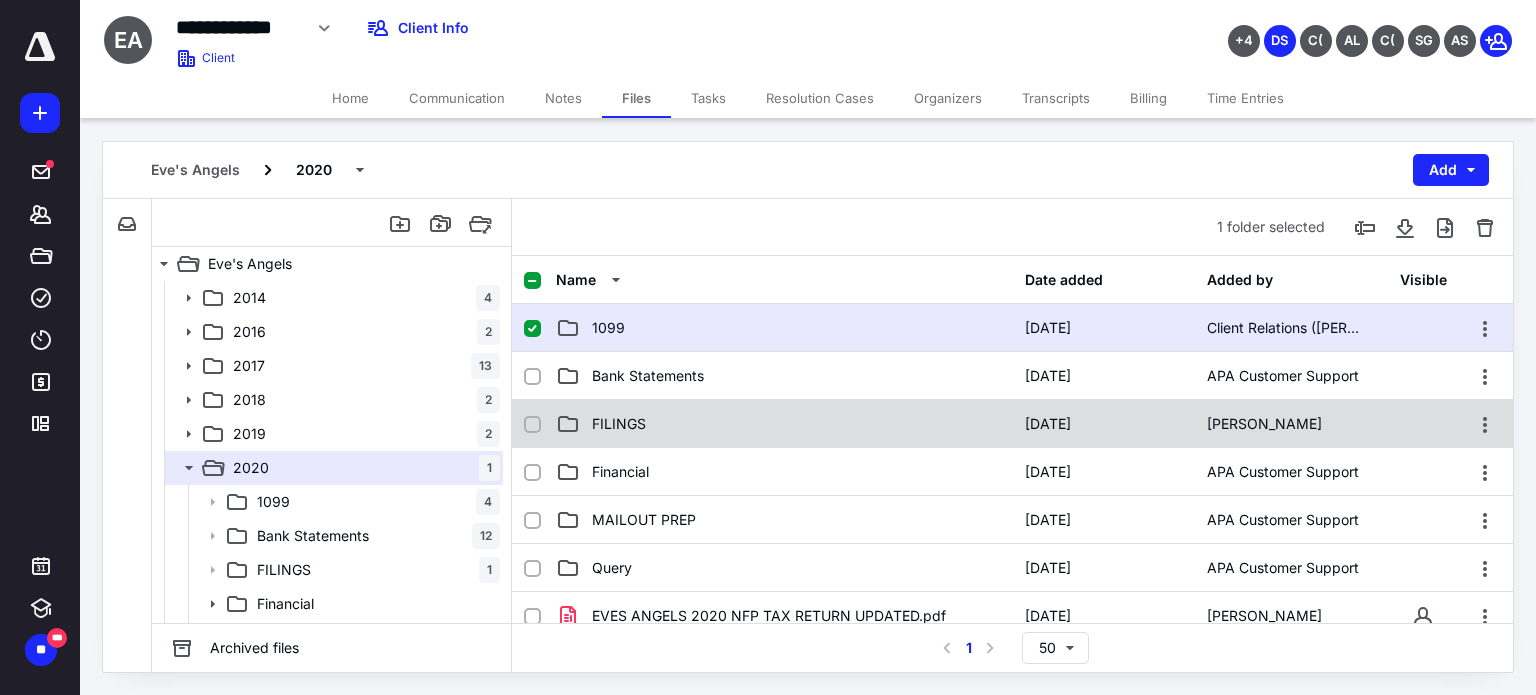 click on "FILINGS" at bounding box center [784, 424] 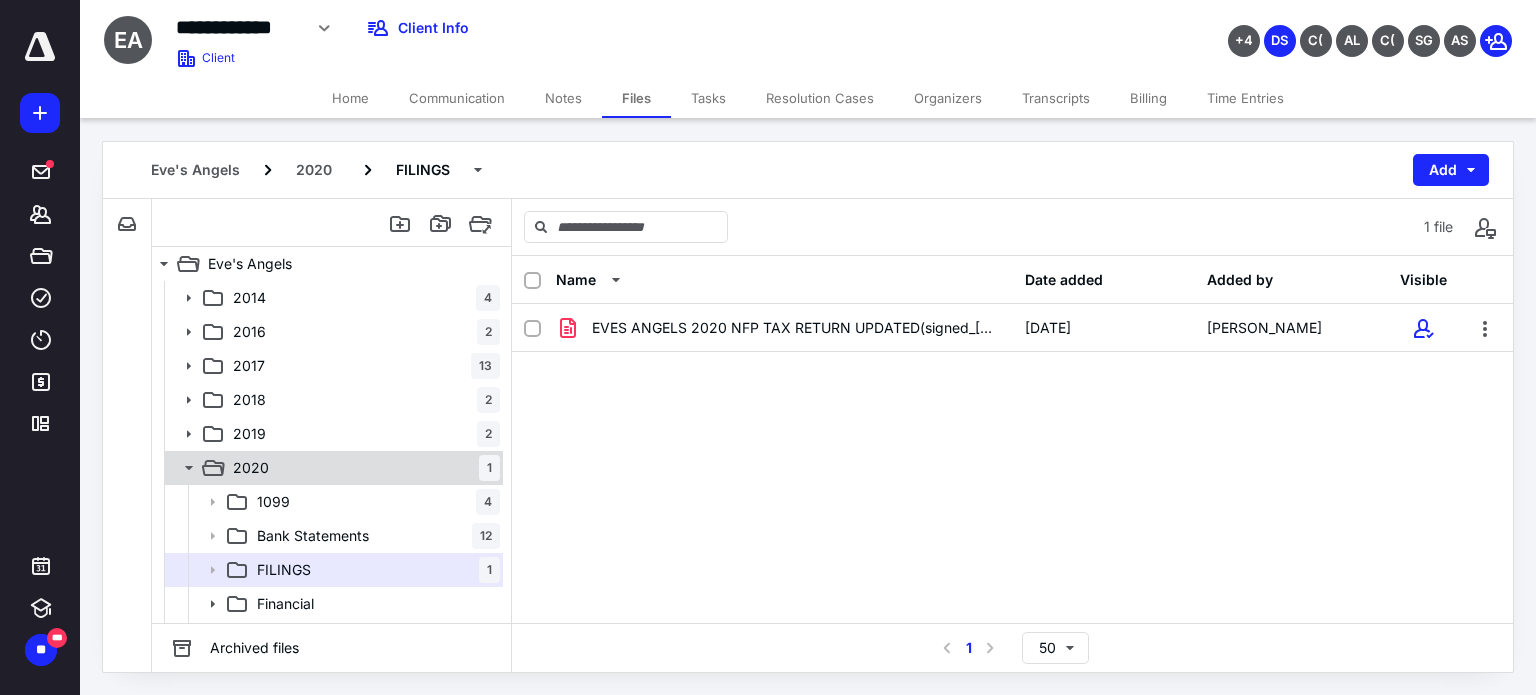click on "2020 1" at bounding box center [362, 468] 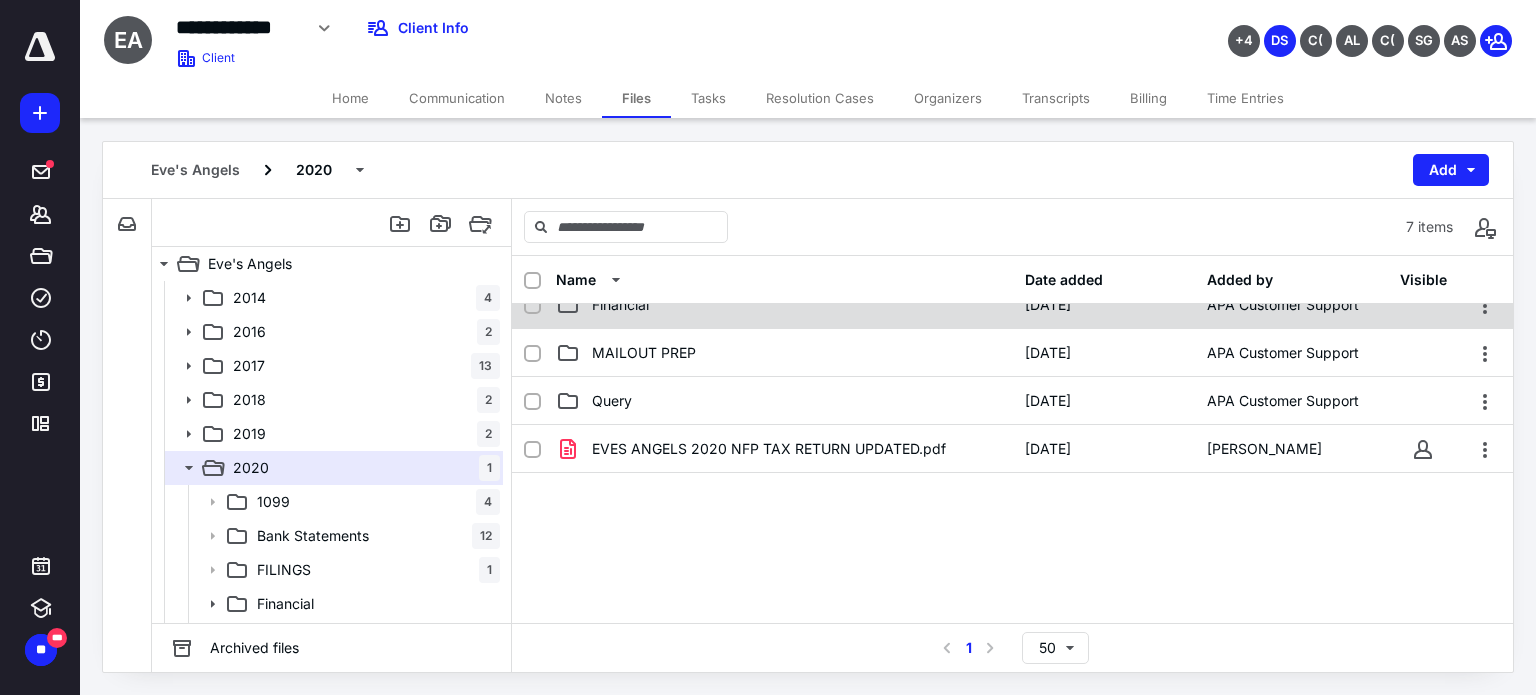 scroll, scrollTop: 67, scrollLeft: 0, axis: vertical 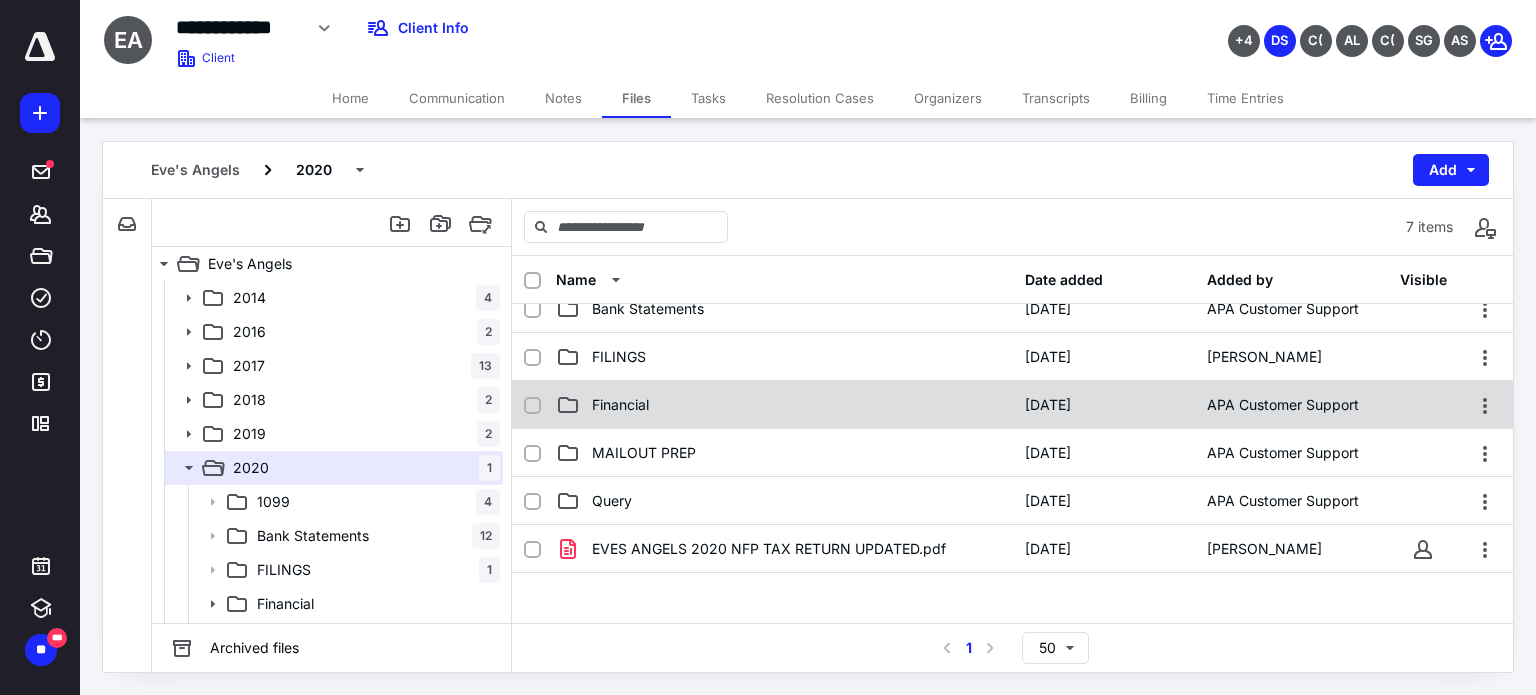 click on "Financial" at bounding box center (784, 405) 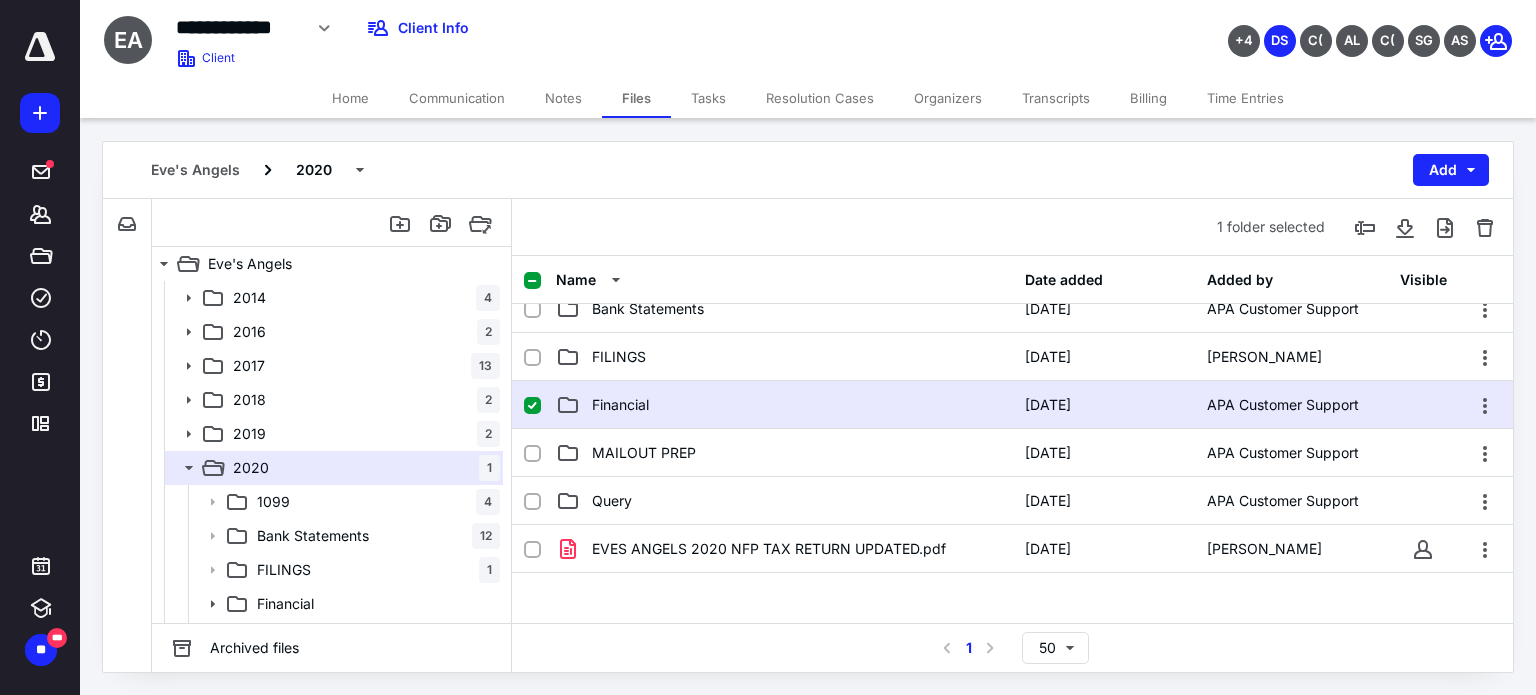 click on "Financial" at bounding box center [784, 405] 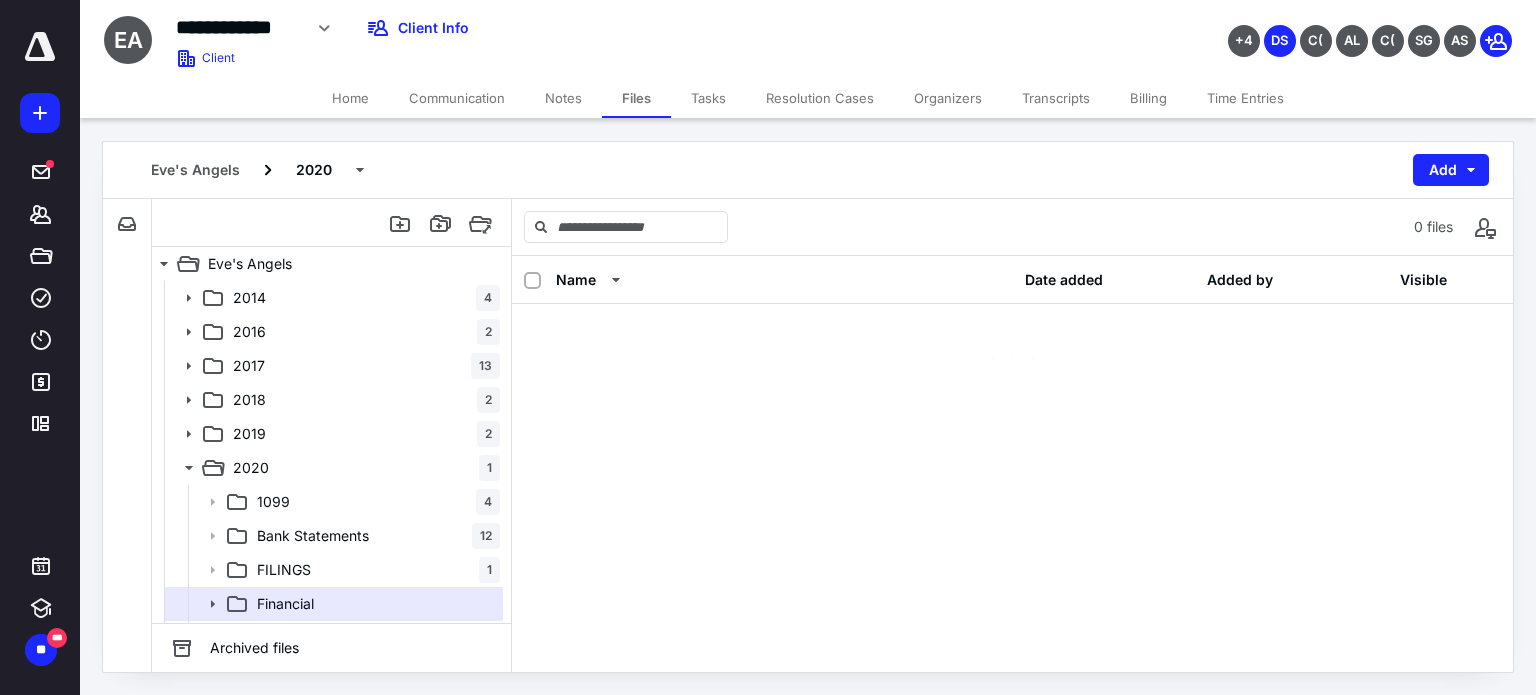 scroll, scrollTop: 0, scrollLeft: 0, axis: both 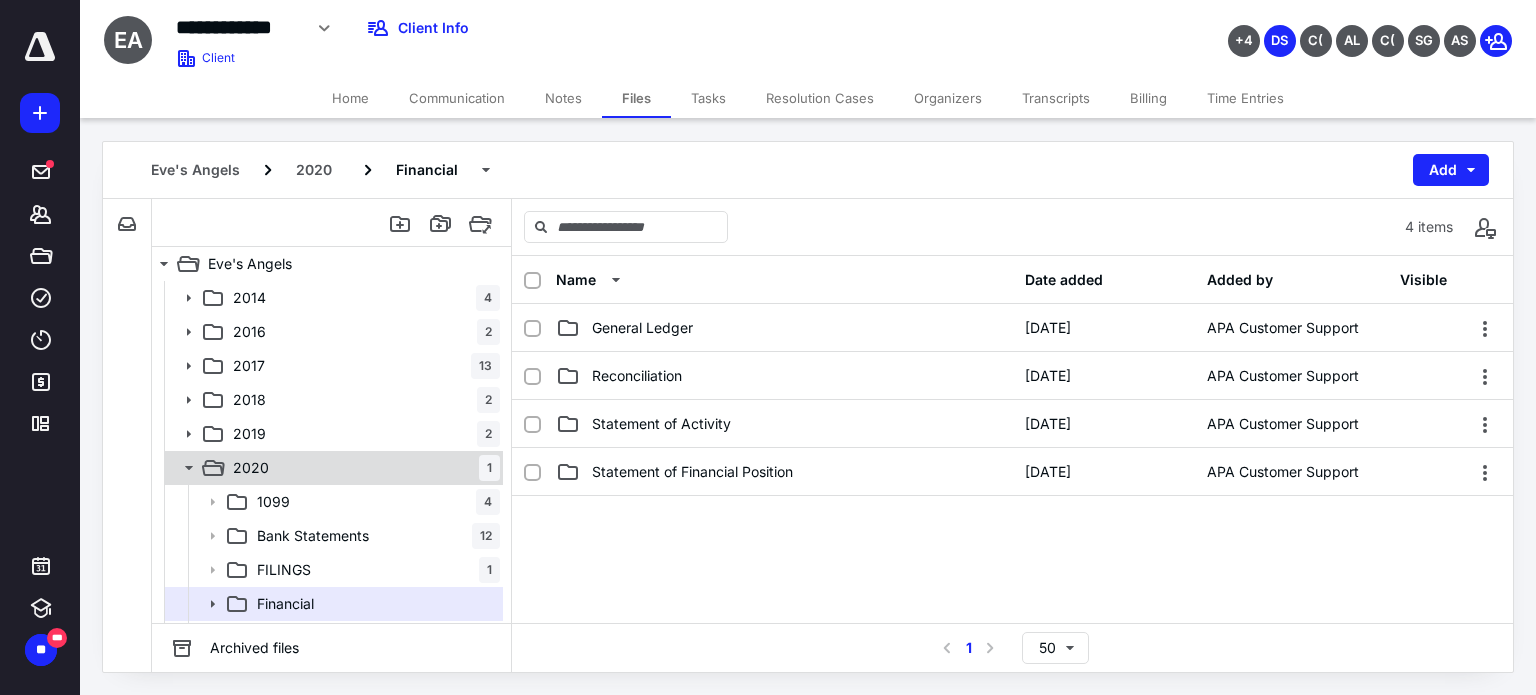 click on "2020 1" at bounding box center (362, 468) 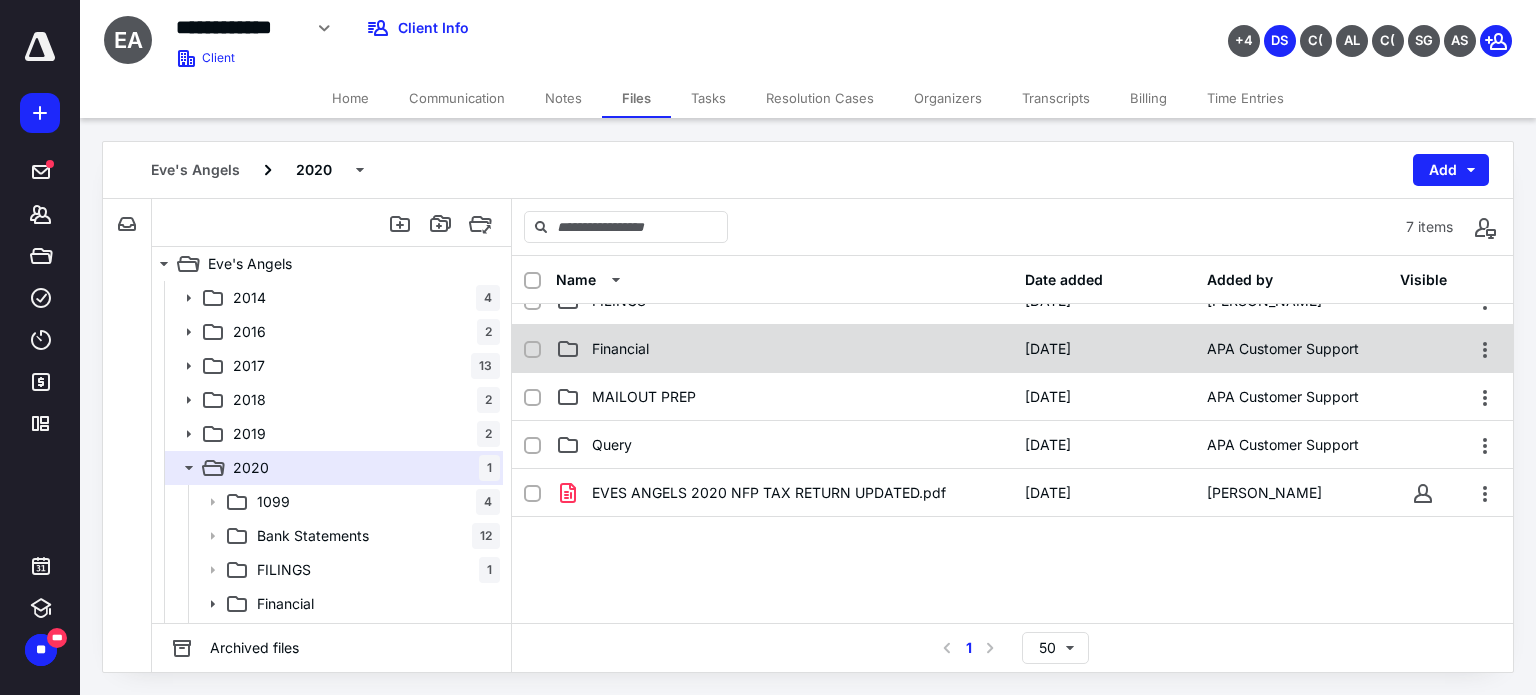 scroll, scrollTop: 200, scrollLeft: 0, axis: vertical 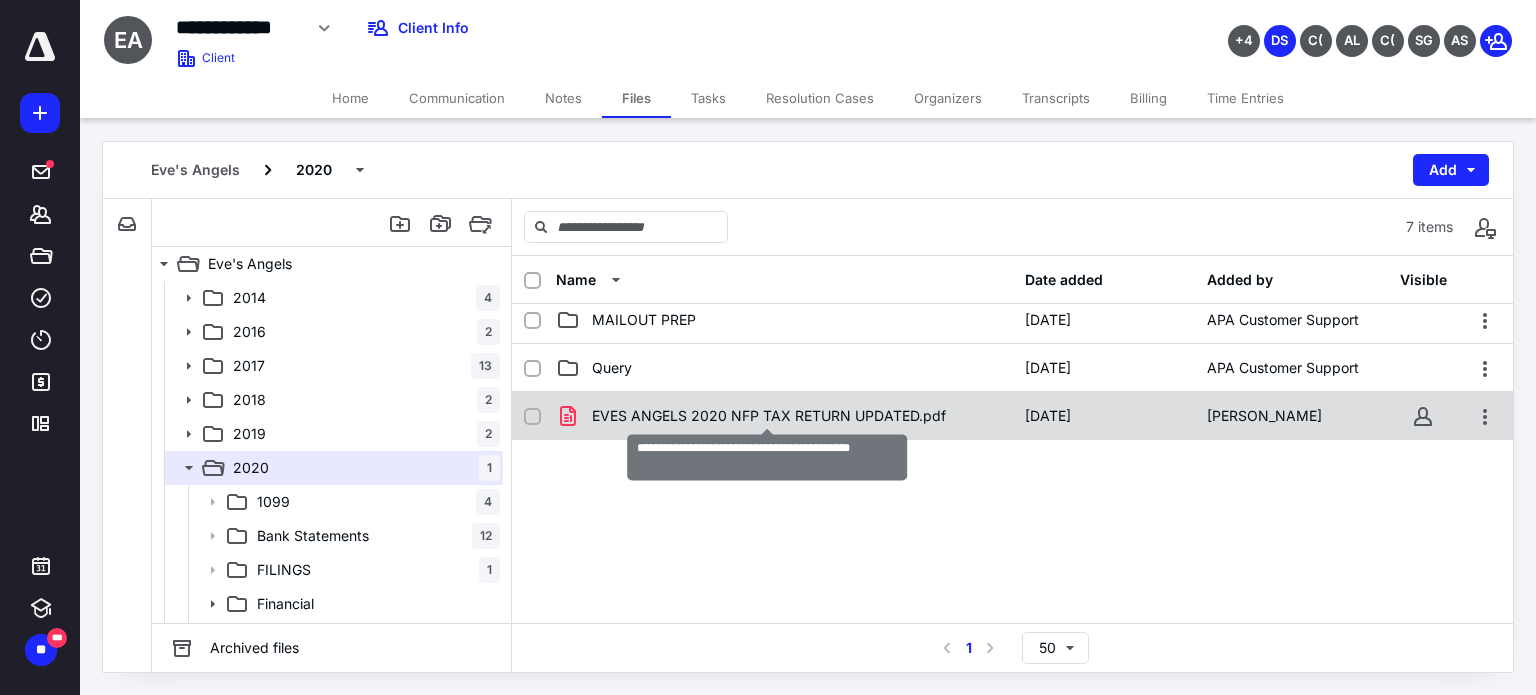 click on "EVES ANGELS 2020 NFP TAX RETURN UPDATED.pdf" at bounding box center [769, 416] 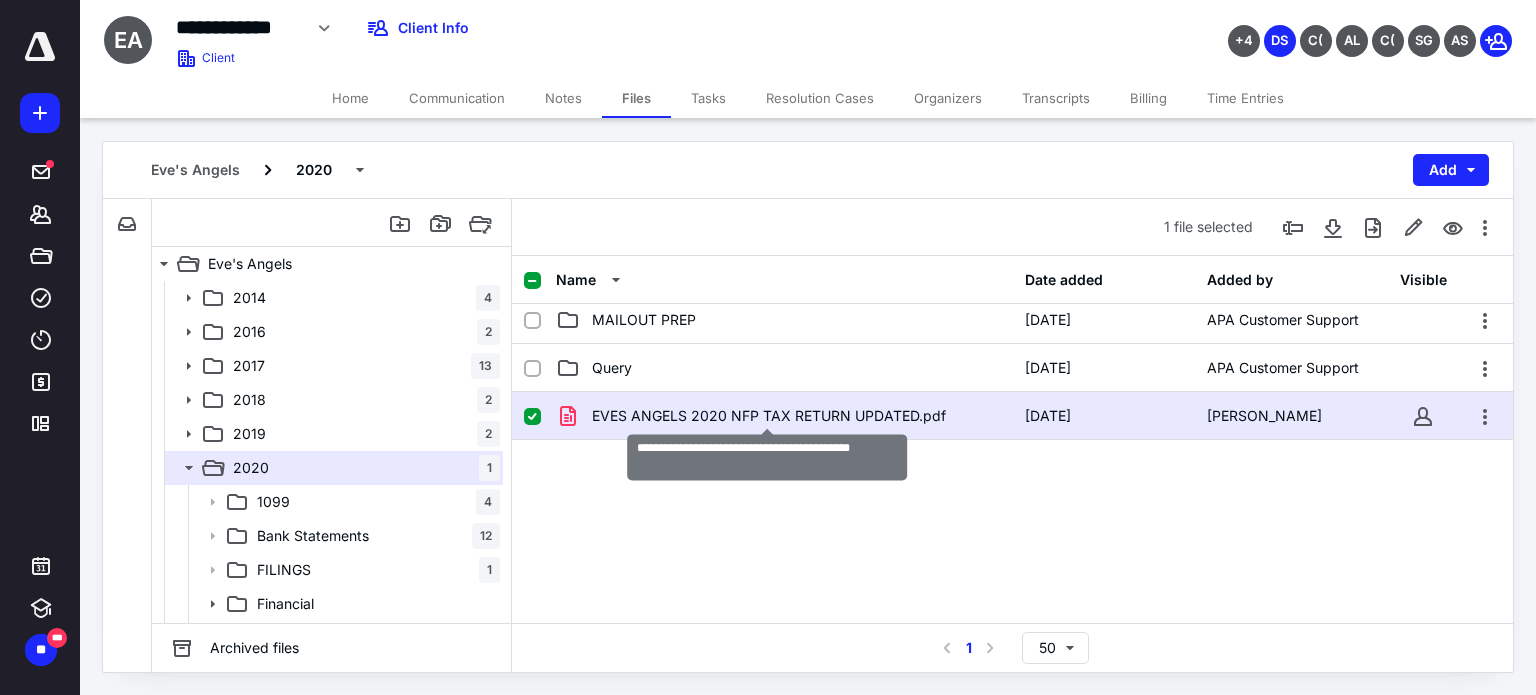 click on "EVES ANGELS 2020 NFP TAX RETURN UPDATED.pdf" at bounding box center (769, 416) 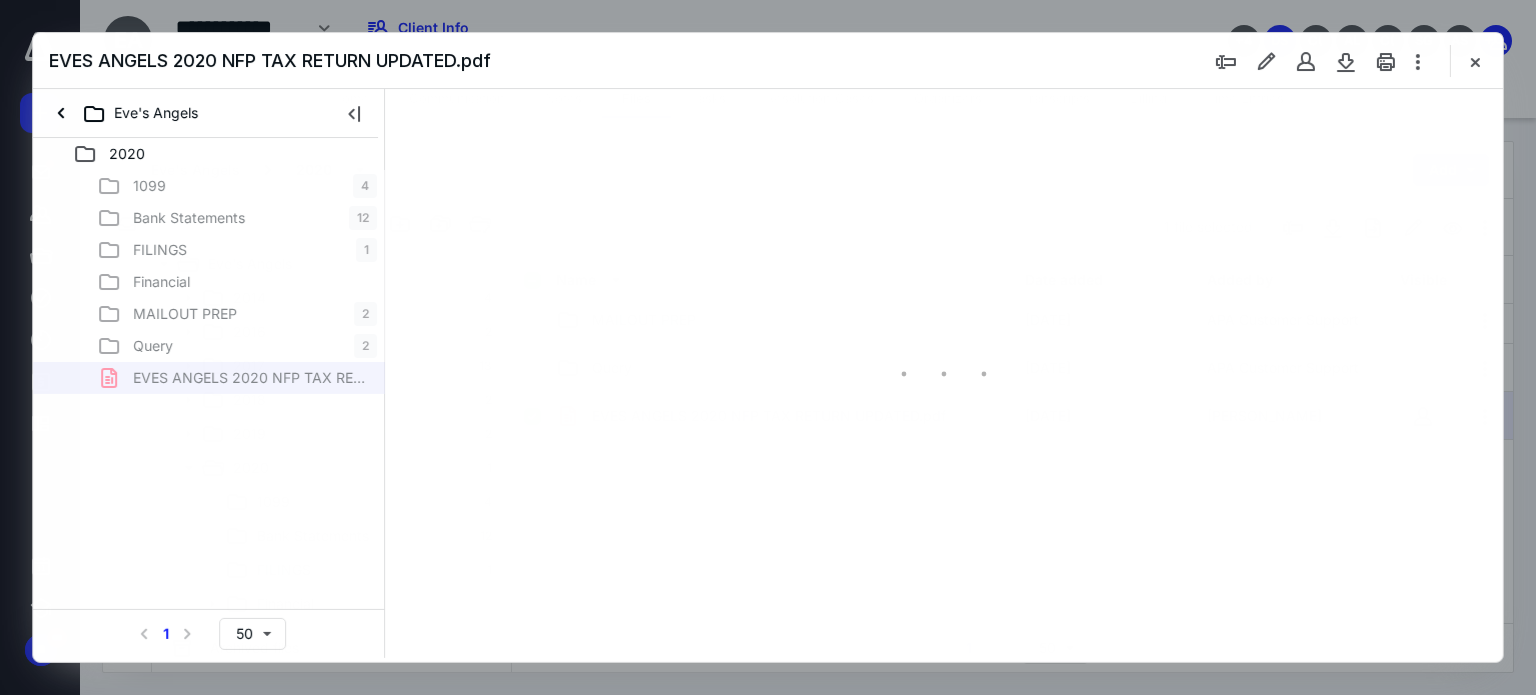 scroll, scrollTop: 0, scrollLeft: 0, axis: both 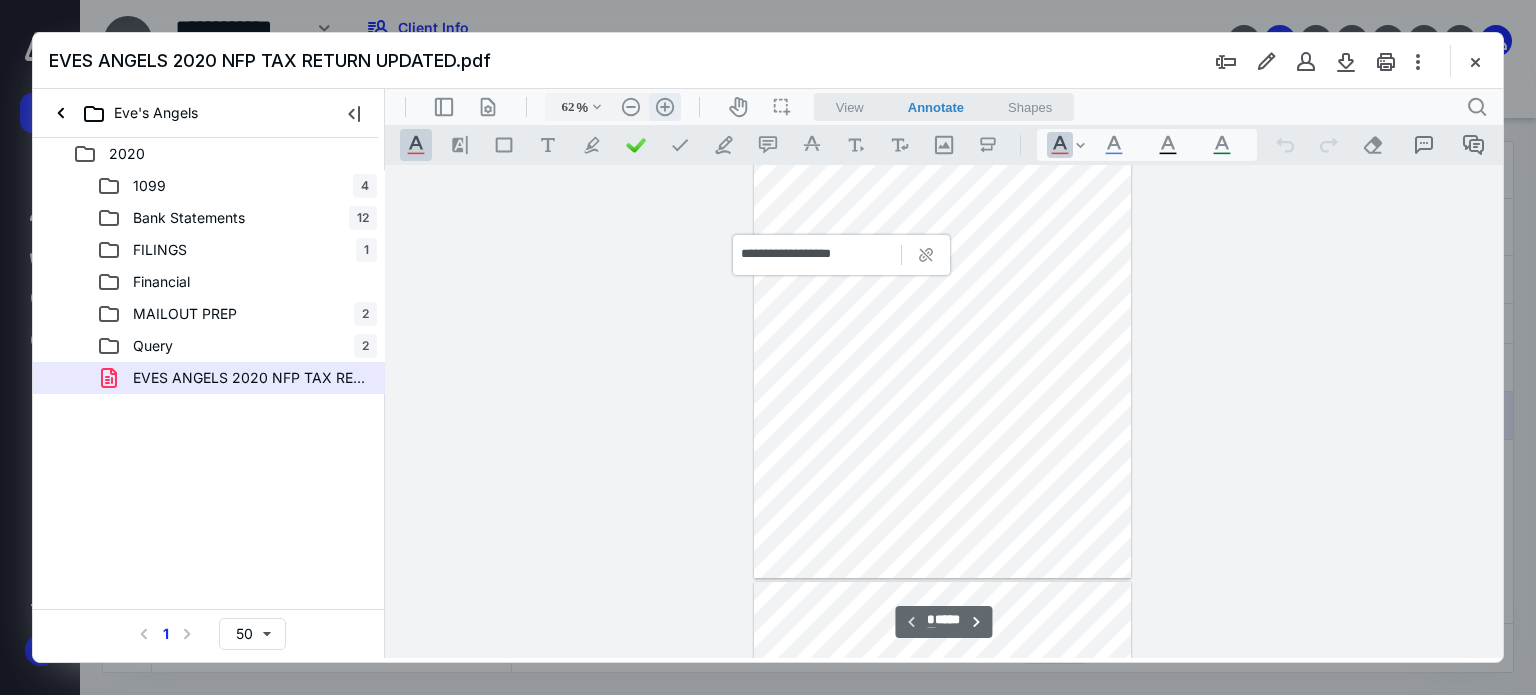 click on ".cls-1{fill:#abb0c4;} icon - header - zoom - in - line" at bounding box center (665, 107) 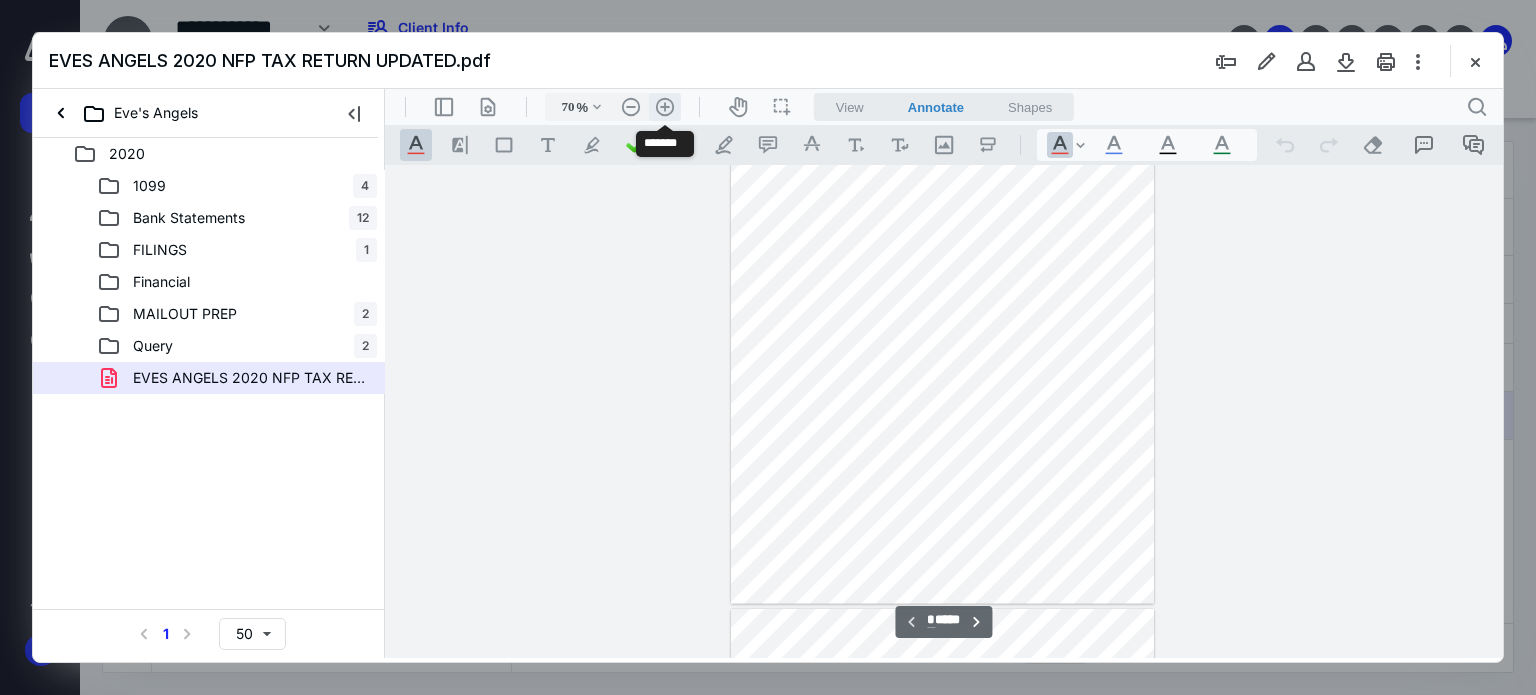 click on ".cls-1{fill:#abb0c4;} icon - header - zoom - in - line" at bounding box center [665, 107] 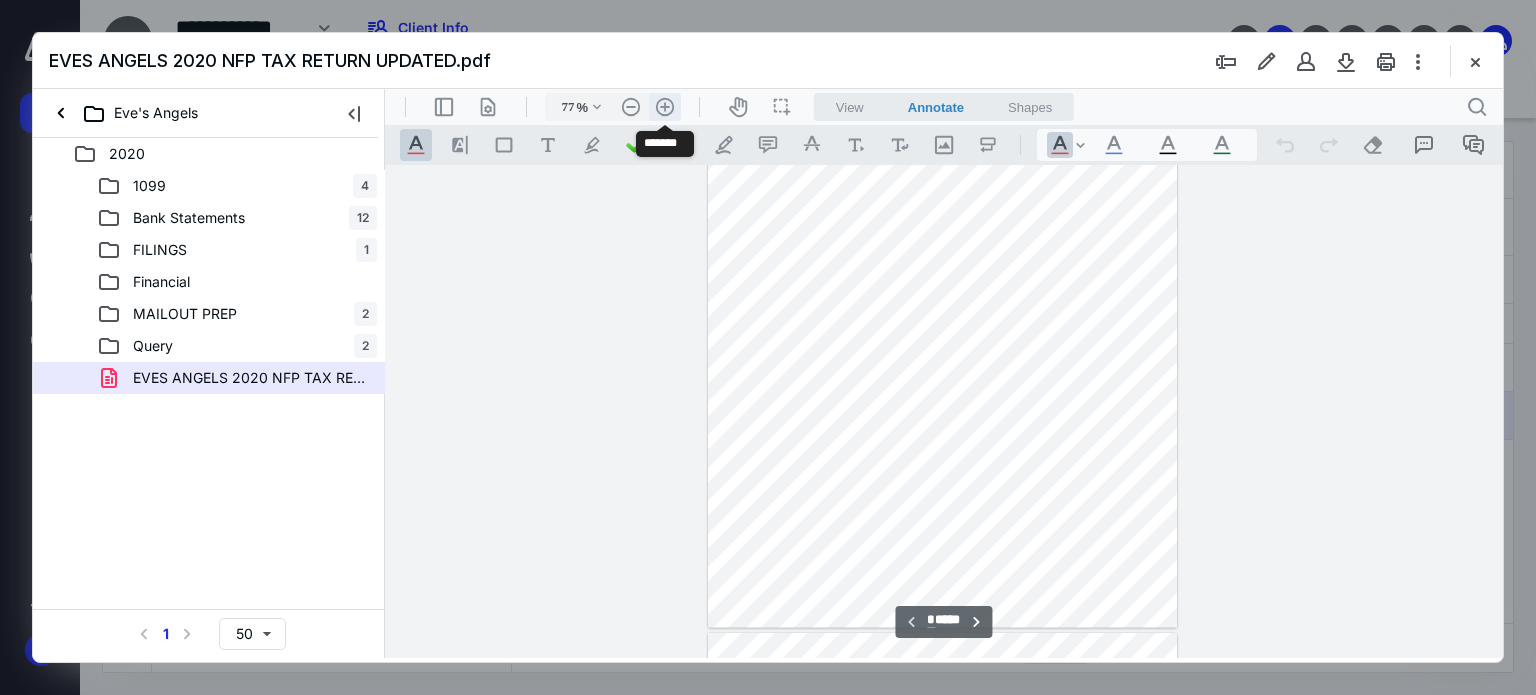 click on ".cls-1{fill:#abb0c4;} icon - header - zoom - in - line" at bounding box center (665, 107) 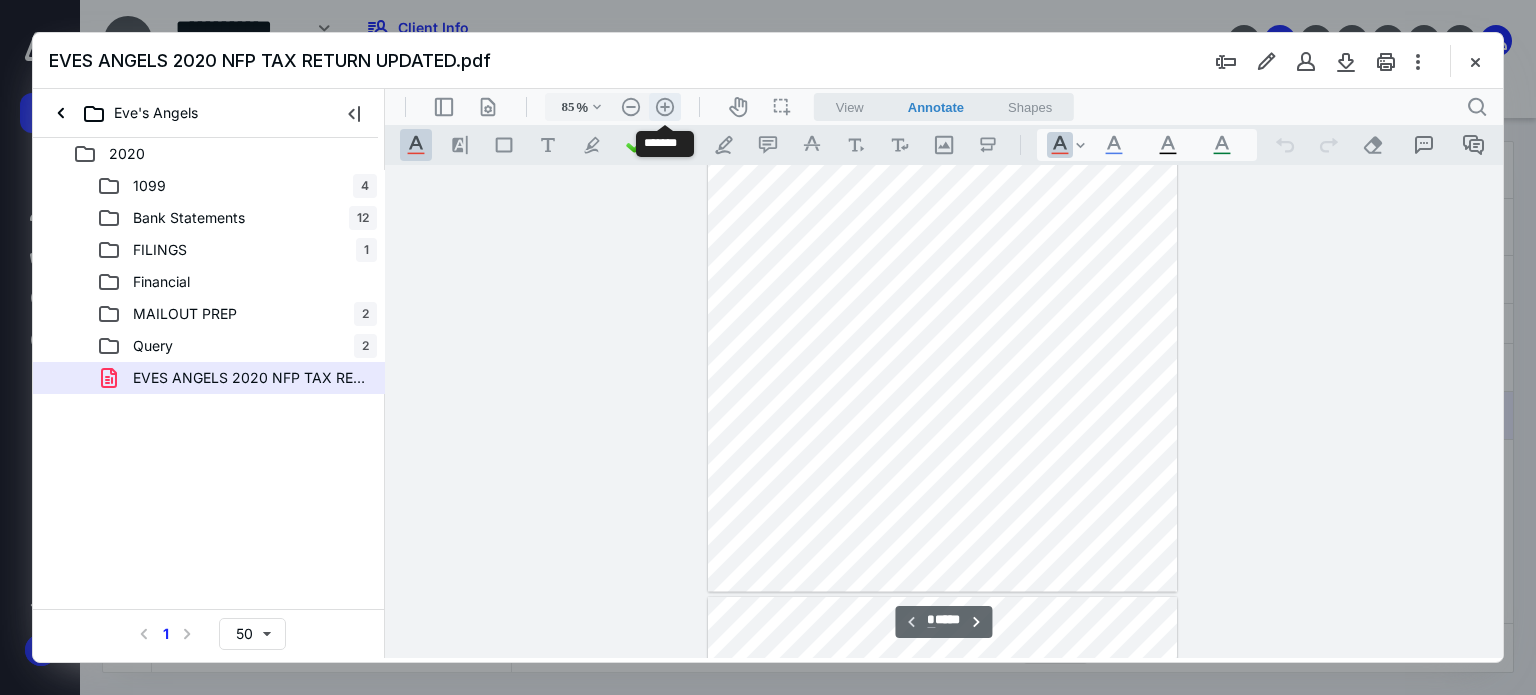 click on ".cls-1{fill:#abb0c4;} icon - header - zoom - in - line" at bounding box center (665, 107) 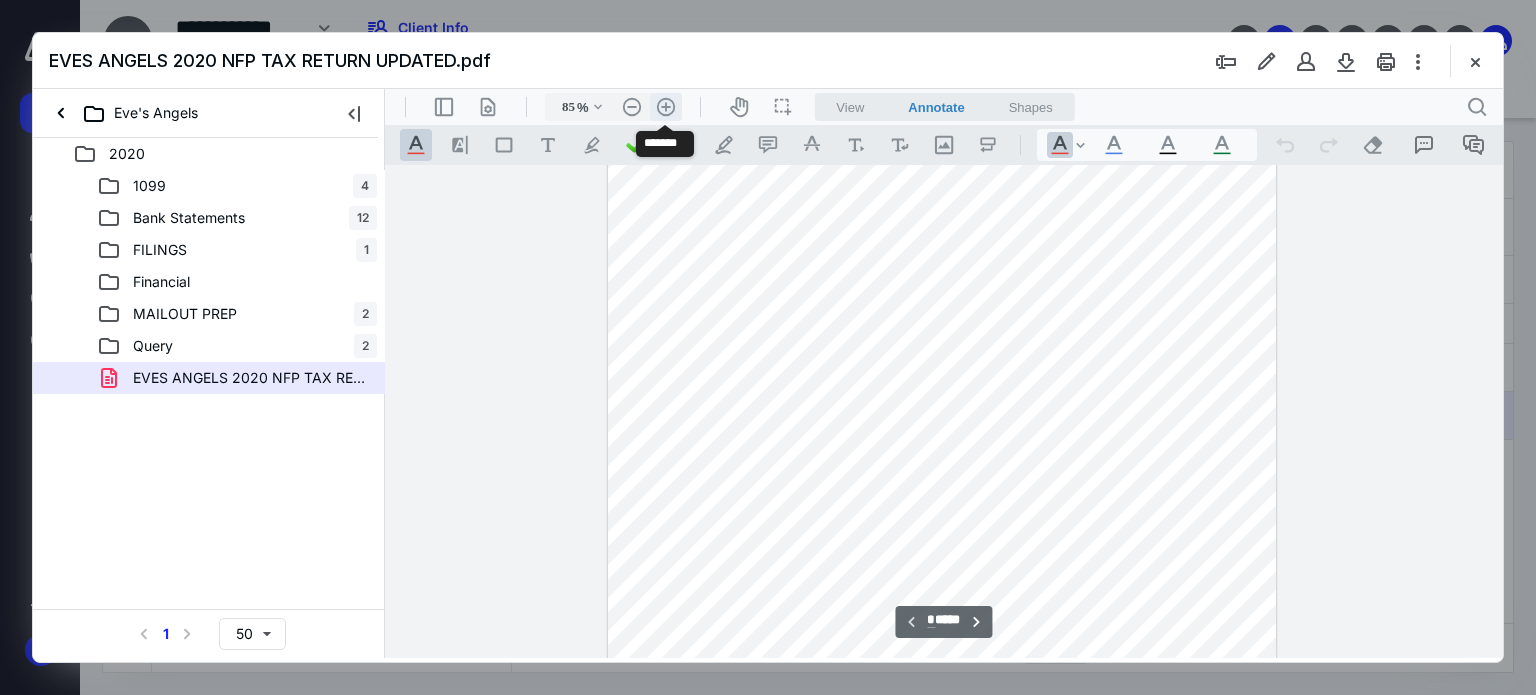 type on "110" 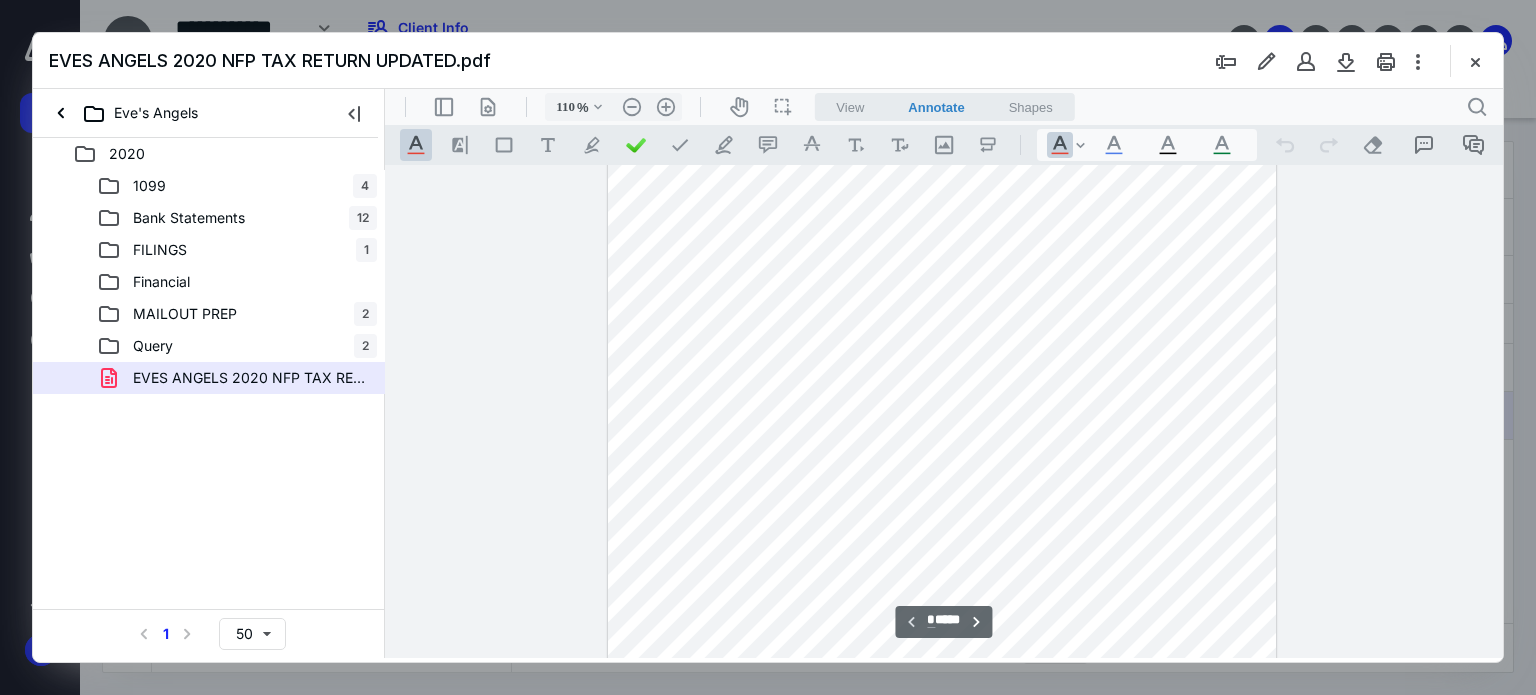 scroll, scrollTop: 0, scrollLeft: 0, axis: both 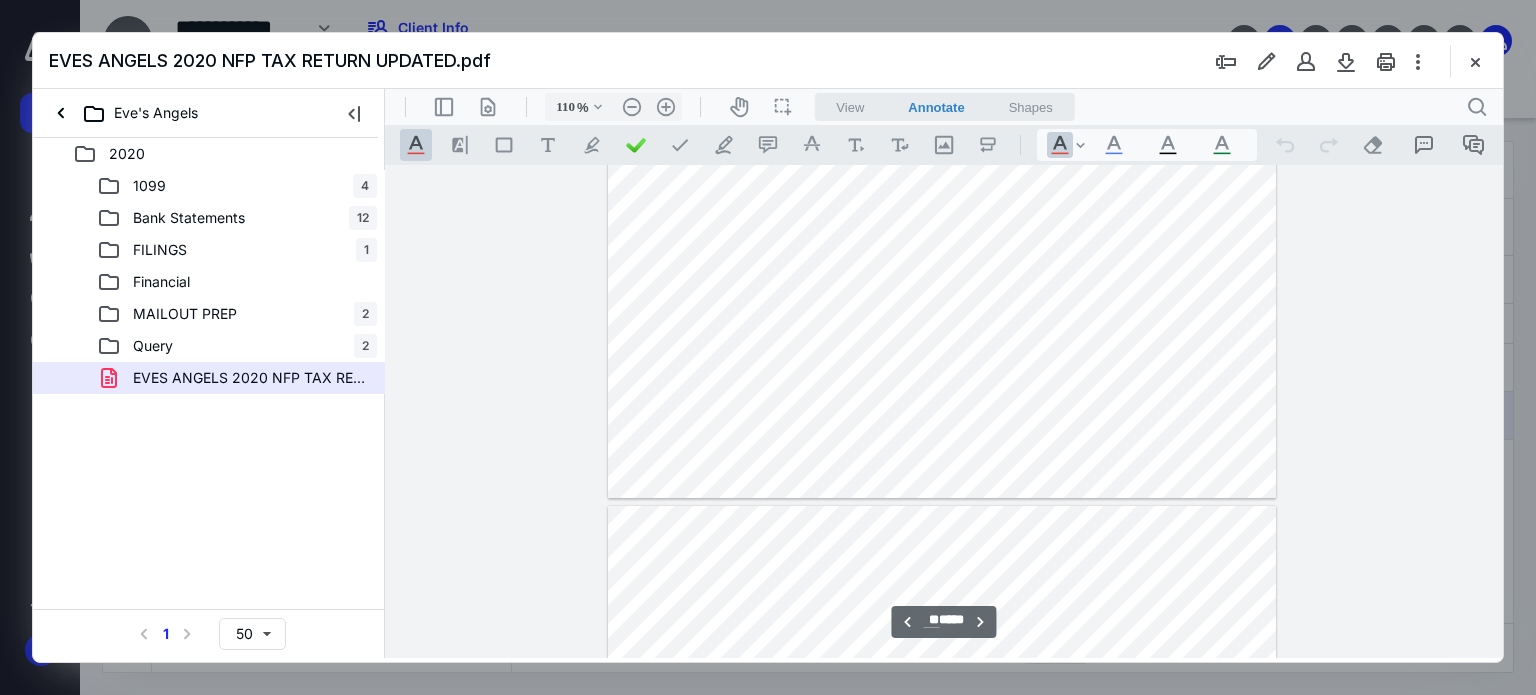 type on "**" 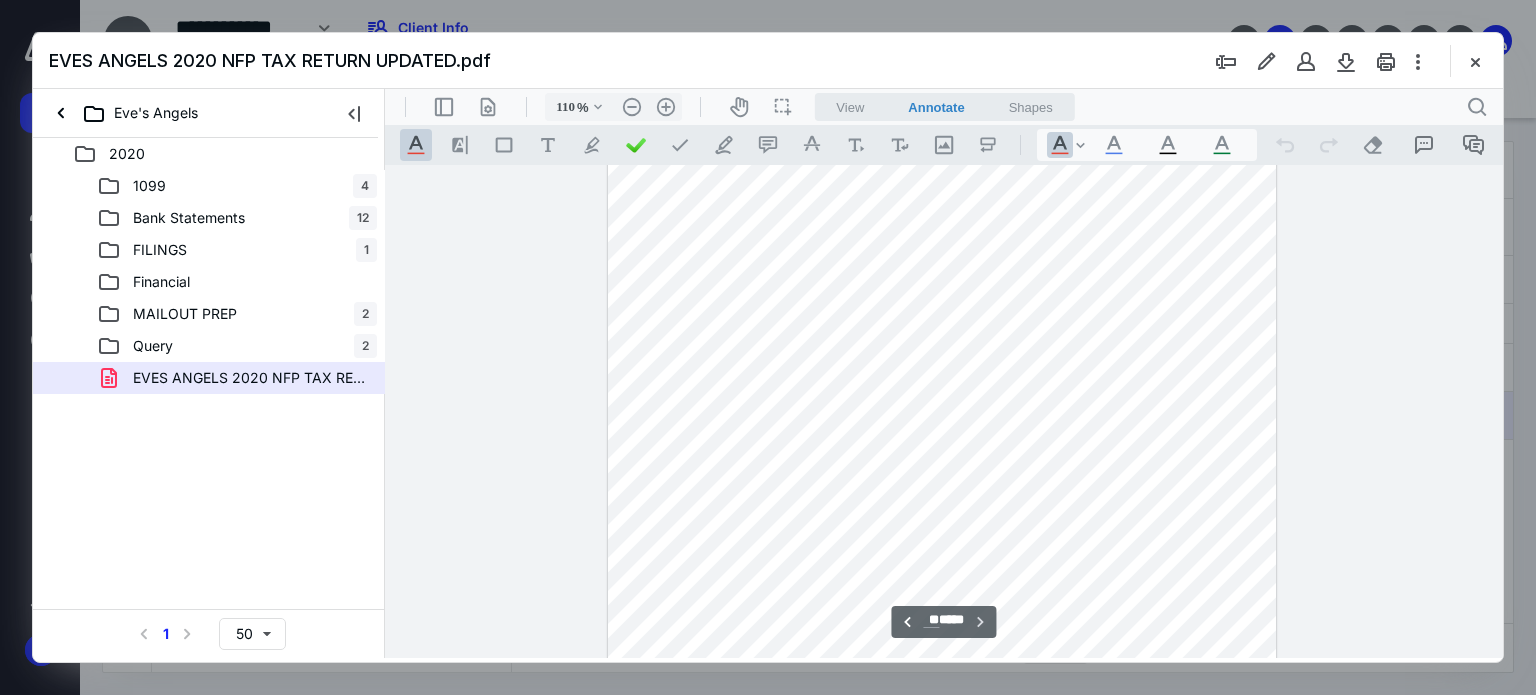 scroll, scrollTop: 24823, scrollLeft: 0, axis: vertical 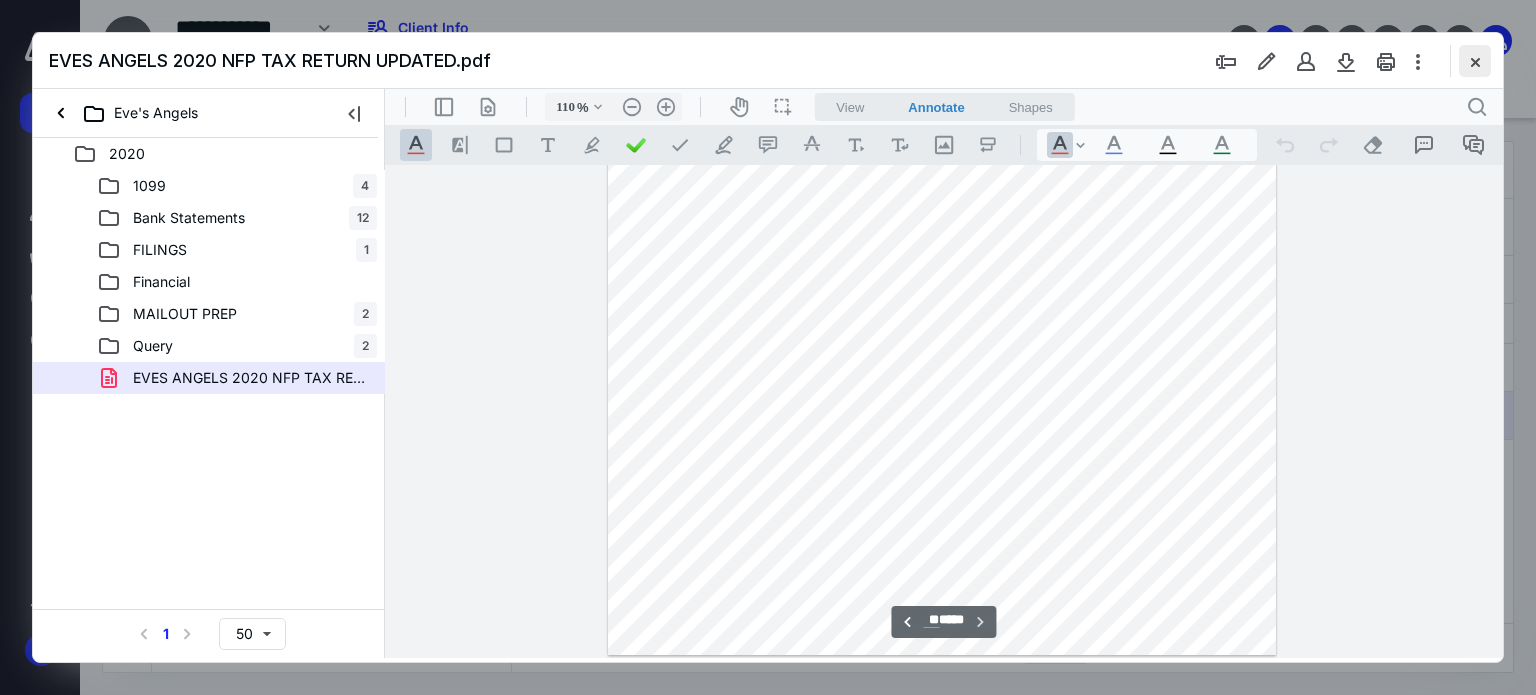 click at bounding box center (1475, 61) 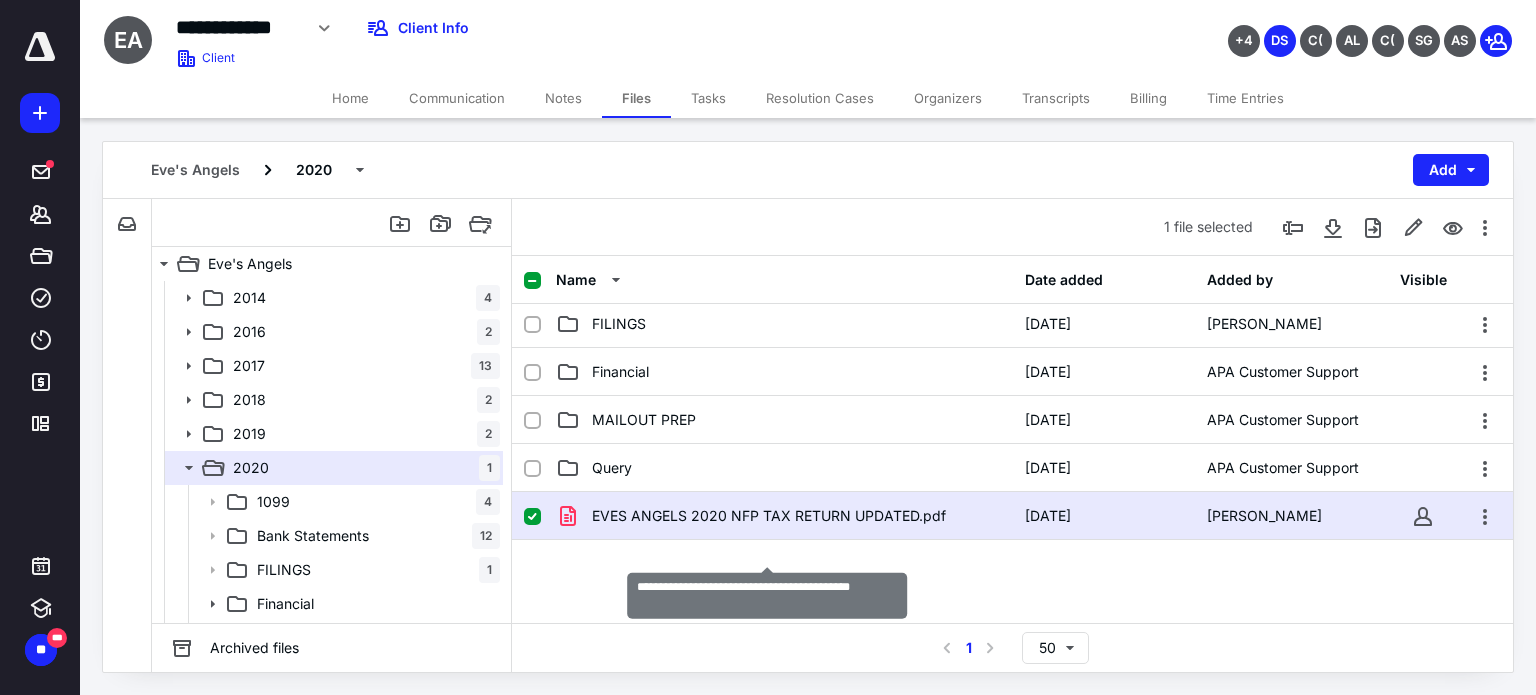 scroll, scrollTop: 0, scrollLeft: 0, axis: both 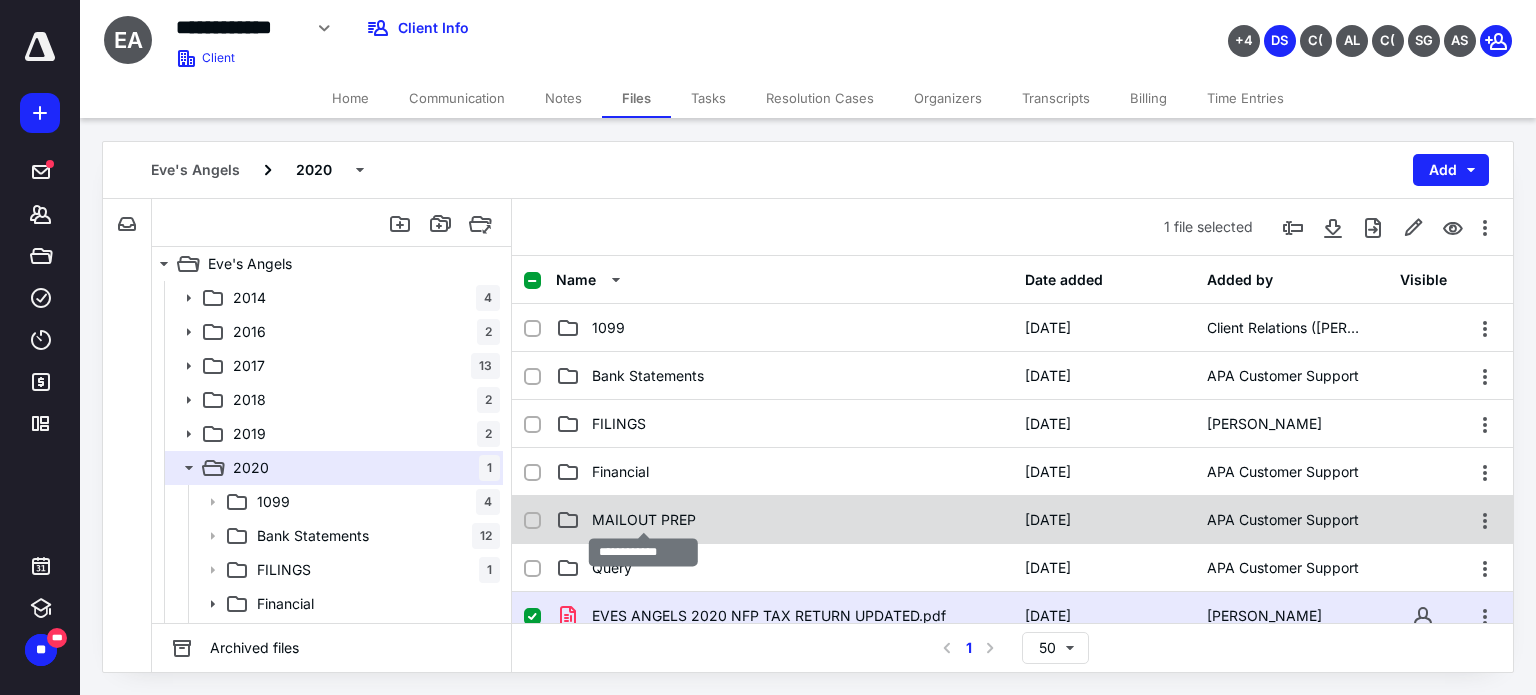click on "MAILOUT PREP" at bounding box center (644, 520) 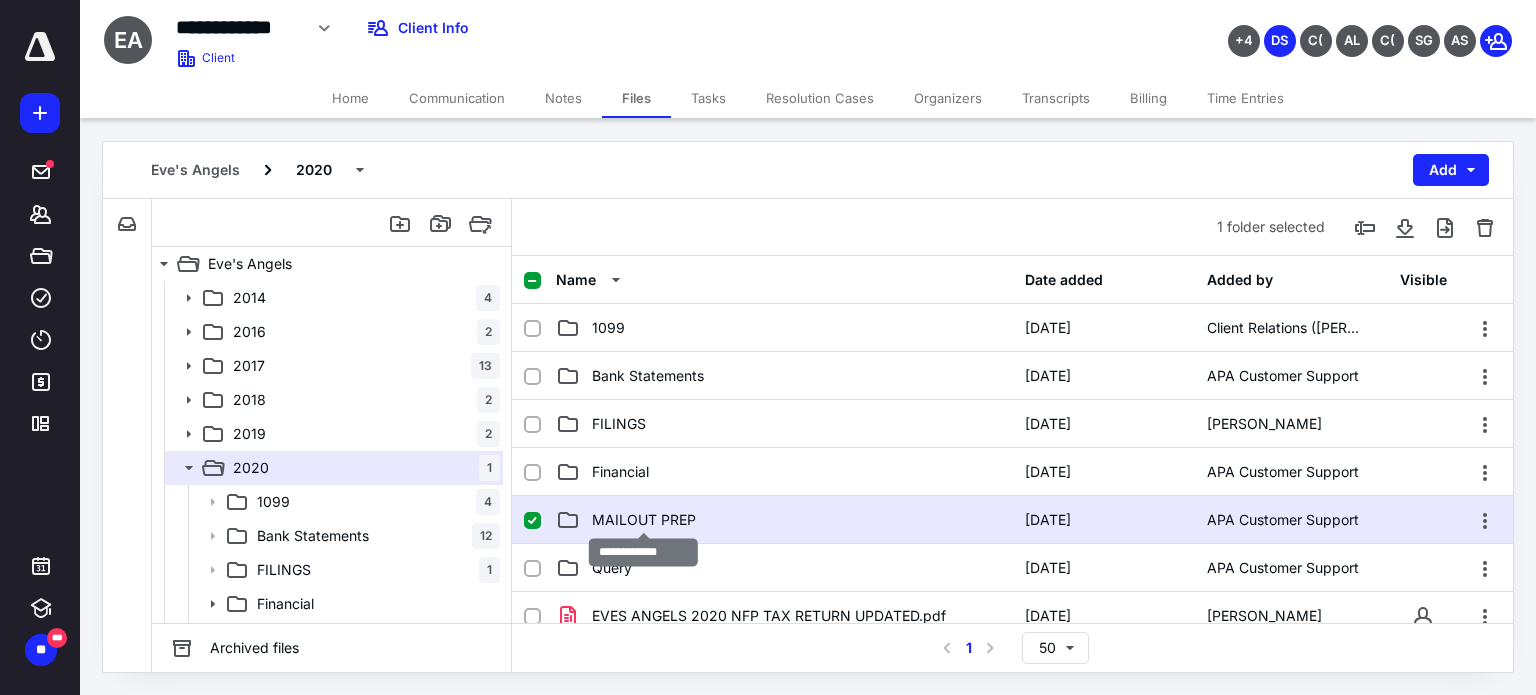 click on "MAILOUT PREP" at bounding box center (644, 520) 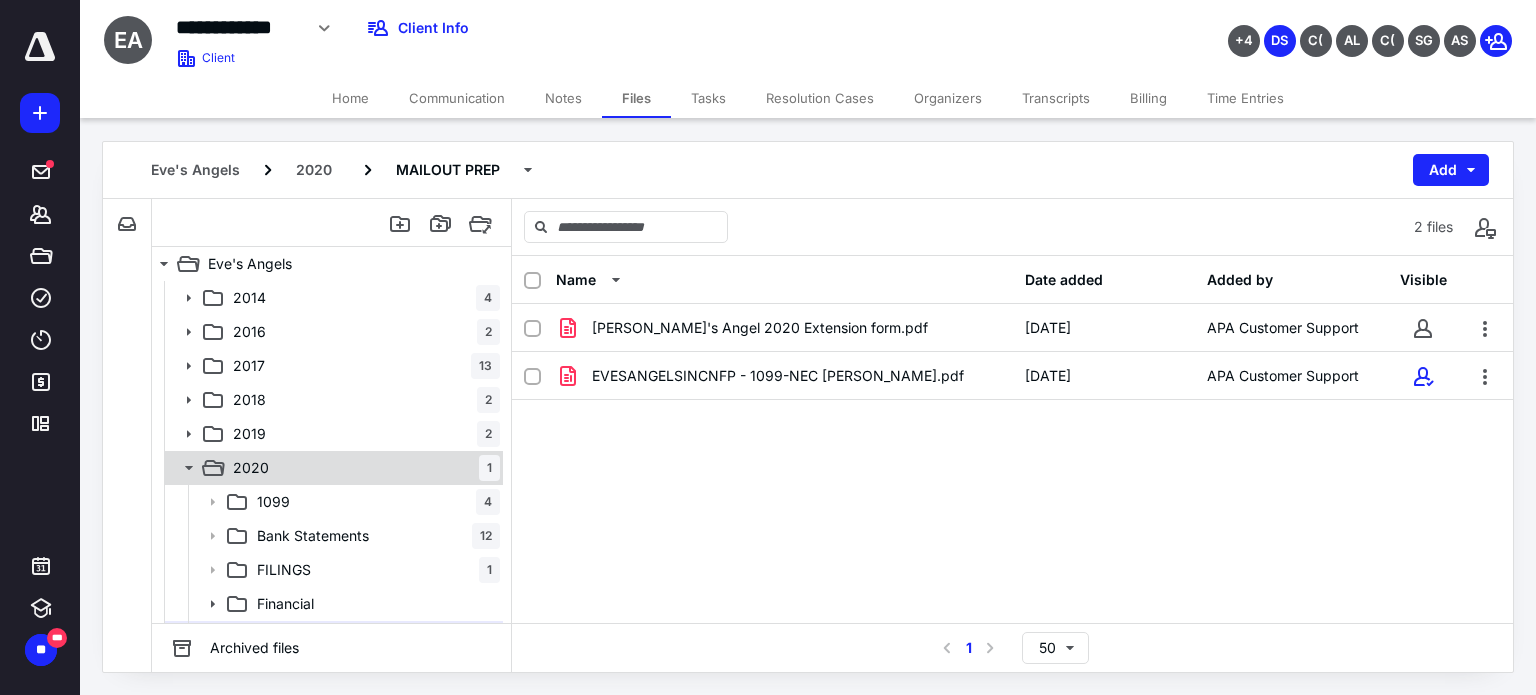 click on "2020 1" at bounding box center (362, 468) 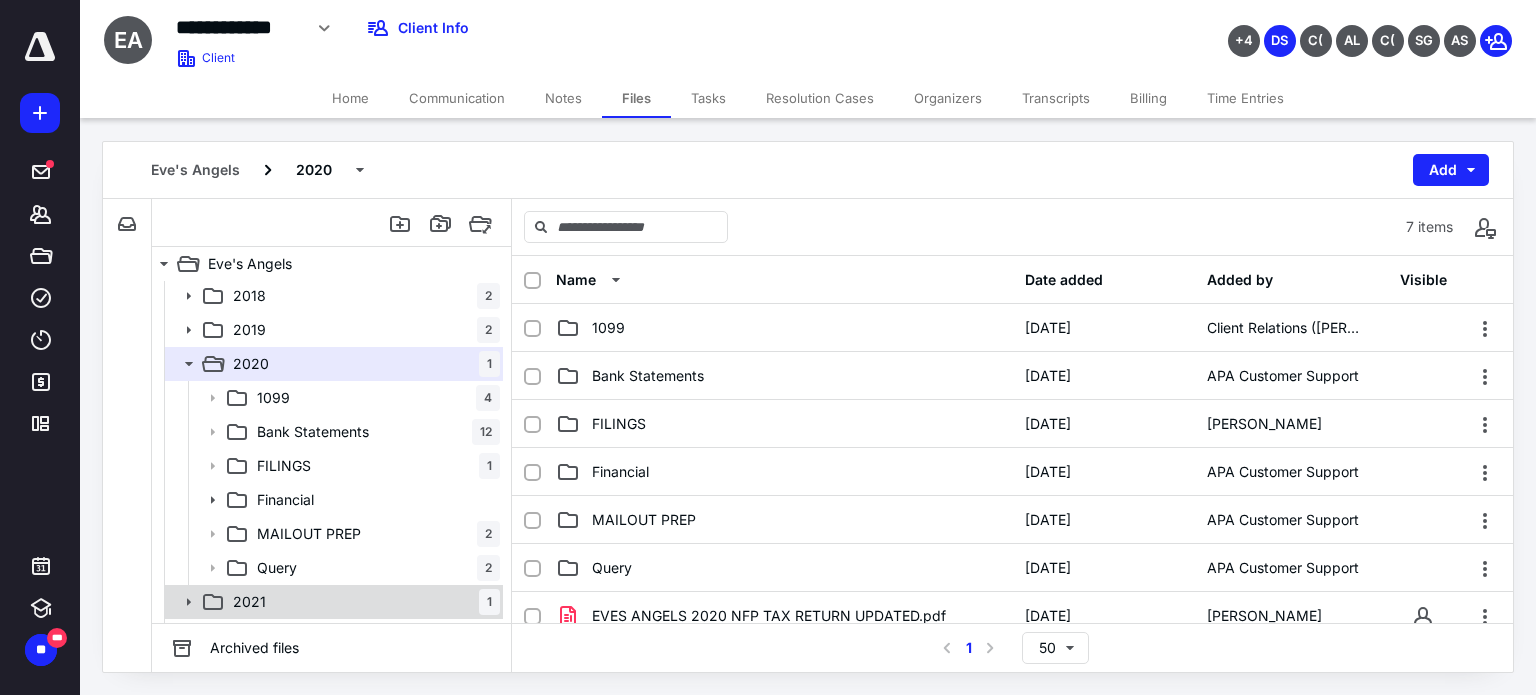 scroll, scrollTop: 0, scrollLeft: 0, axis: both 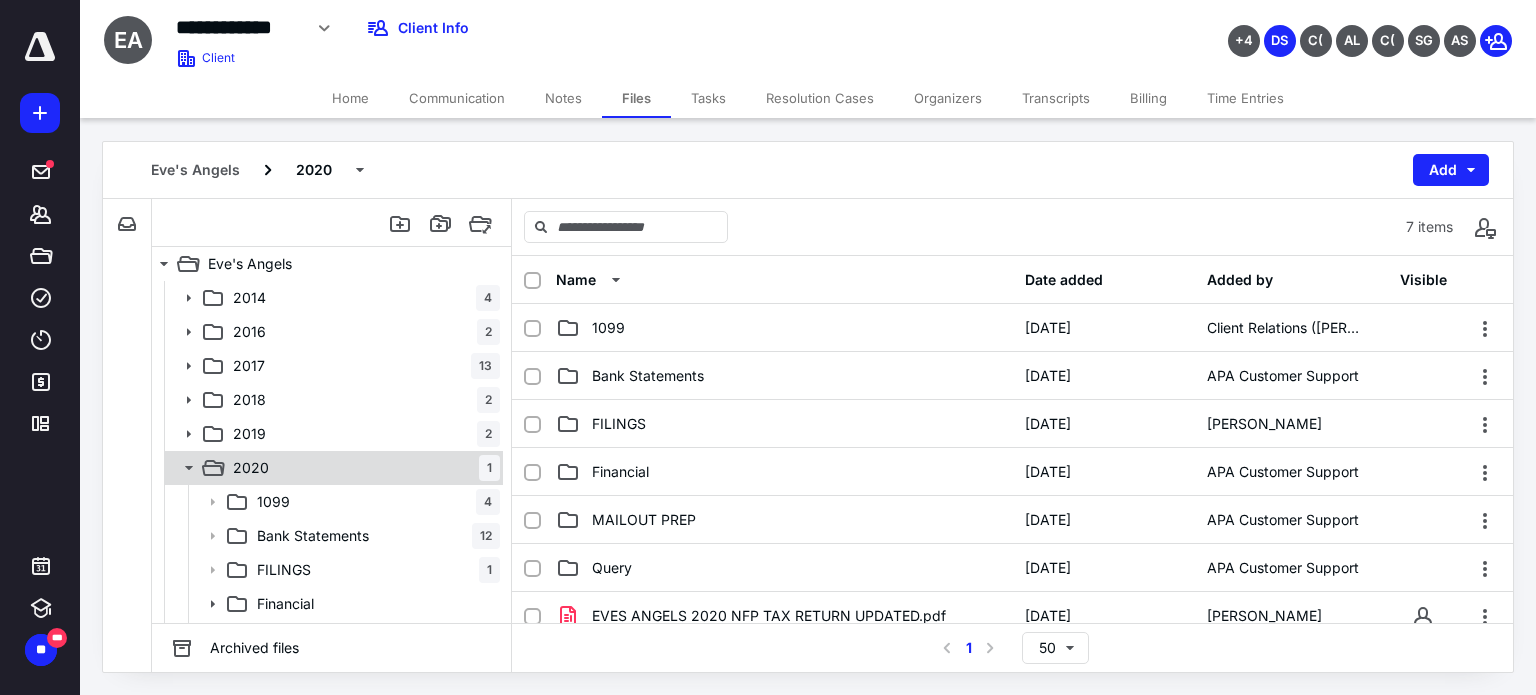 click on "2020 1" at bounding box center [362, 468] 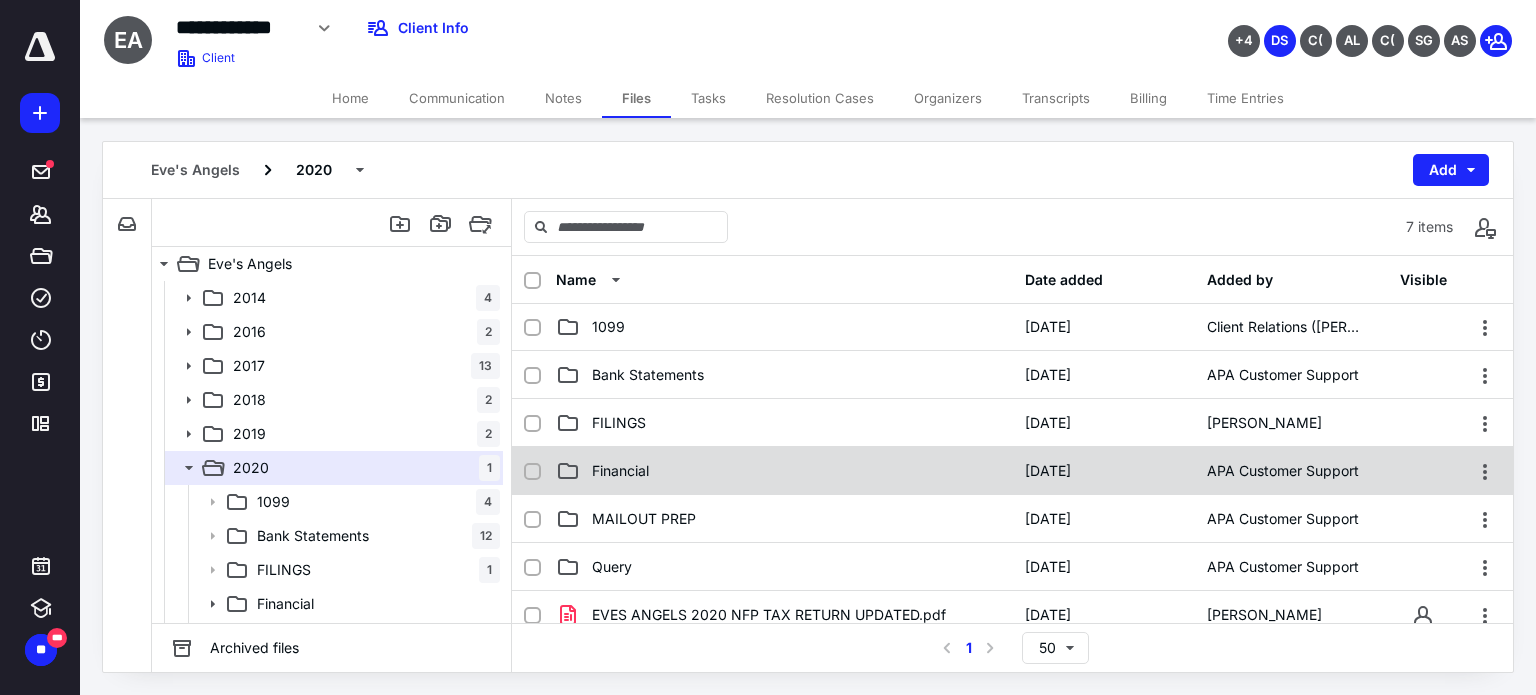scroll, scrollTop: 0, scrollLeft: 0, axis: both 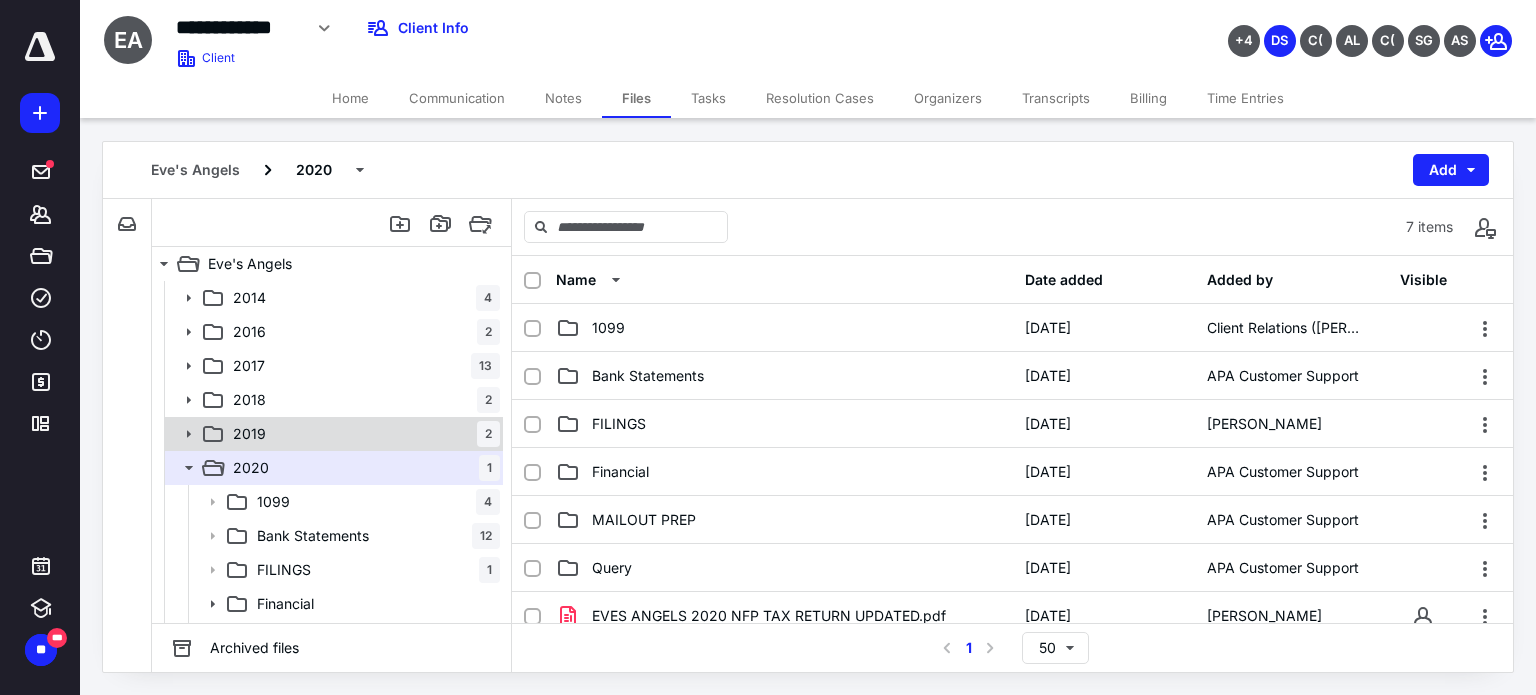 click on "2019 2" at bounding box center [362, 434] 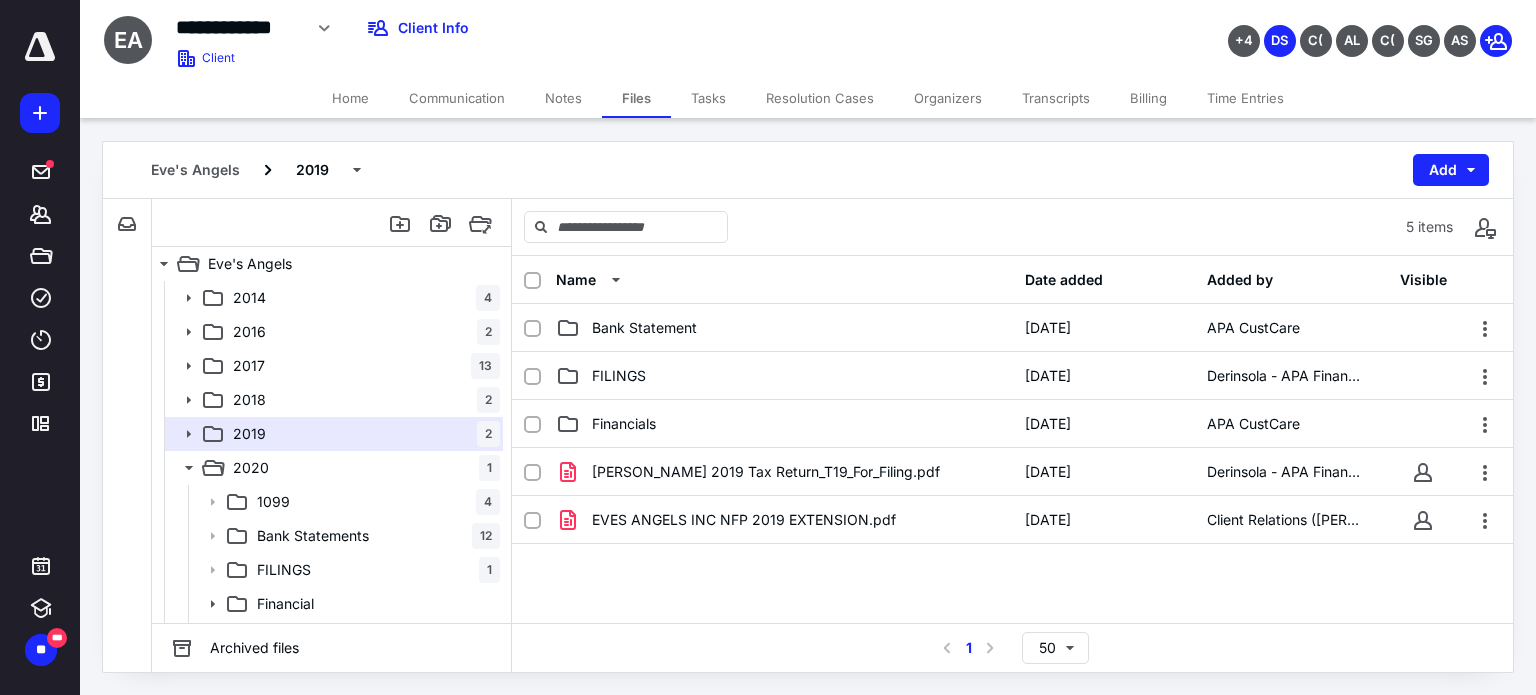 click on "FILINGS" at bounding box center (784, 376) 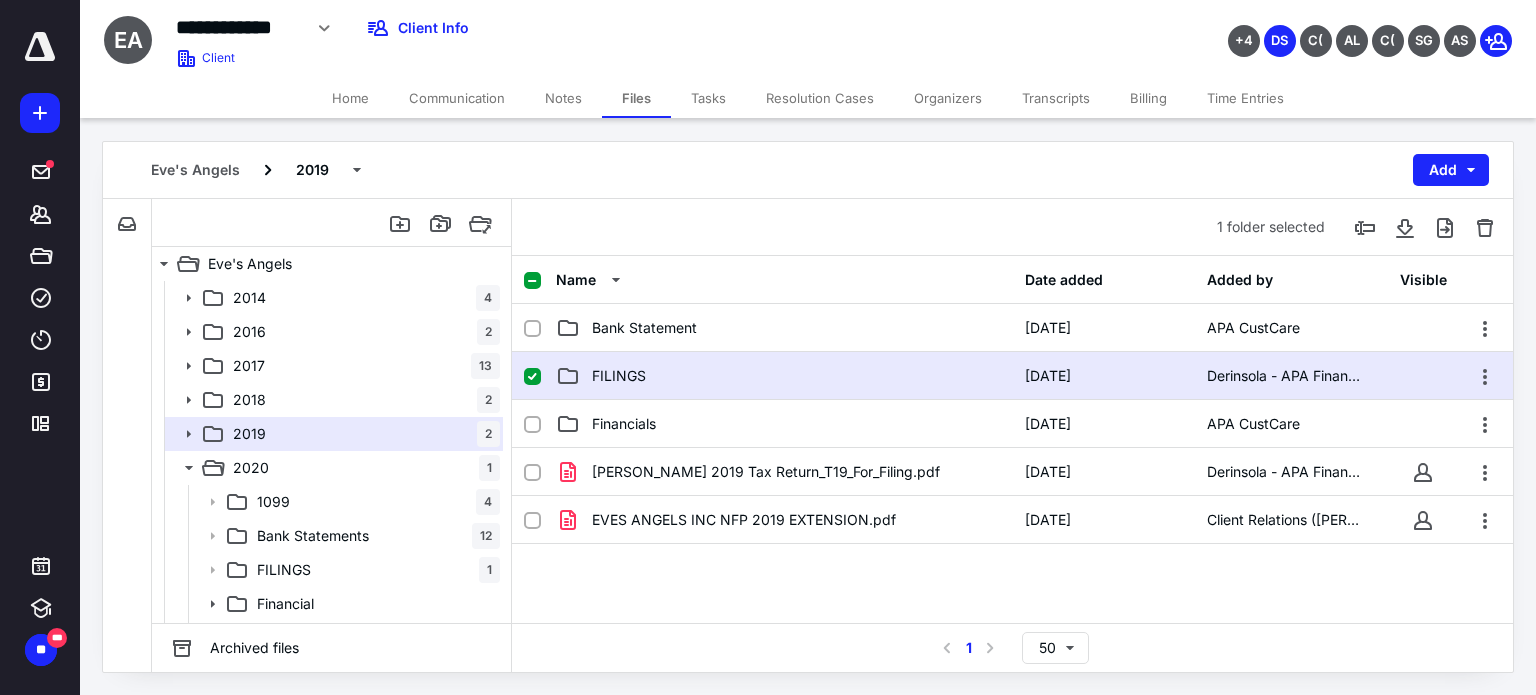 click on "FILINGS" at bounding box center [784, 376] 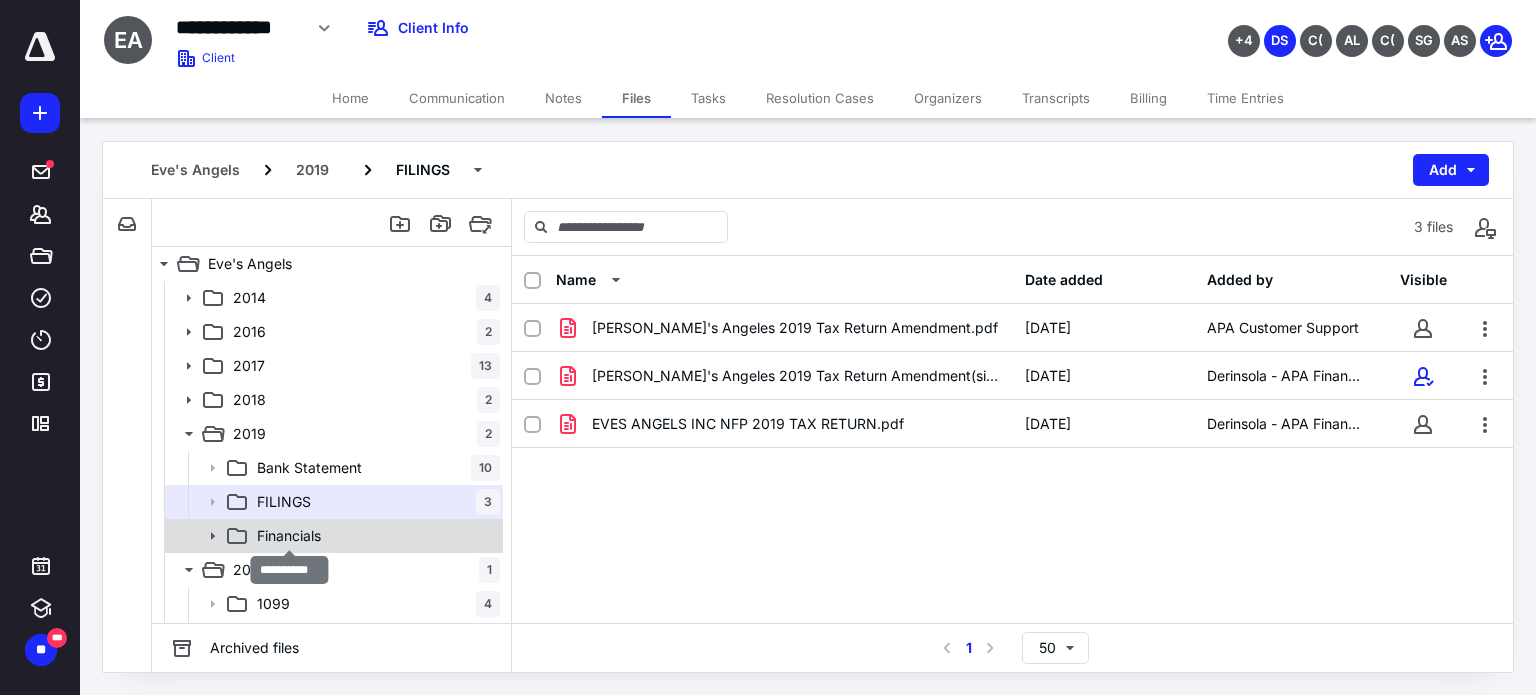 click on "Financials" at bounding box center [289, 536] 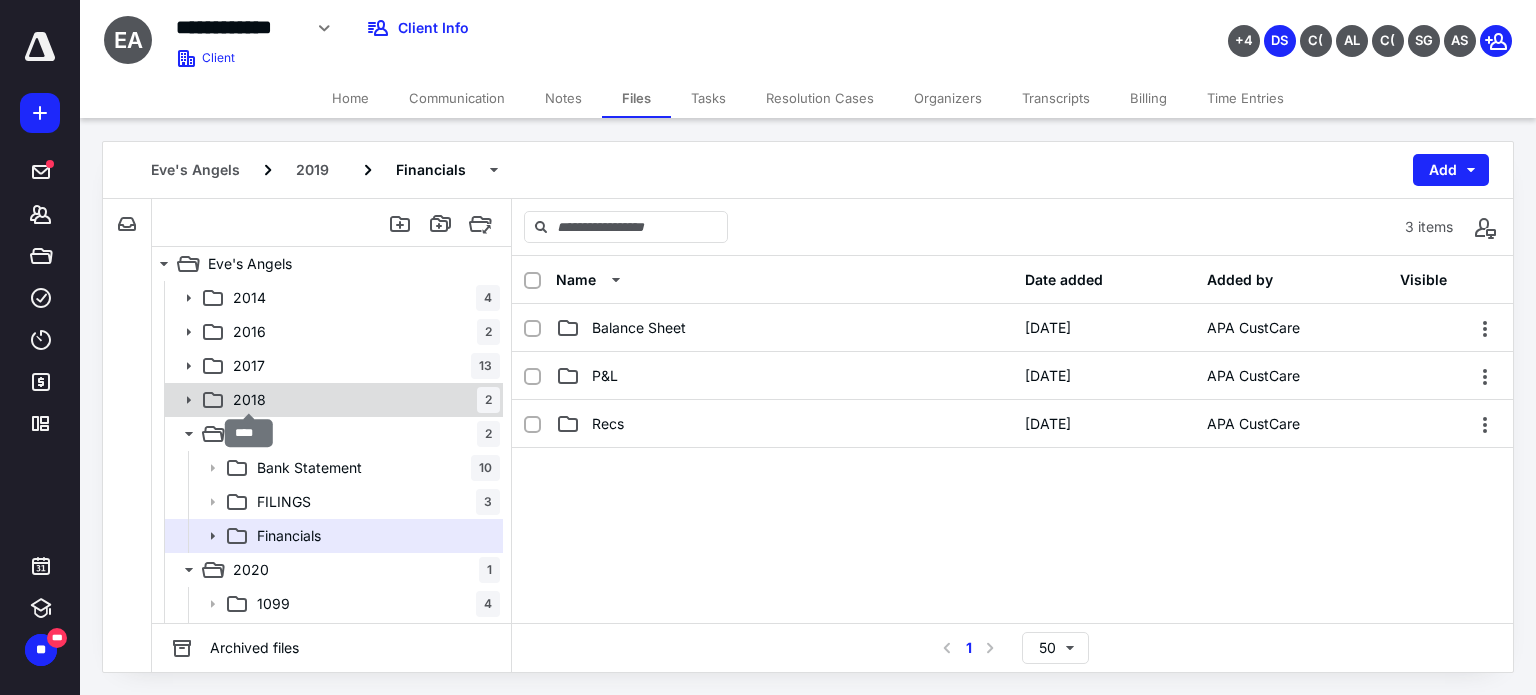 click on "2018" at bounding box center (249, 400) 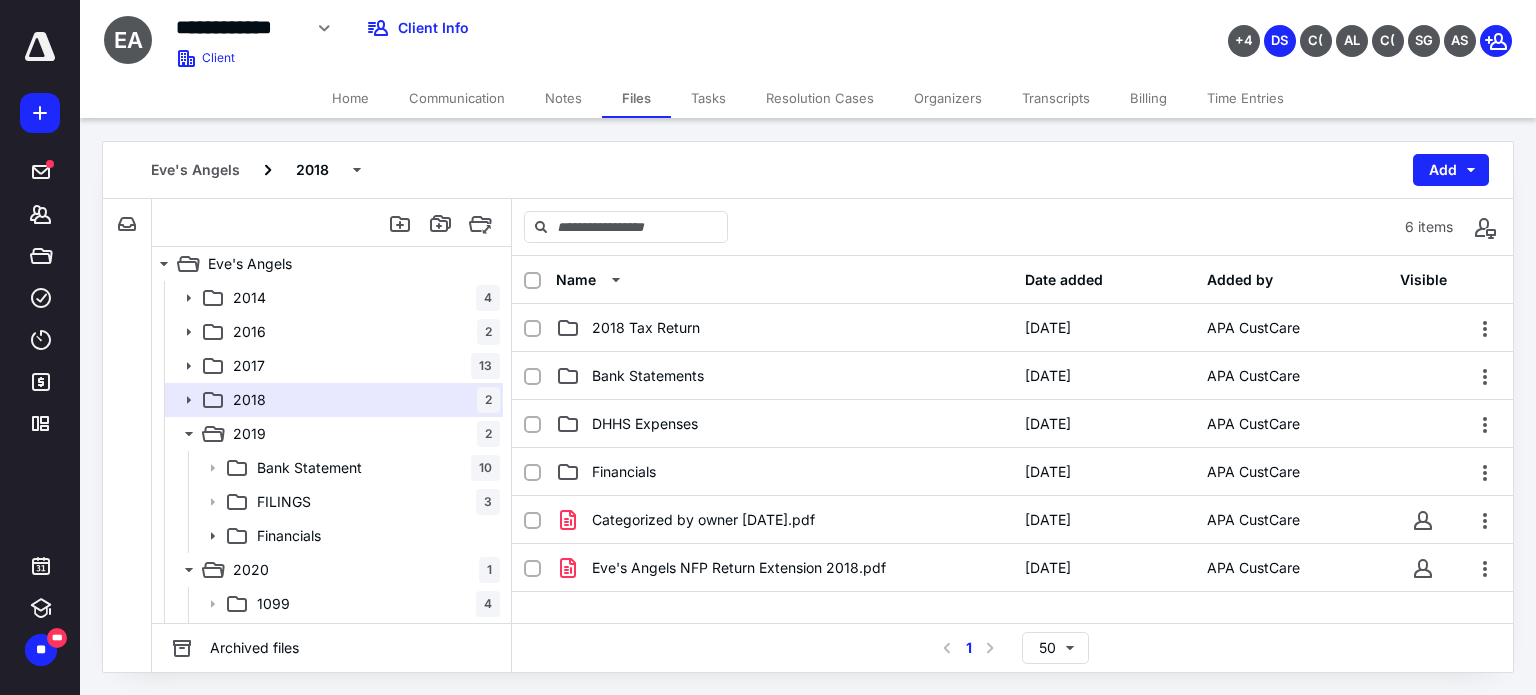 click on "2019" at bounding box center [249, 434] 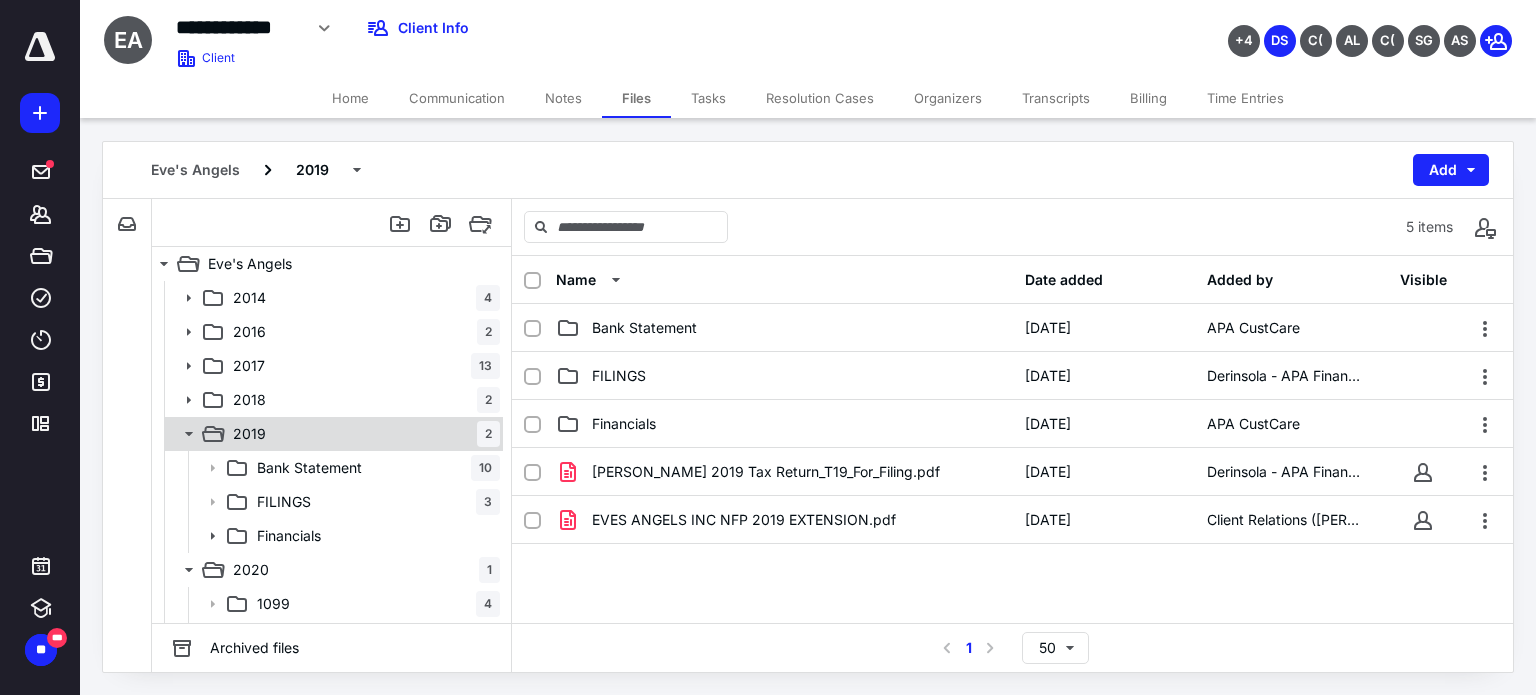 click 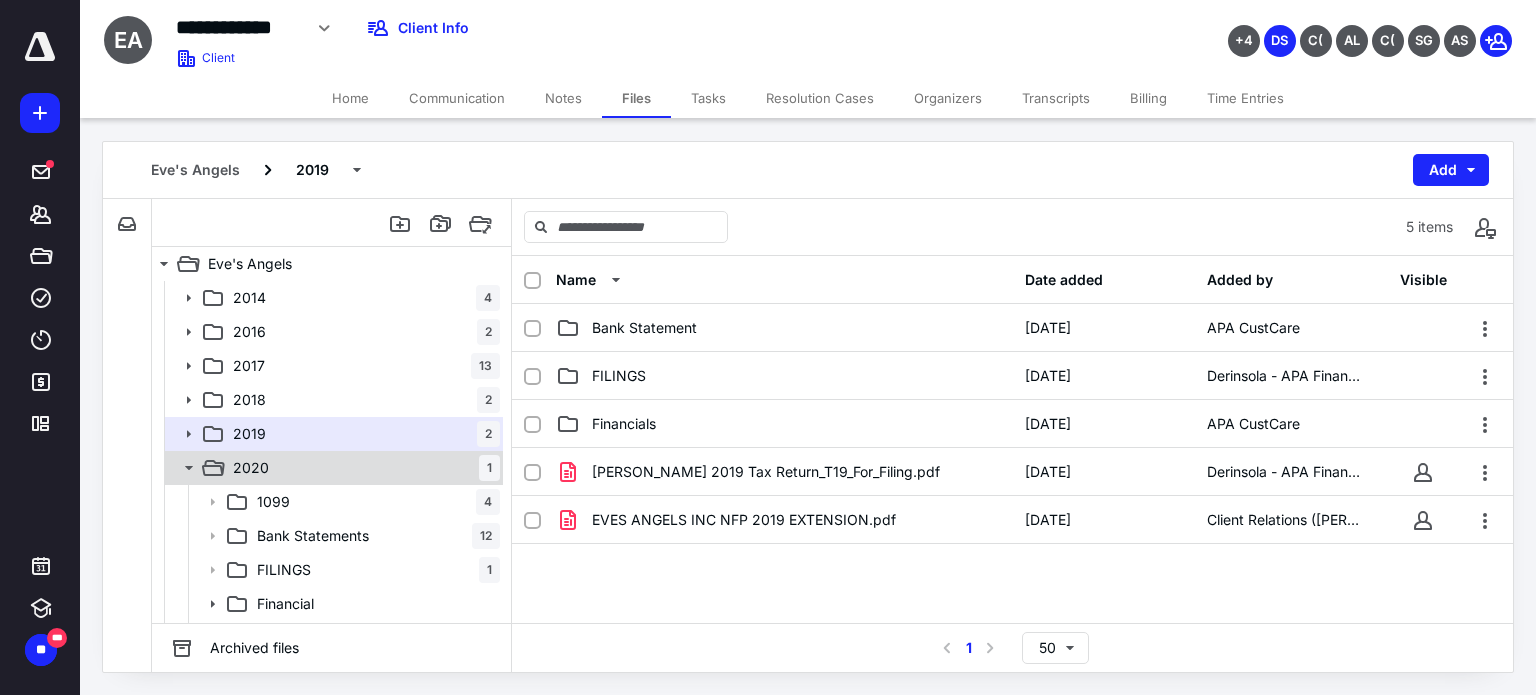 click 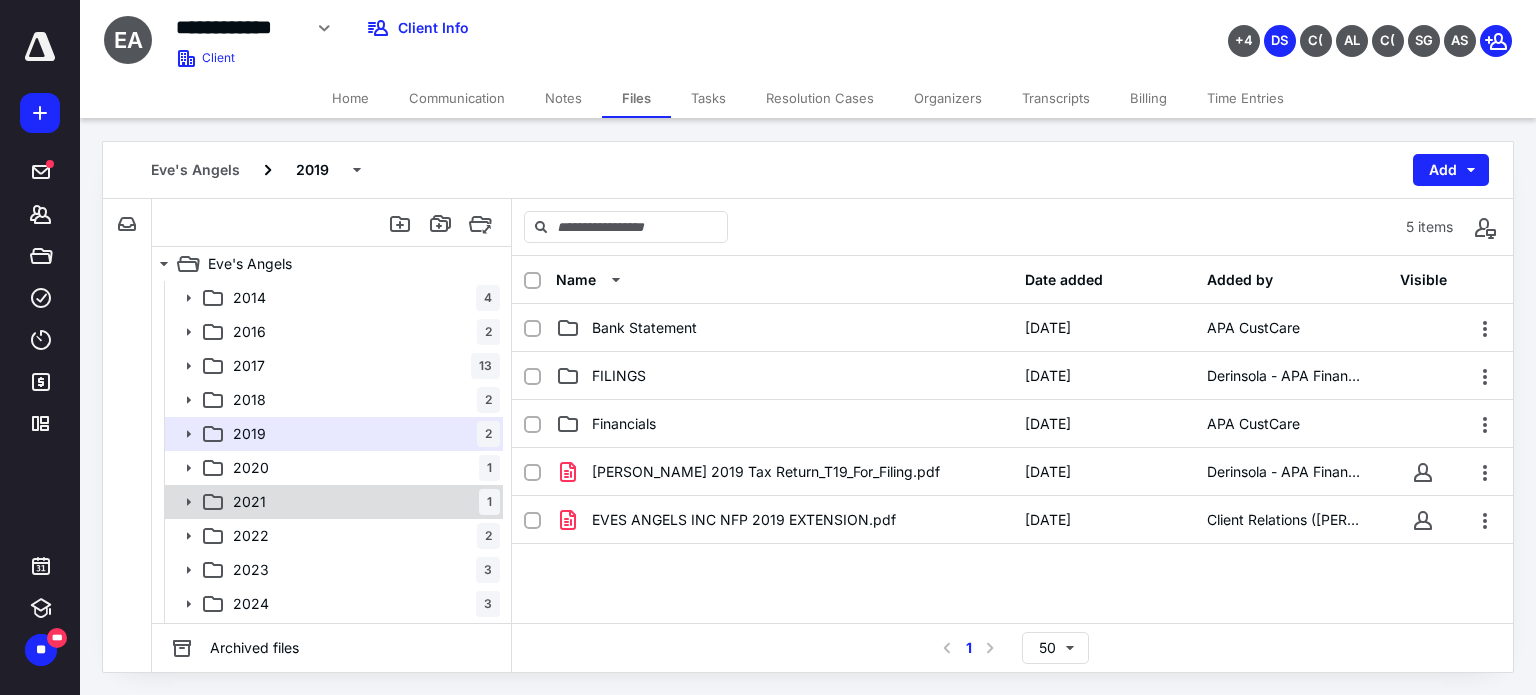 click 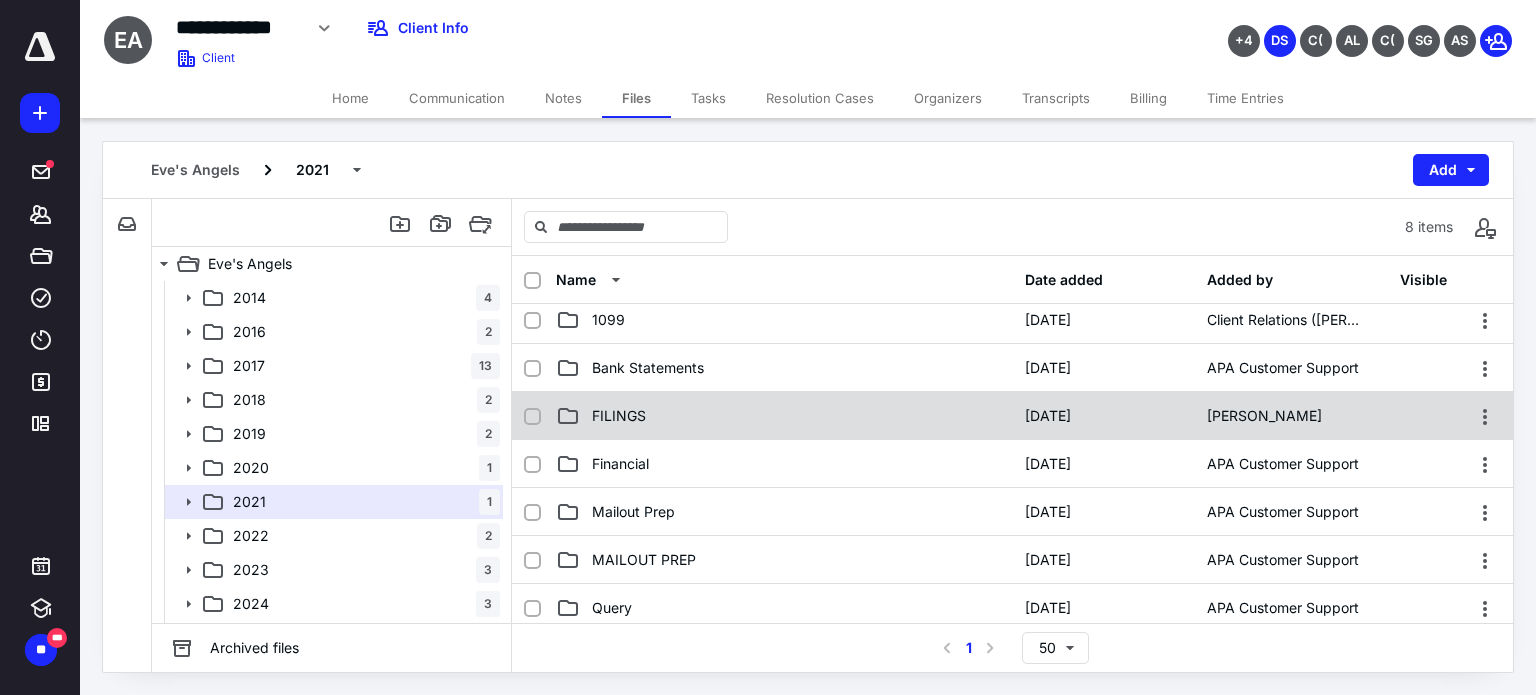 scroll, scrollTop: 0, scrollLeft: 0, axis: both 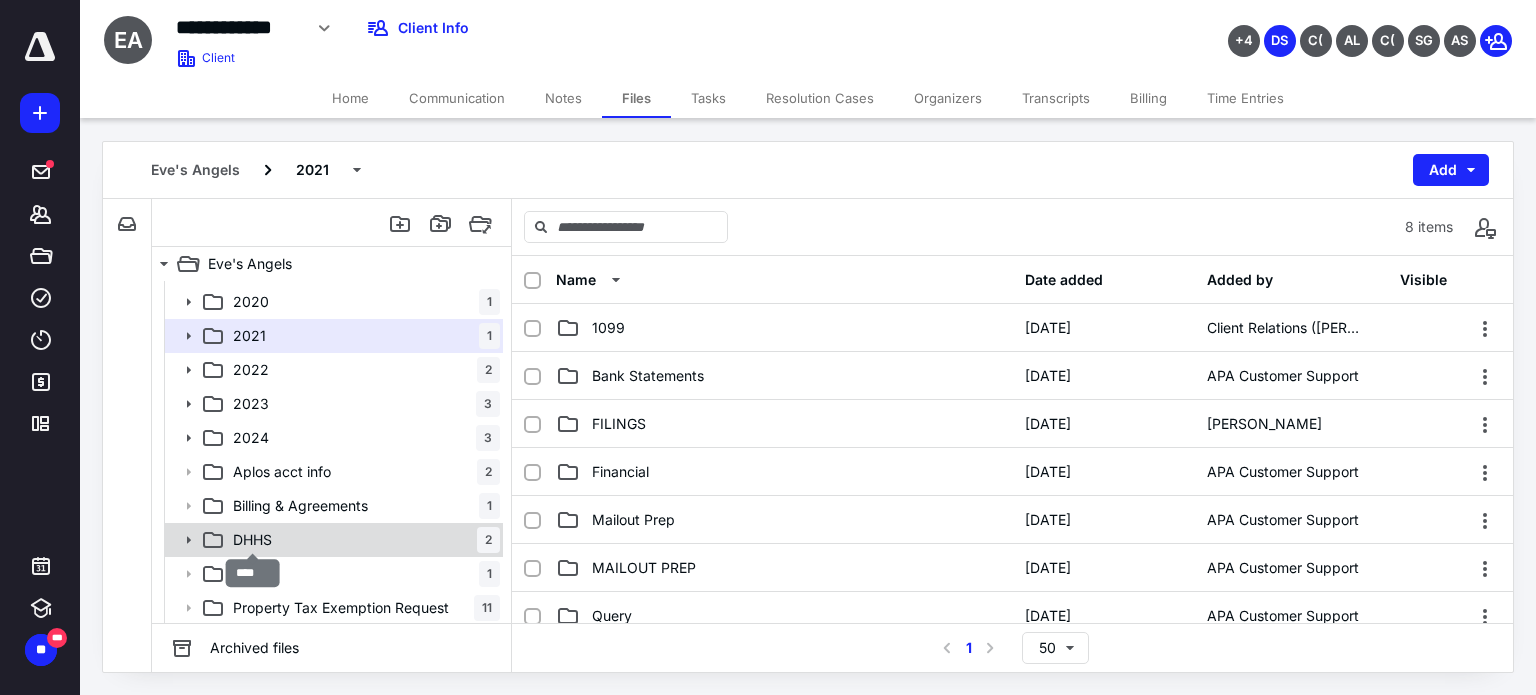 click on "DHHS" at bounding box center (252, 540) 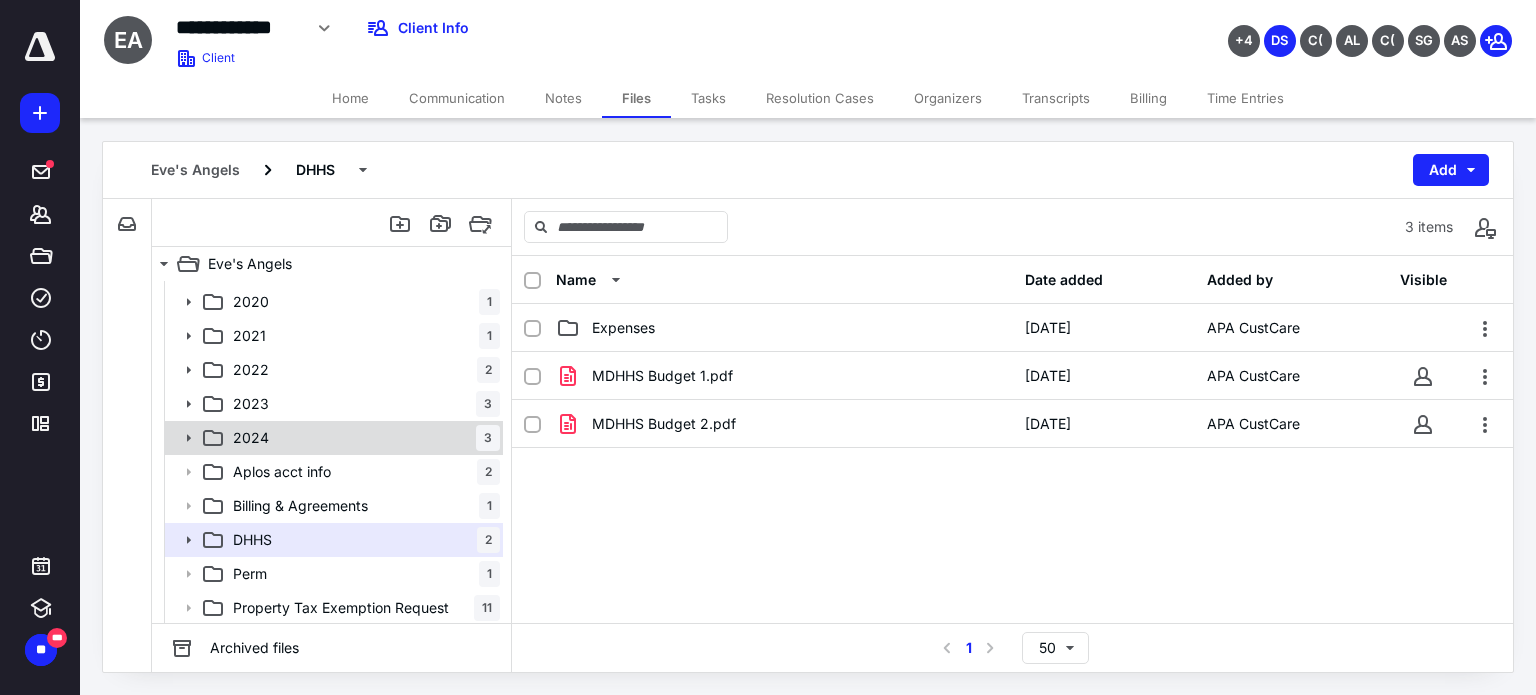 click on "2024 3" at bounding box center [362, 438] 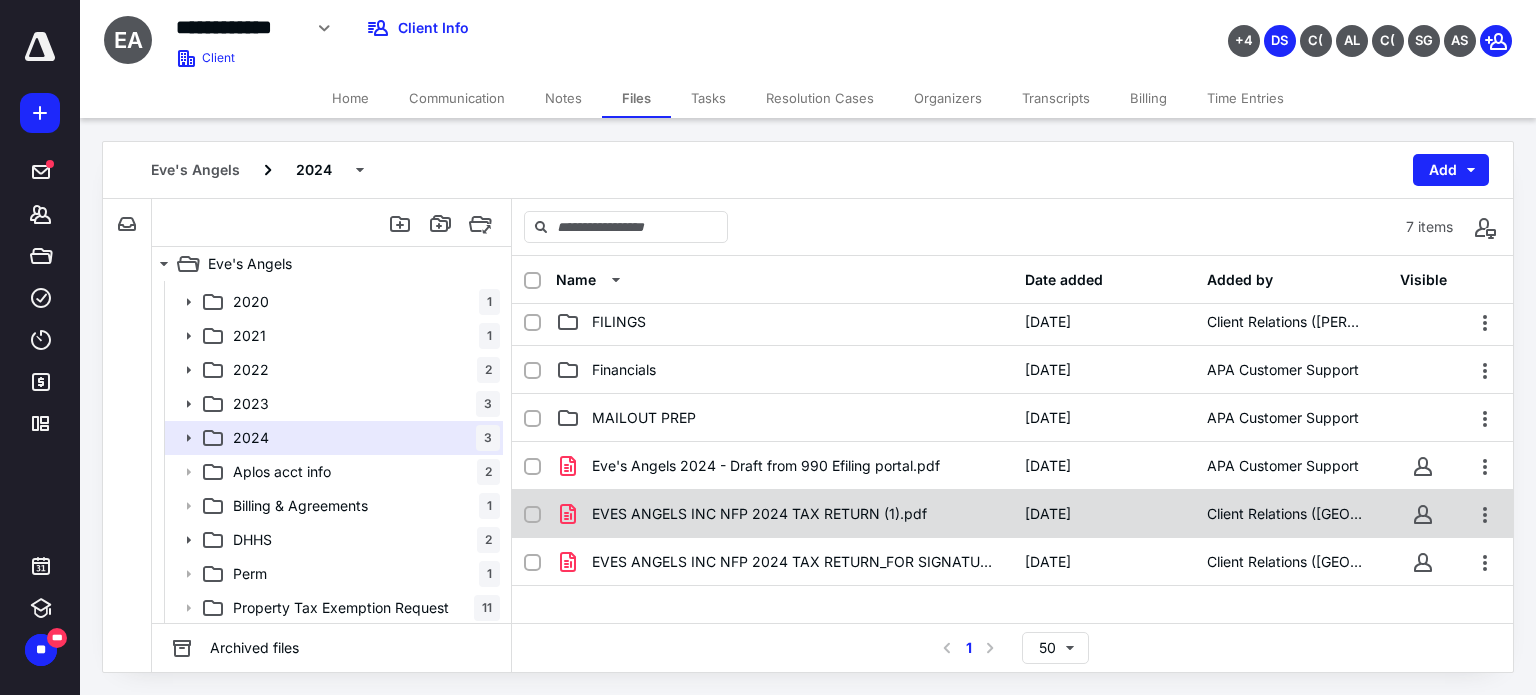 scroll, scrollTop: 171, scrollLeft: 0, axis: vertical 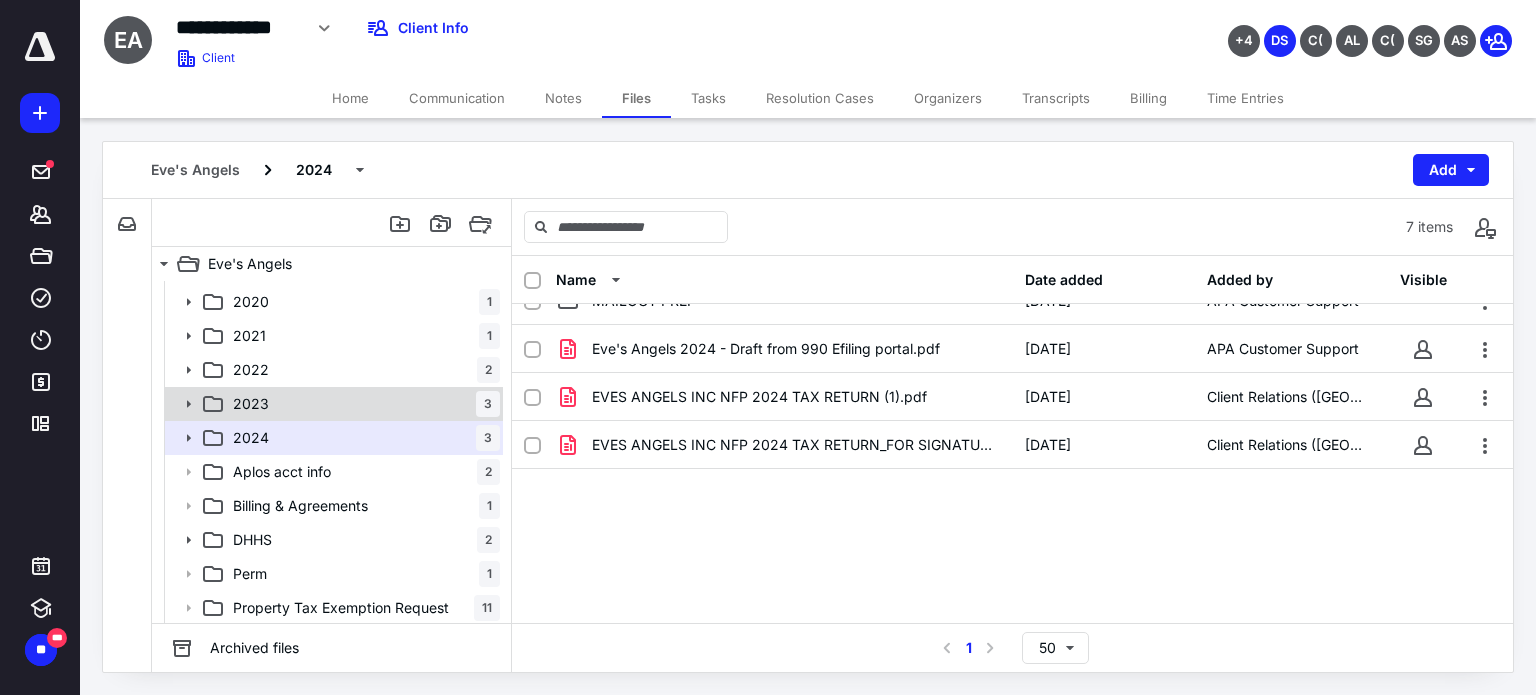 click on "2023 3" at bounding box center [362, 404] 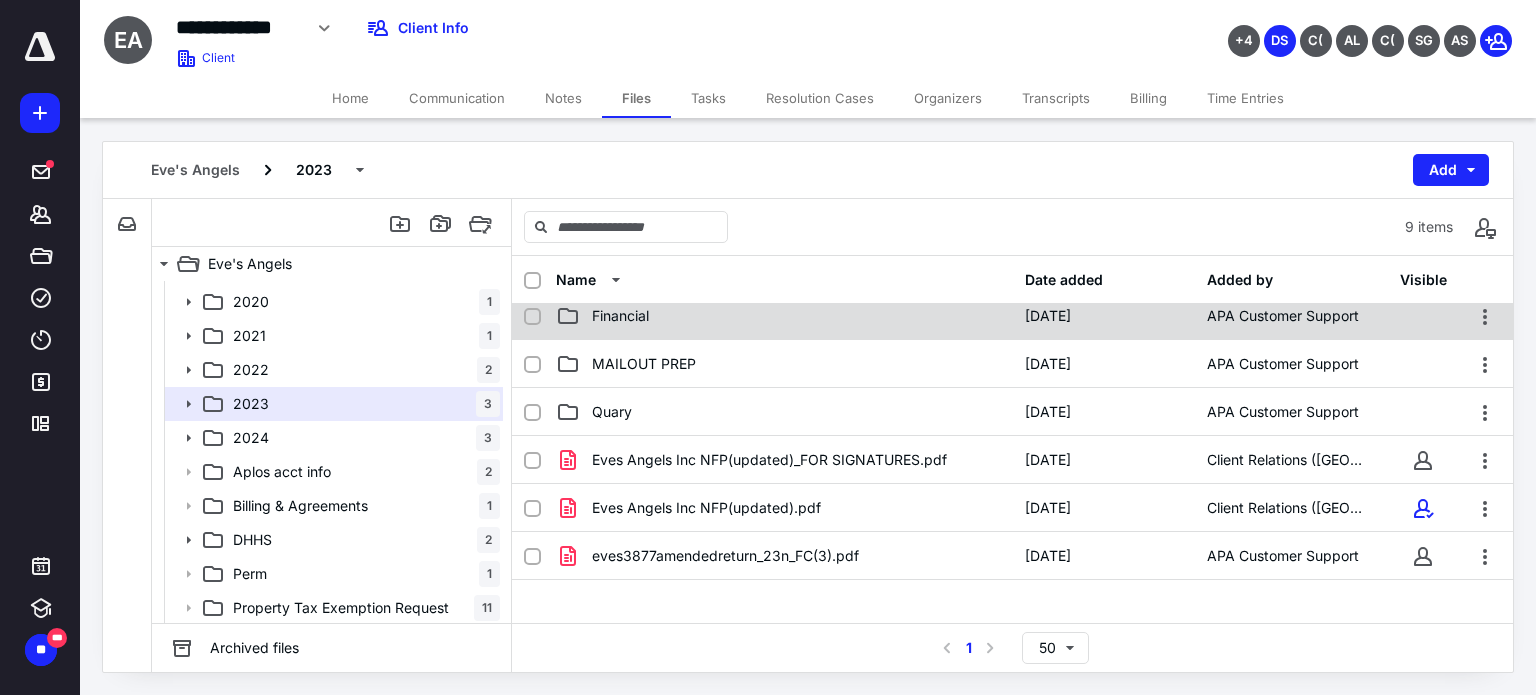 scroll, scrollTop: 200, scrollLeft: 0, axis: vertical 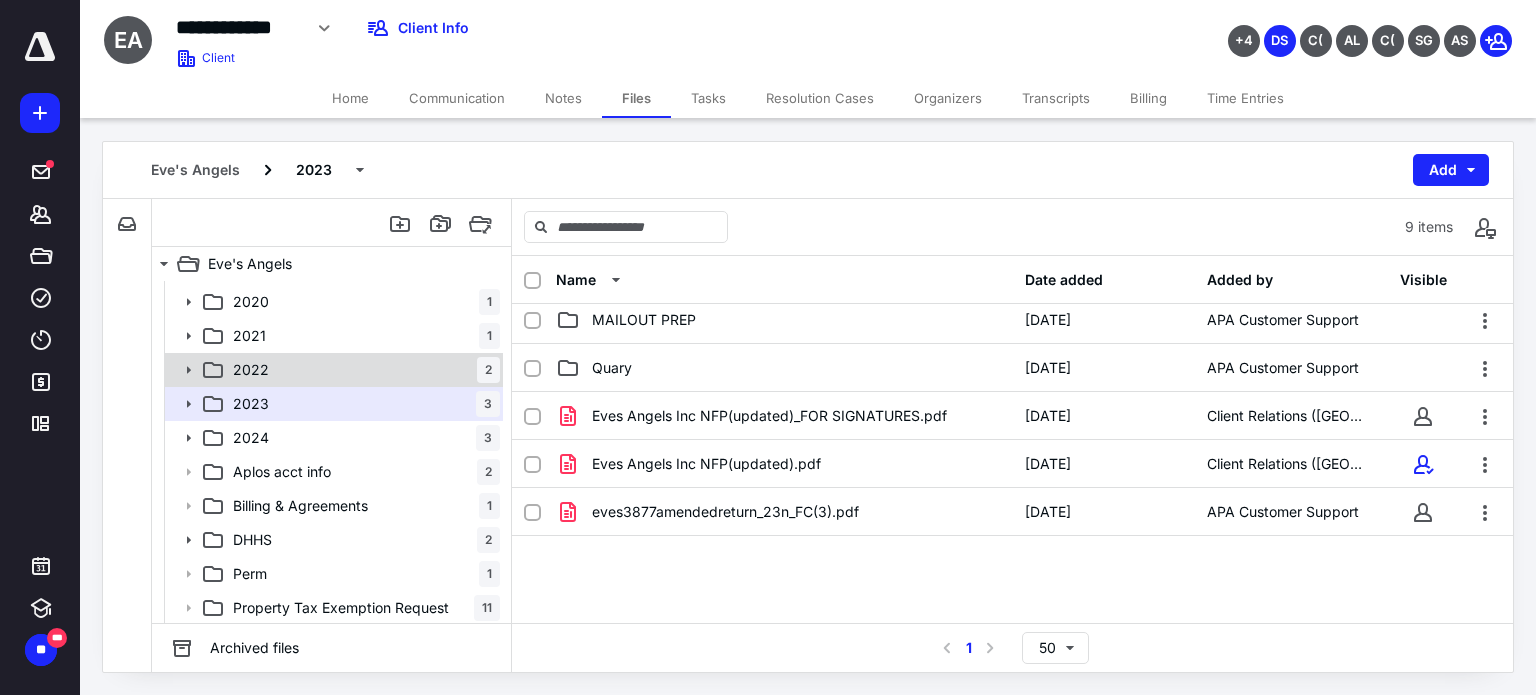 click on "2022 2" at bounding box center (362, 370) 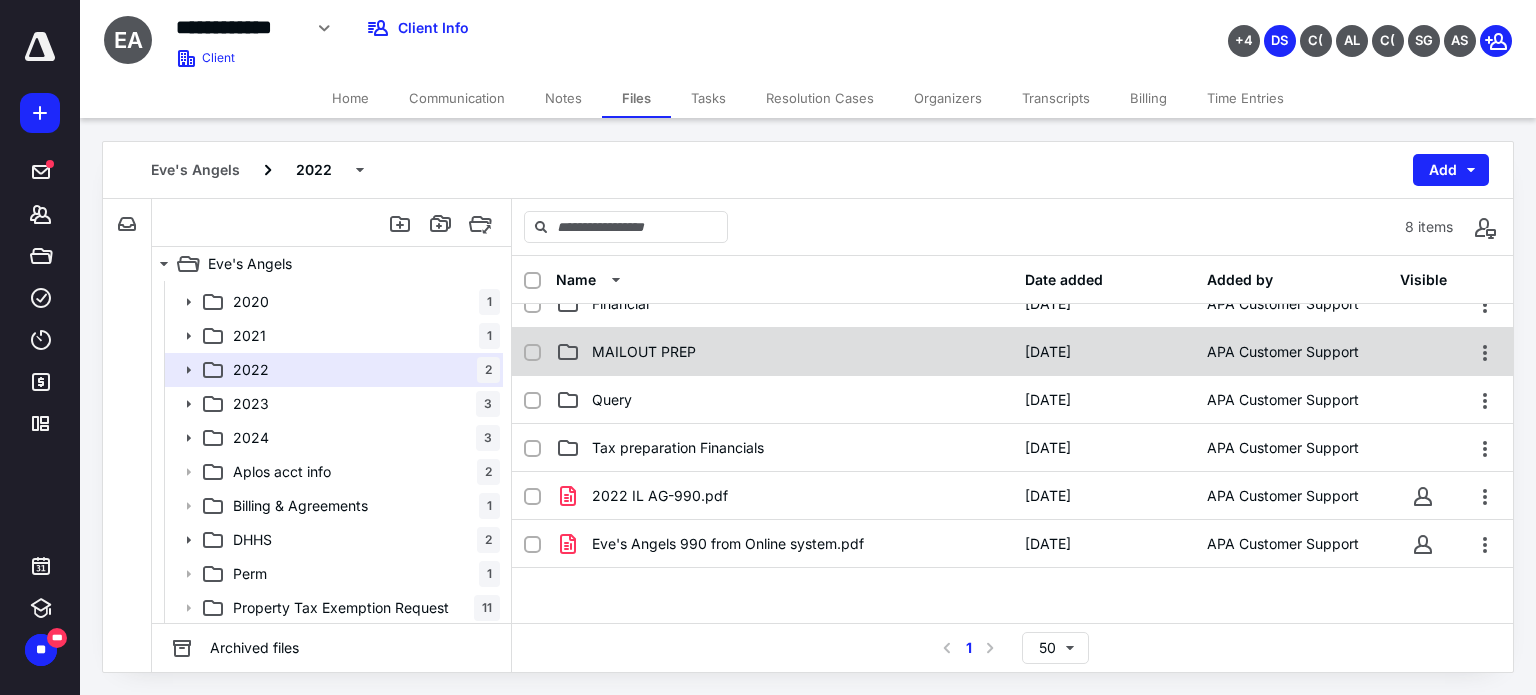 scroll, scrollTop: 200, scrollLeft: 0, axis: vertical 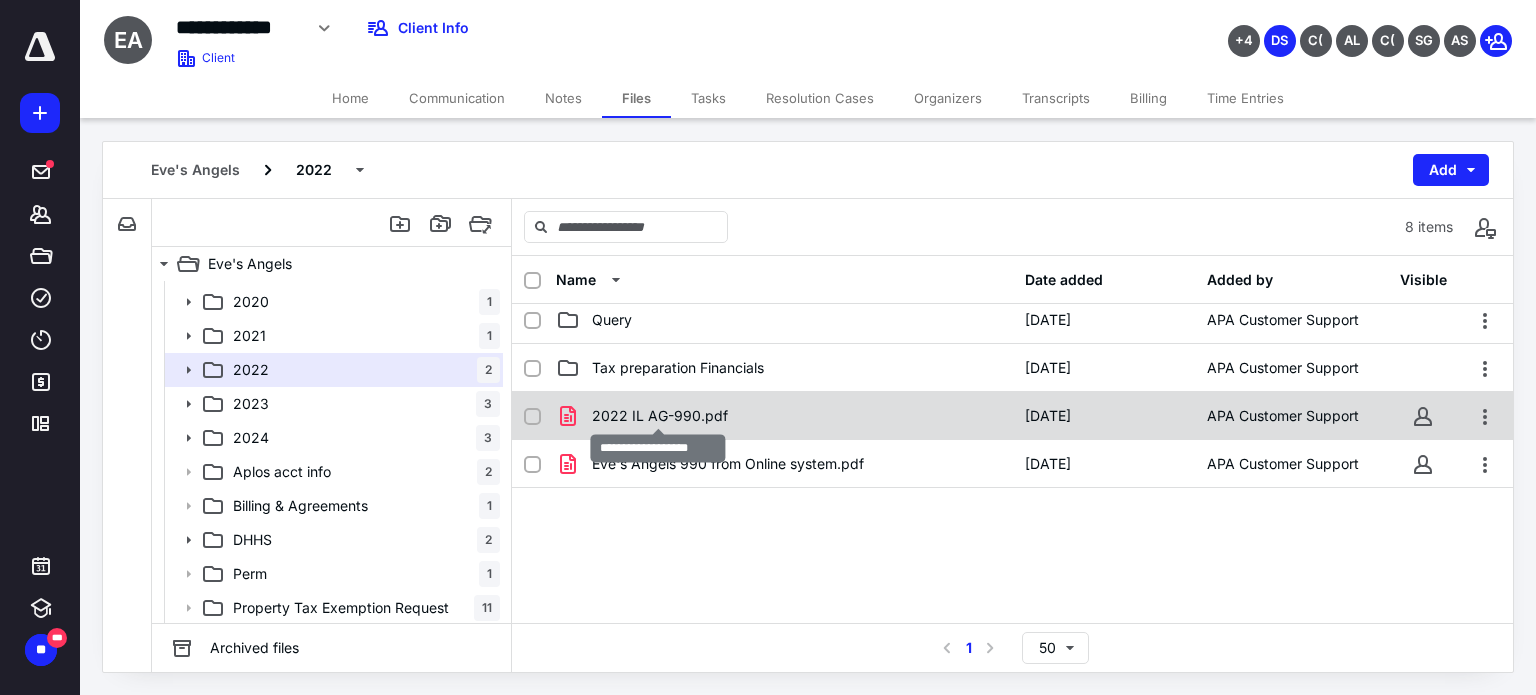 click on "2022 IL AG-990.pdf" at bounding box center [660, 416] 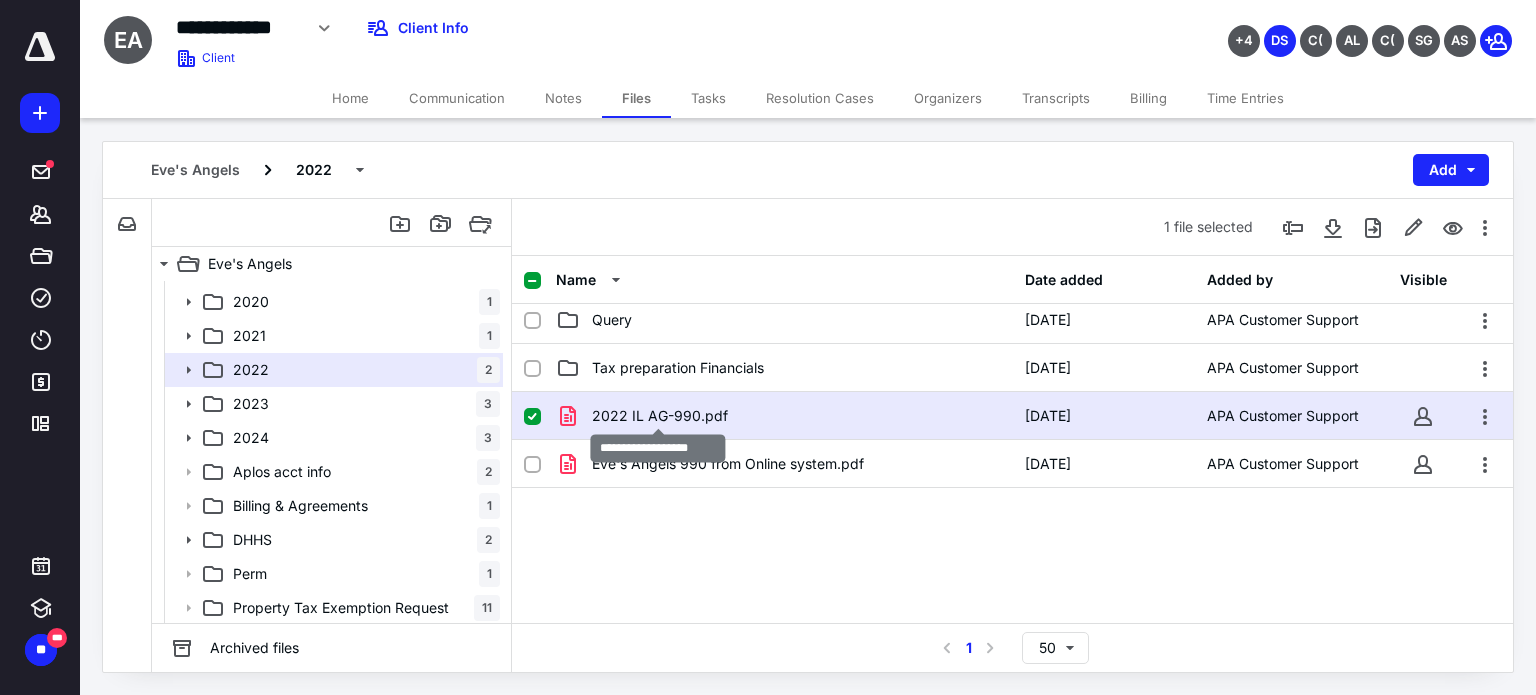 click on "2022 IL AG-990.pdf" at bounding box center (660, 416) 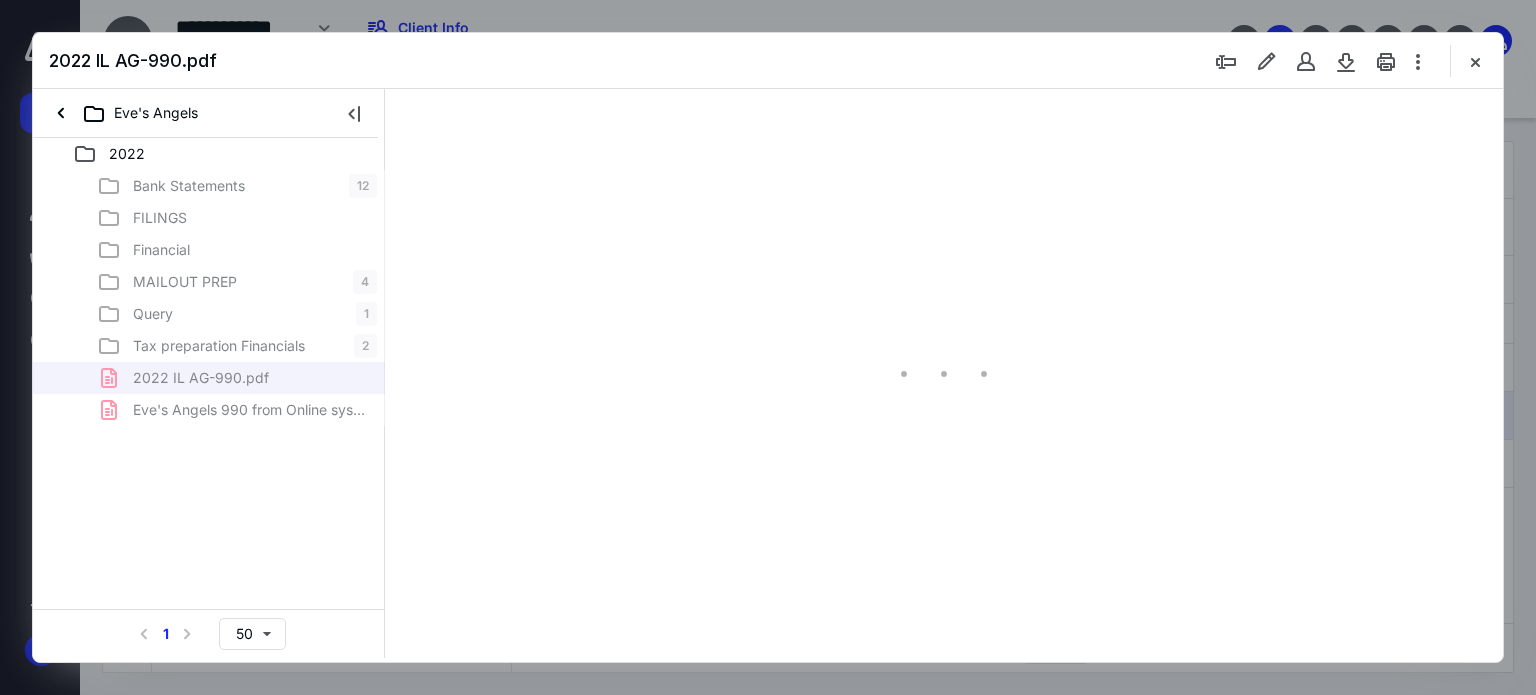 scroll, scrollTop: 0, scrollLeft: 0, axis: both 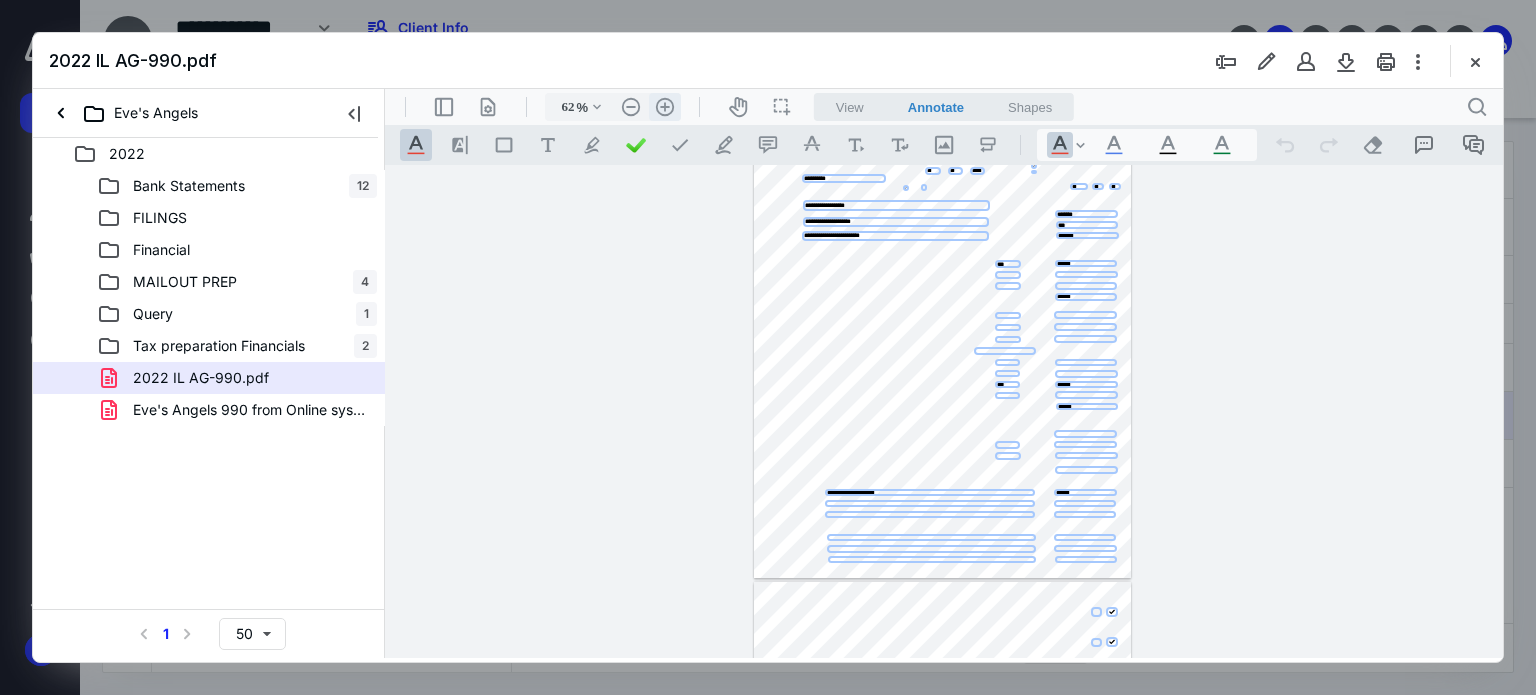 click on ".cls-1{fill:#abb0c4;} icon - header - zoom - in - line" at bounding box center (665, 107) 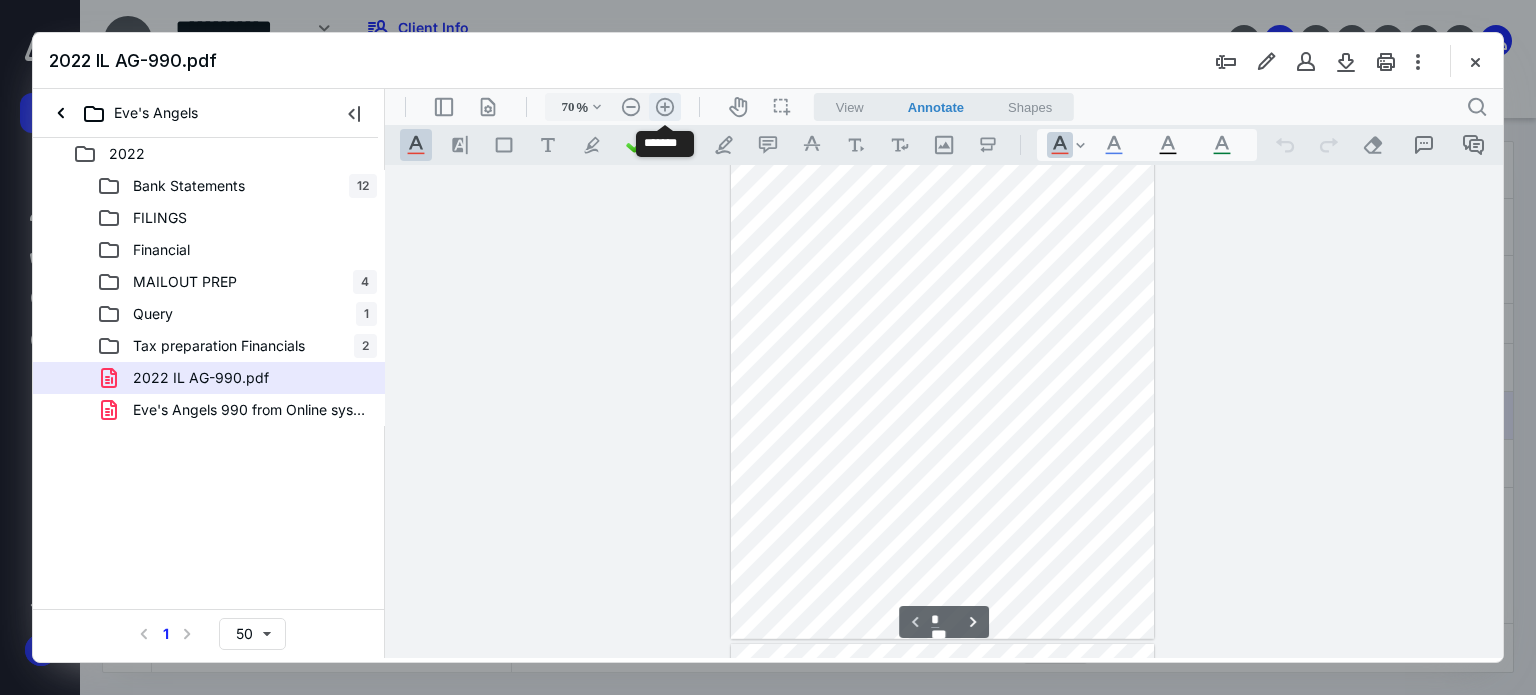 click on ".cls-1{fill:#abb0c4;} icon - header - zoom - in - line" at bounding box center [665, 107] 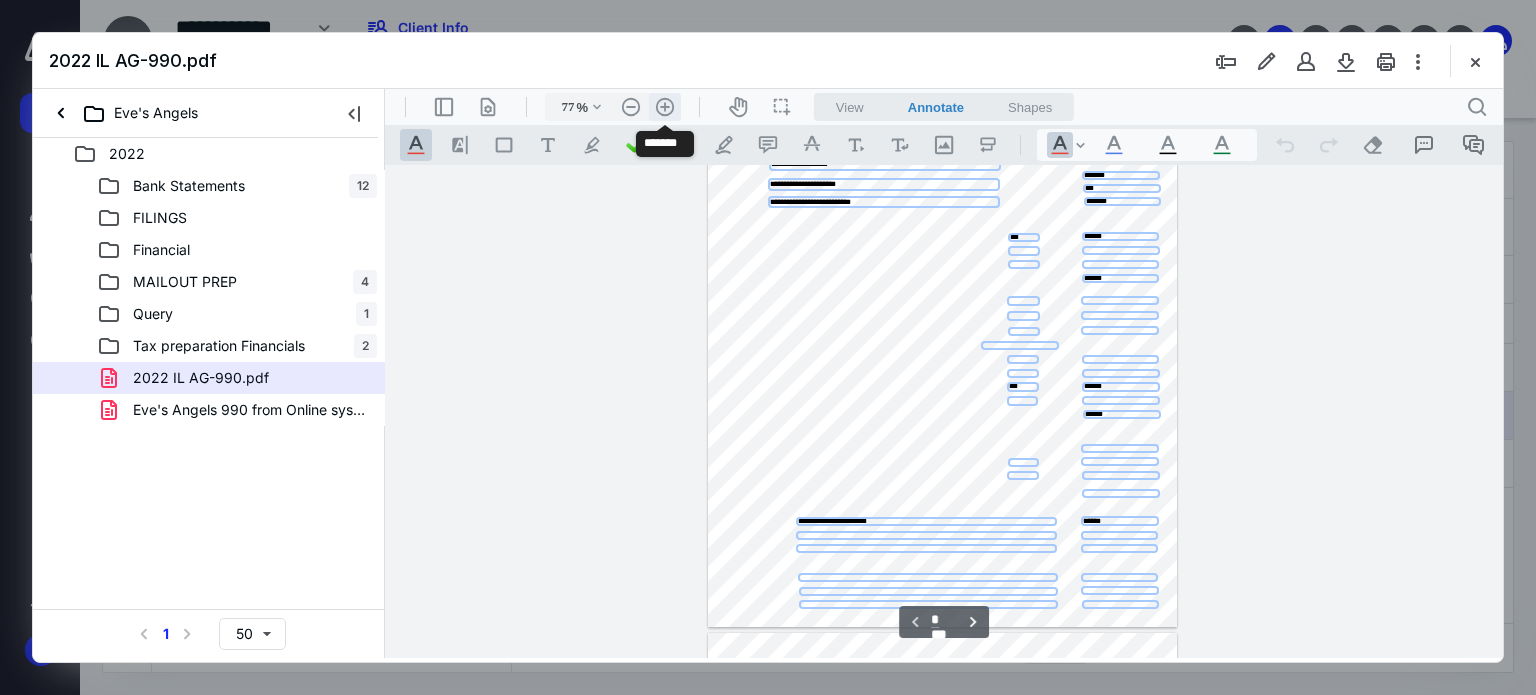 click on ".cls-1{fill:#abb0c4;} icon - header - zoom - in - line" at bounding box center (665, 107) 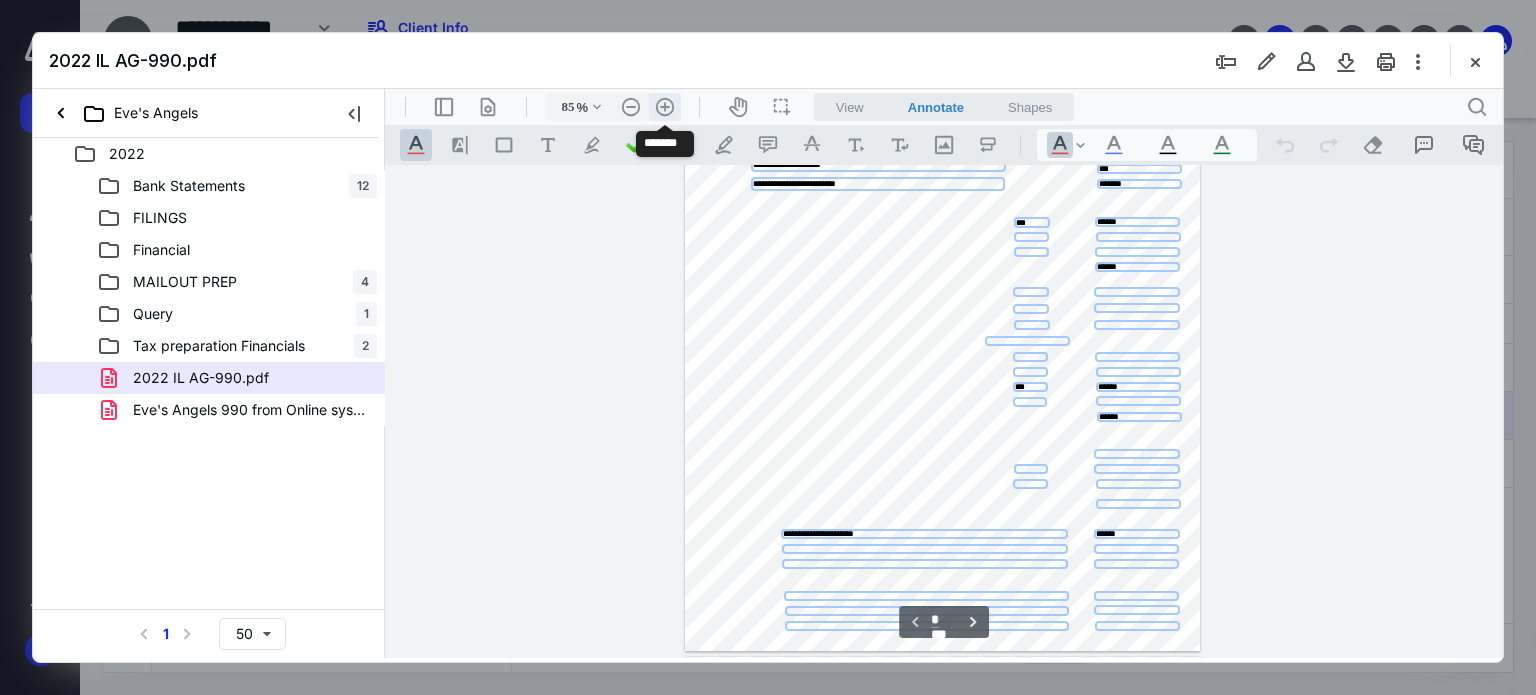 click on ".cls-1{fill:#abb0c4;} icon - header - zoom - in - line" at bounding box center (665, 107) 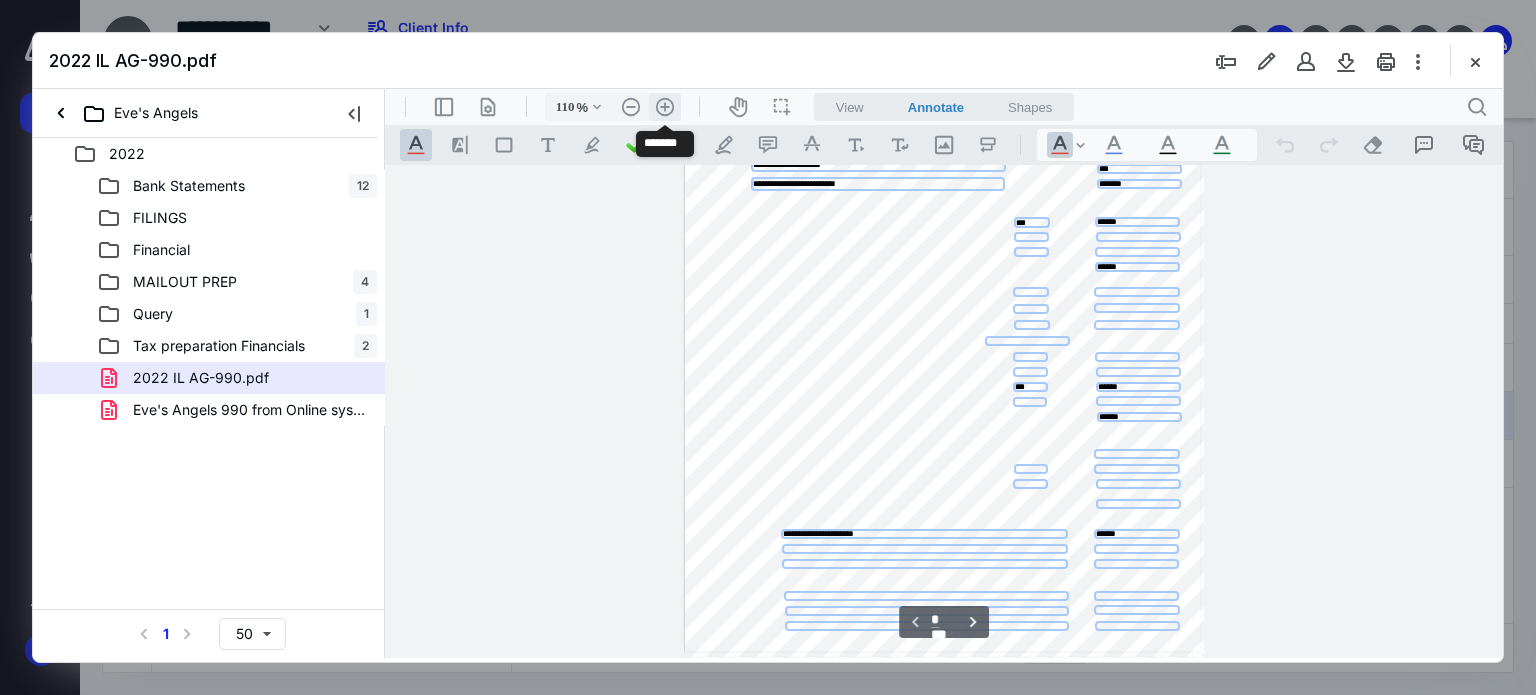 click on ".cls-1{fill:#abb0c4;} icon - header - zoom - in - line" at bounding box center [665, 107] 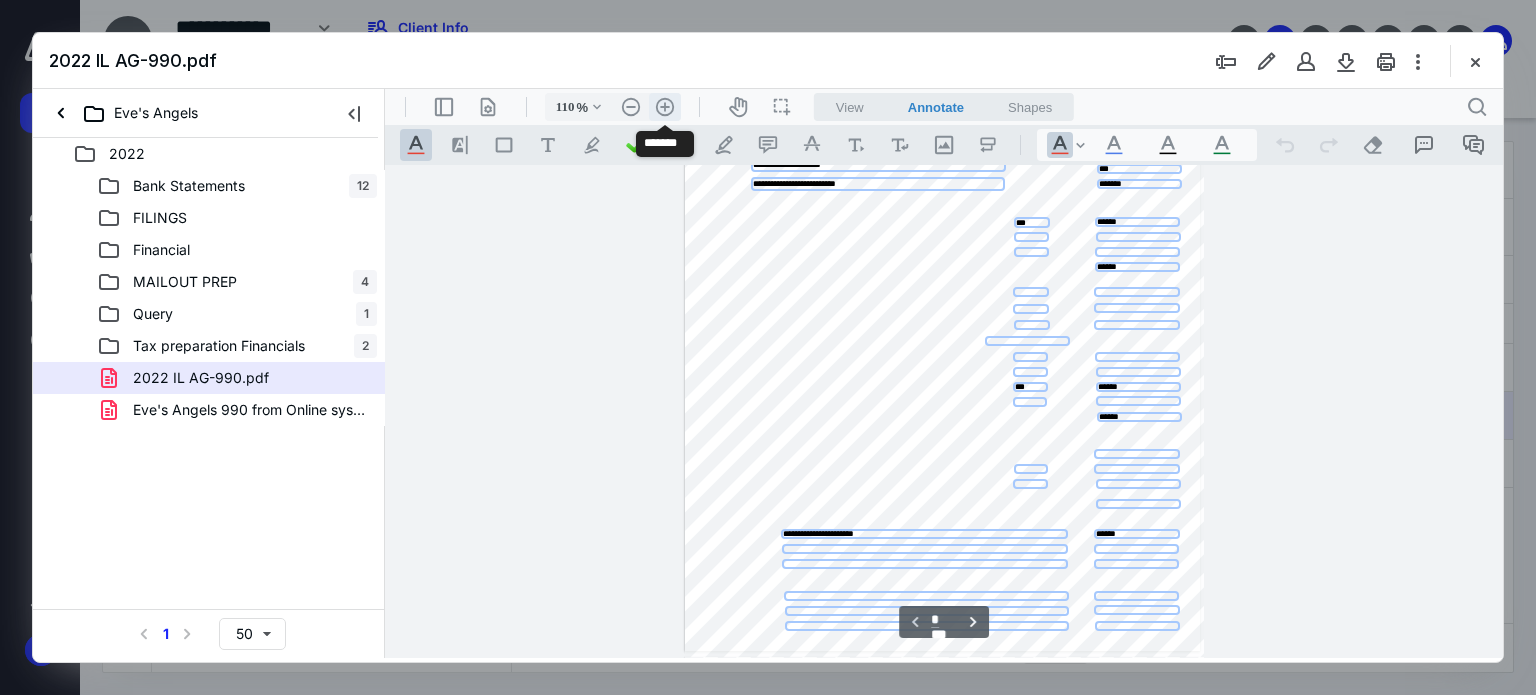 type on "135" 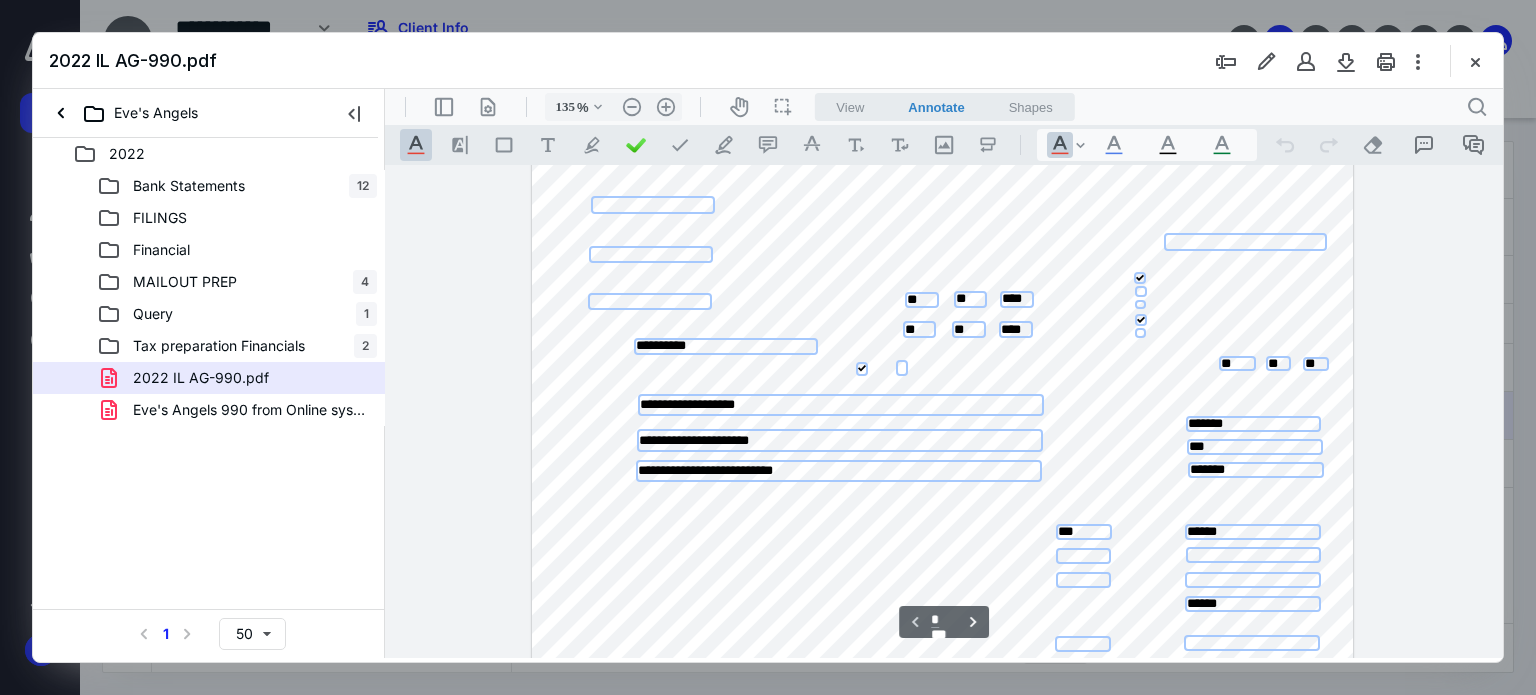 scroll, scrollTop: 0, scrollLeft: 0, axis: both 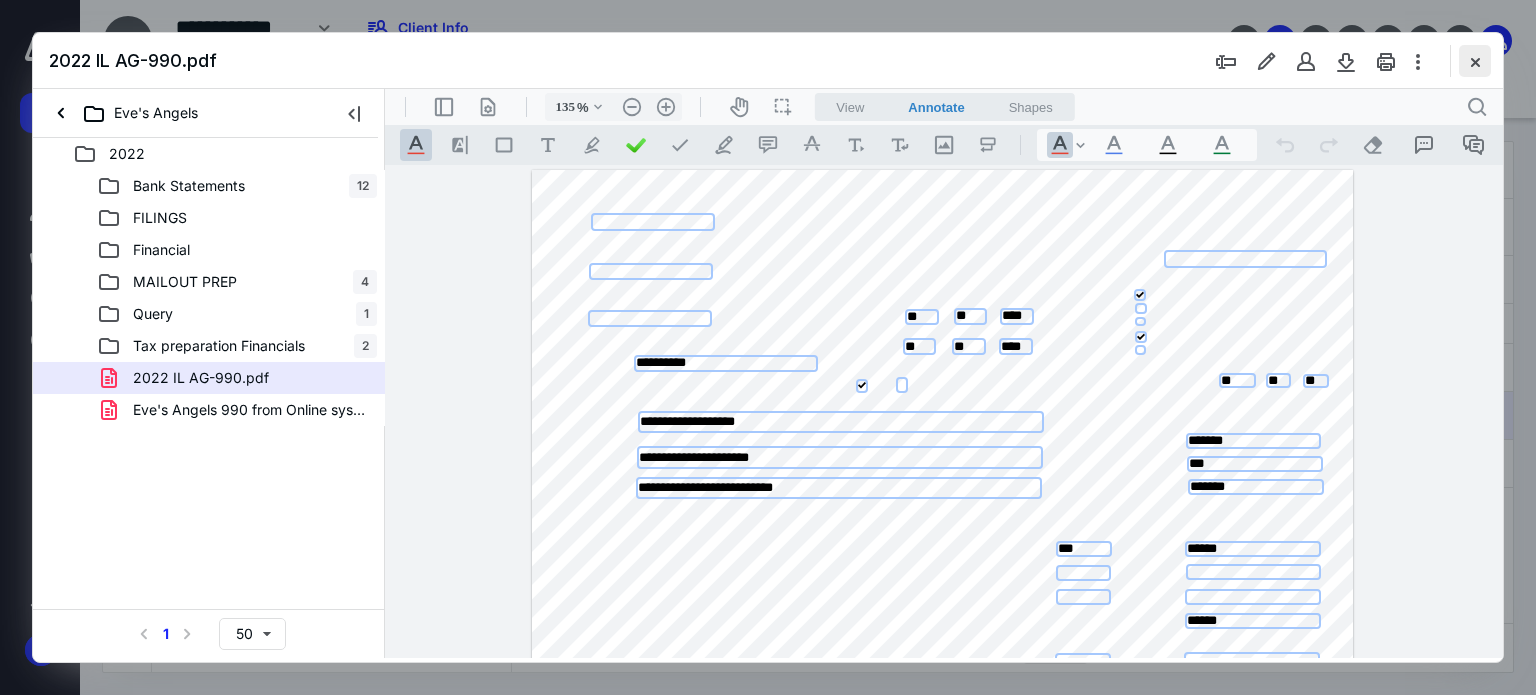 click at bounding box center [1475, 61] 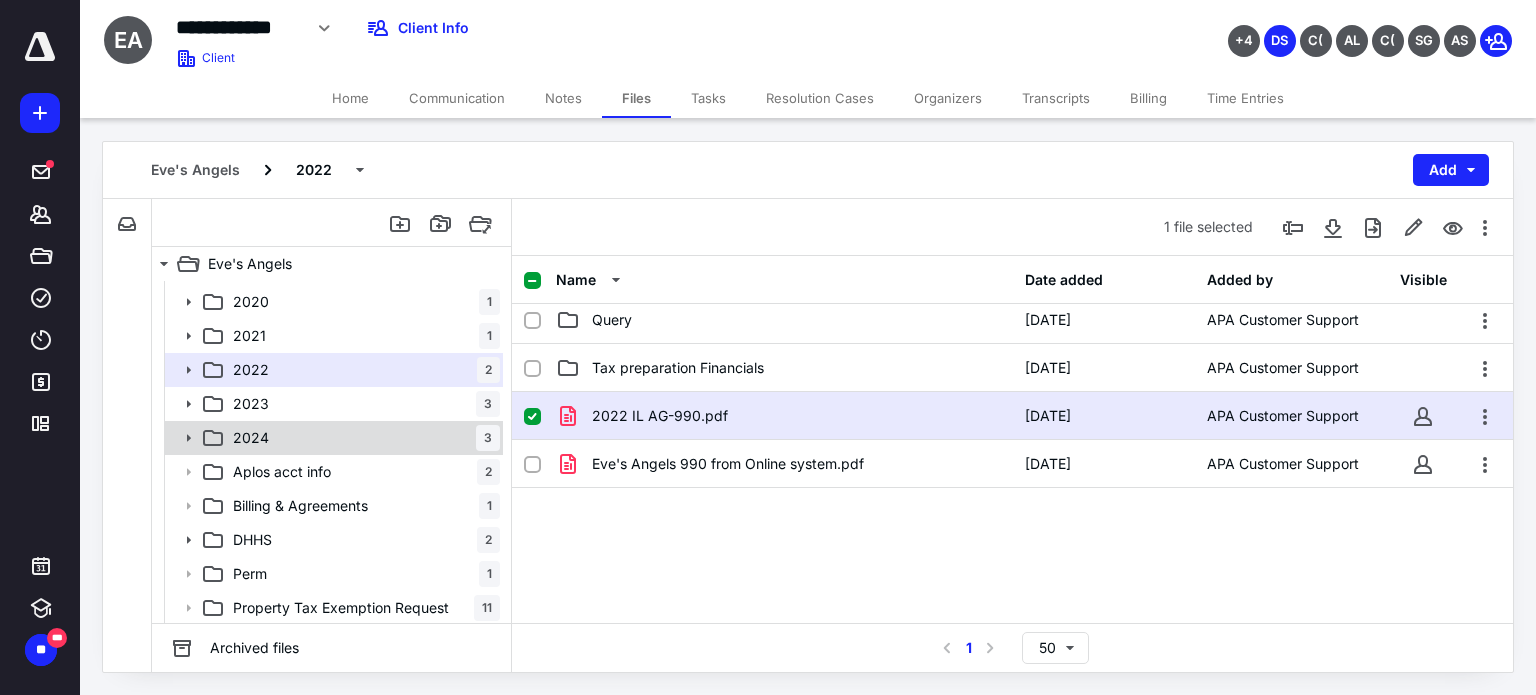 scroll, scrollTop: 0, scrollLeft: 0, axis: both 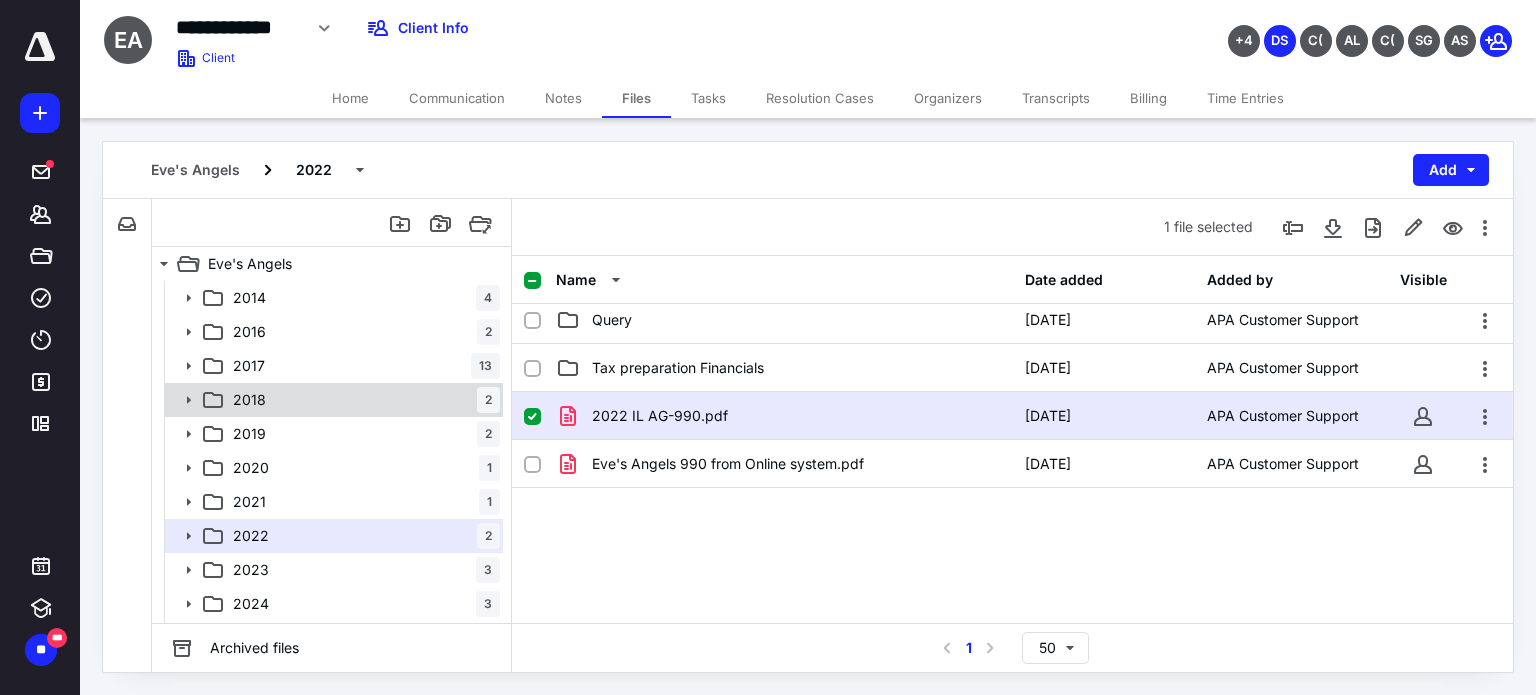click on "2018 2" at bounding box center [362, 400] 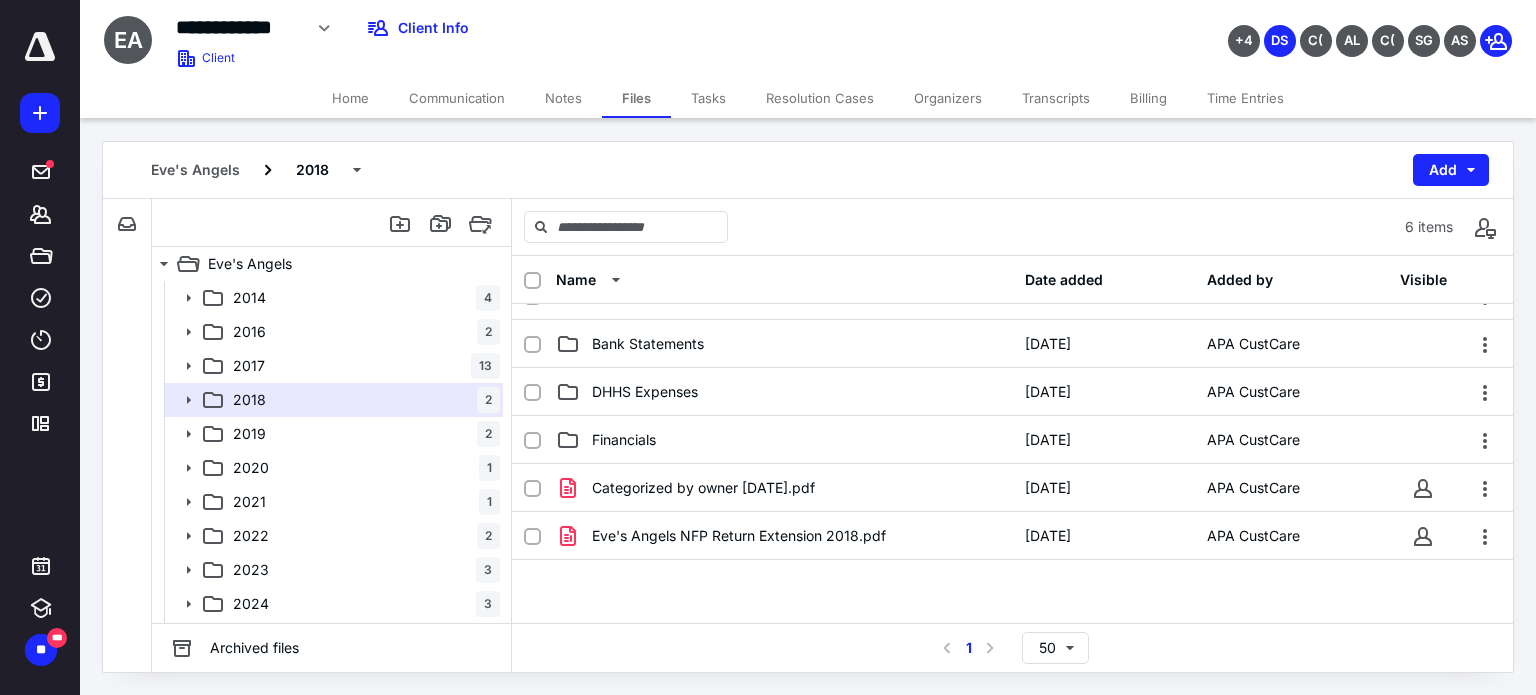 scroll, scrollTop: 0, scrollLeft: 0, axis: both 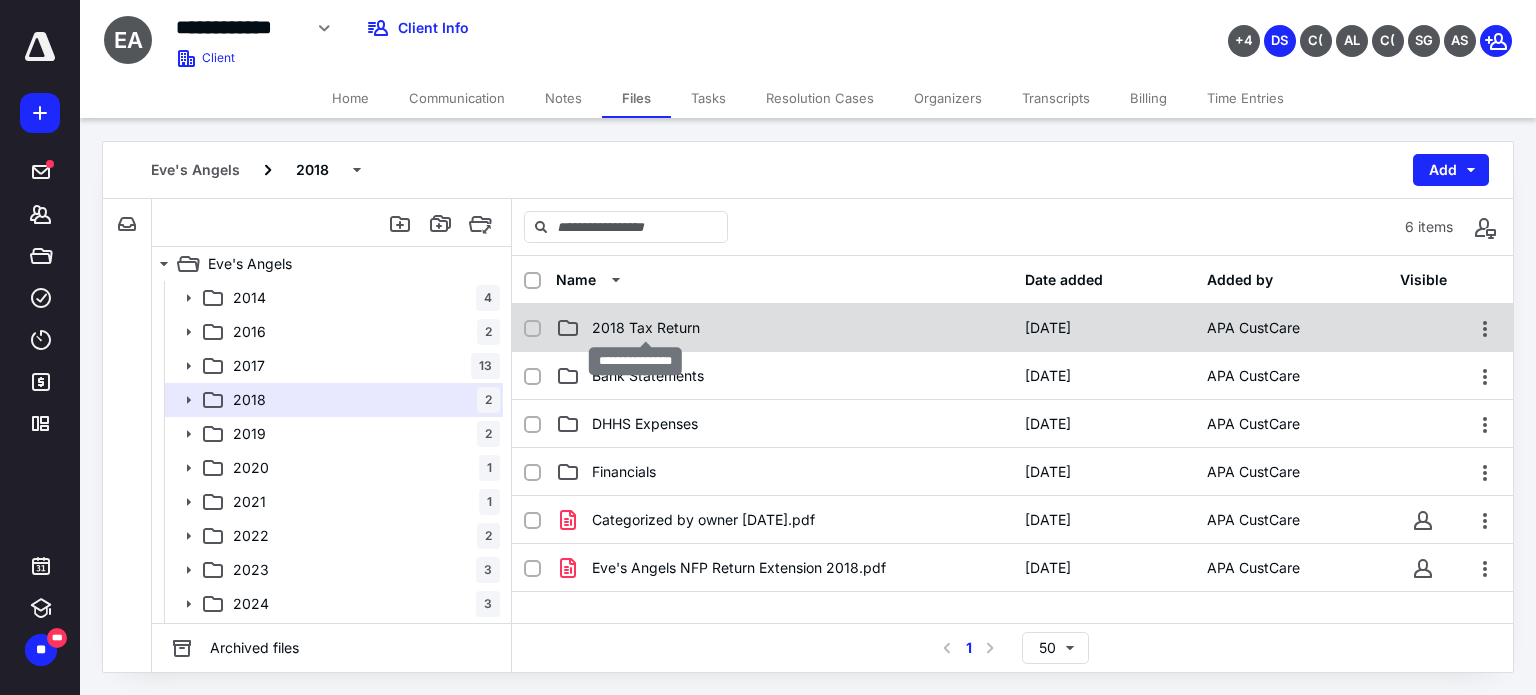 click on "2018 Tax Return" at bounding box center [646, 328] 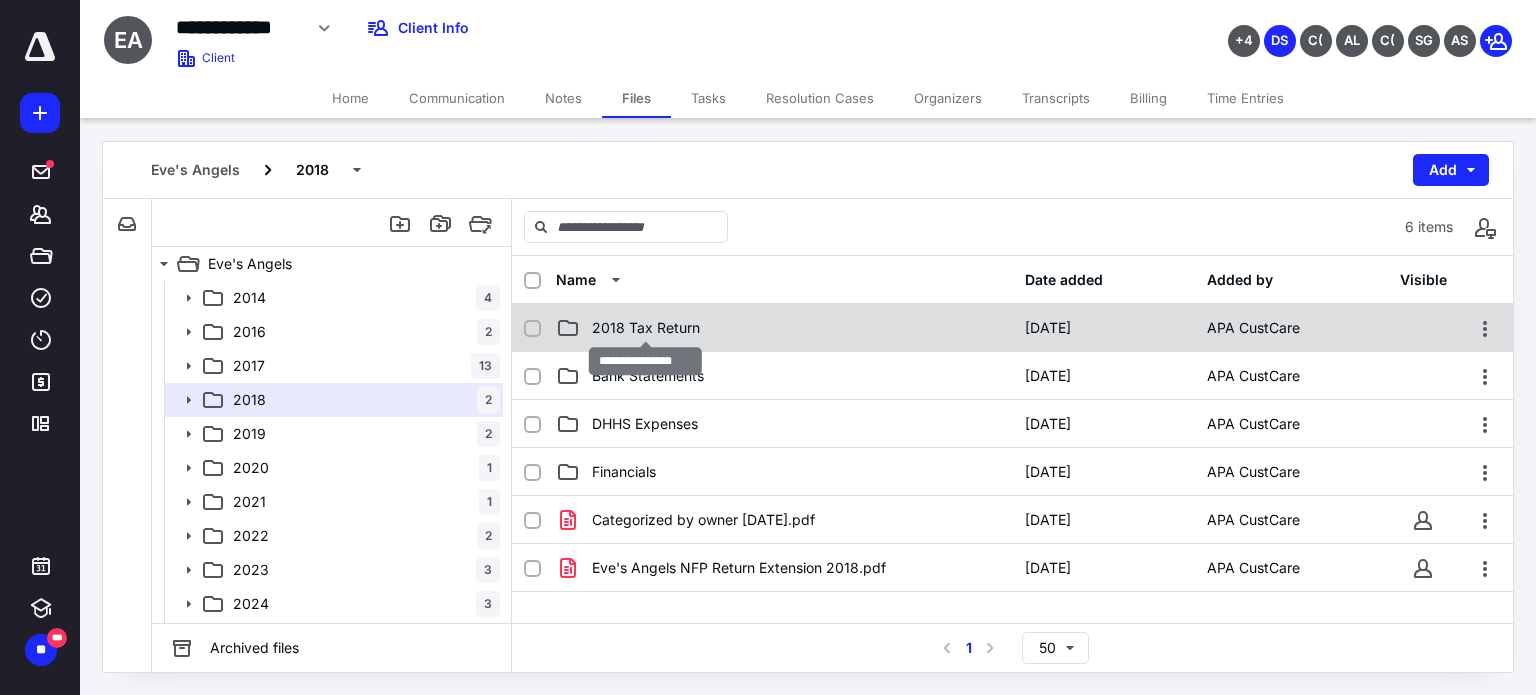 click on "2018 Tax Return" at bounding box center (646, 328) 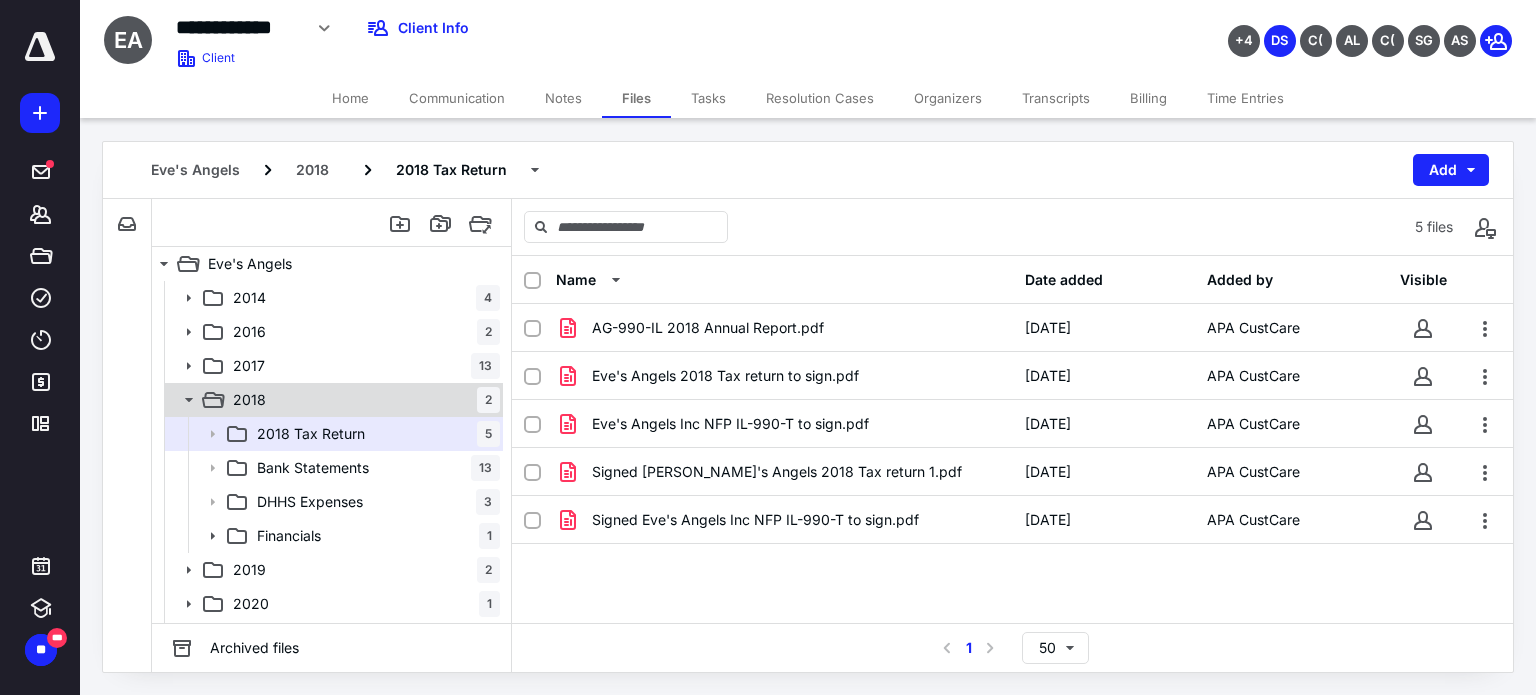 click 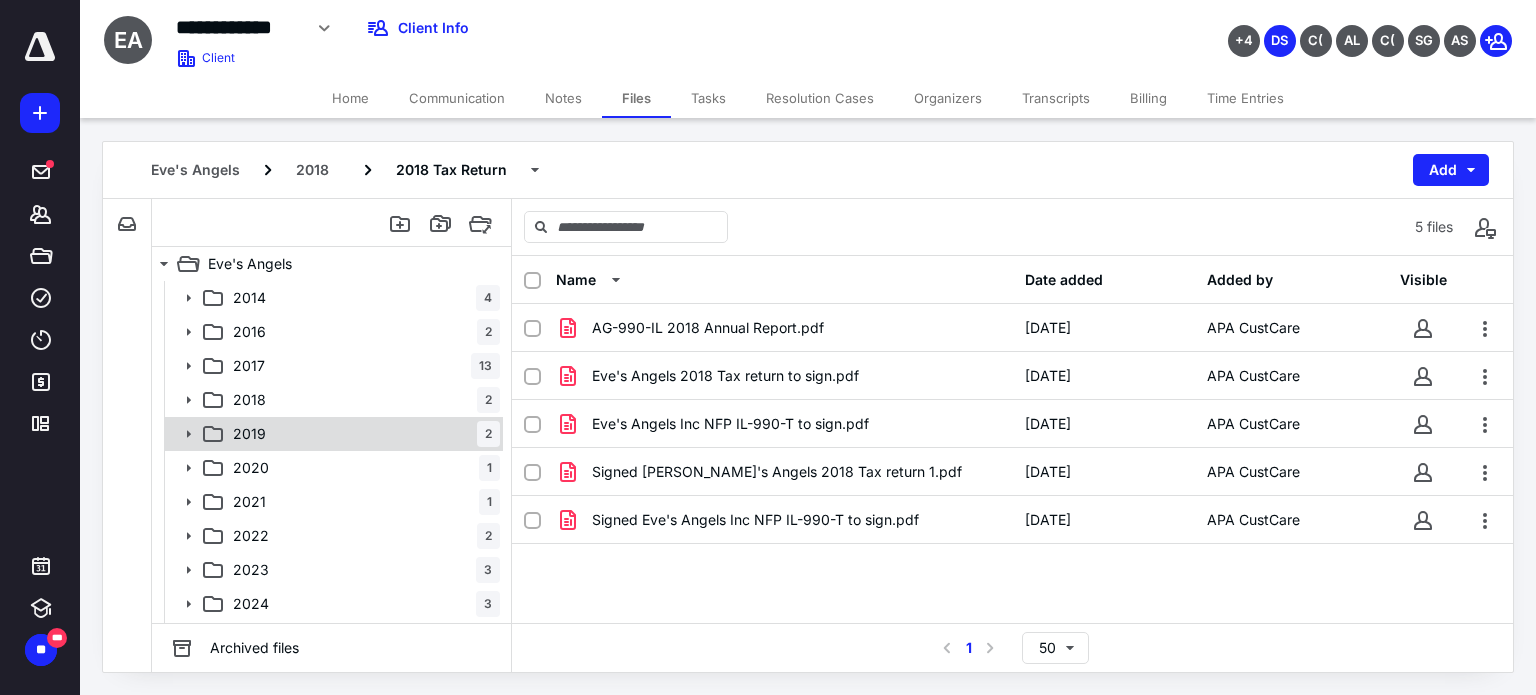 click 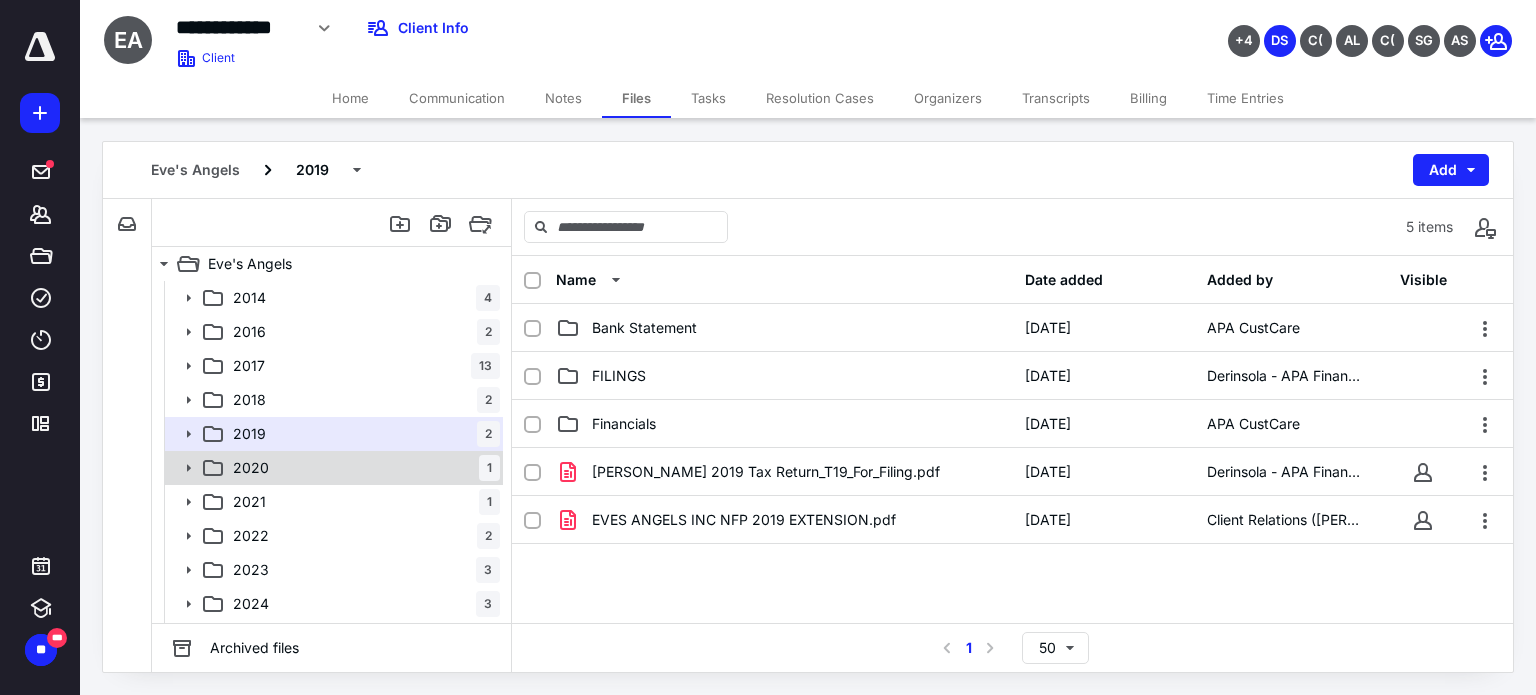 click on "2020 1" at bounding box center (362, 468) 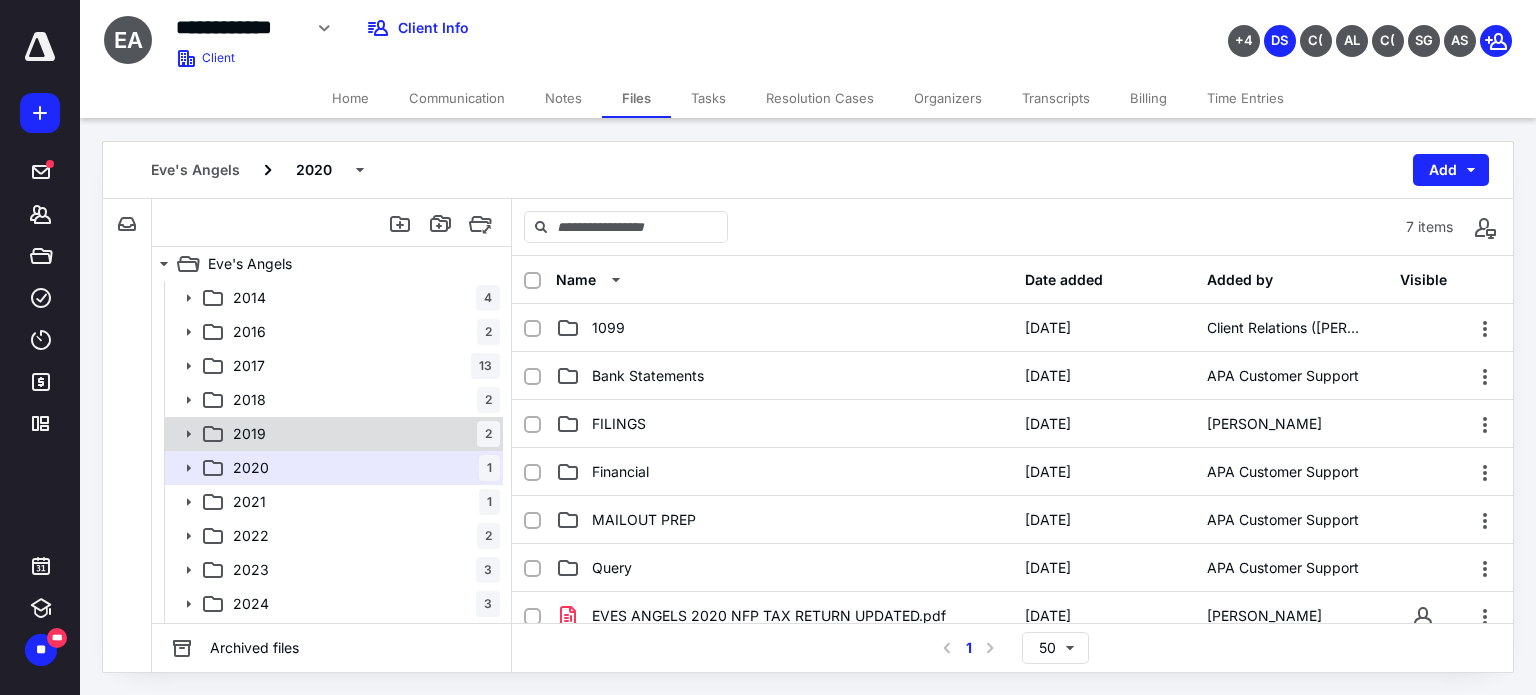 click on "2019 2" at bounding box center [362, 434] 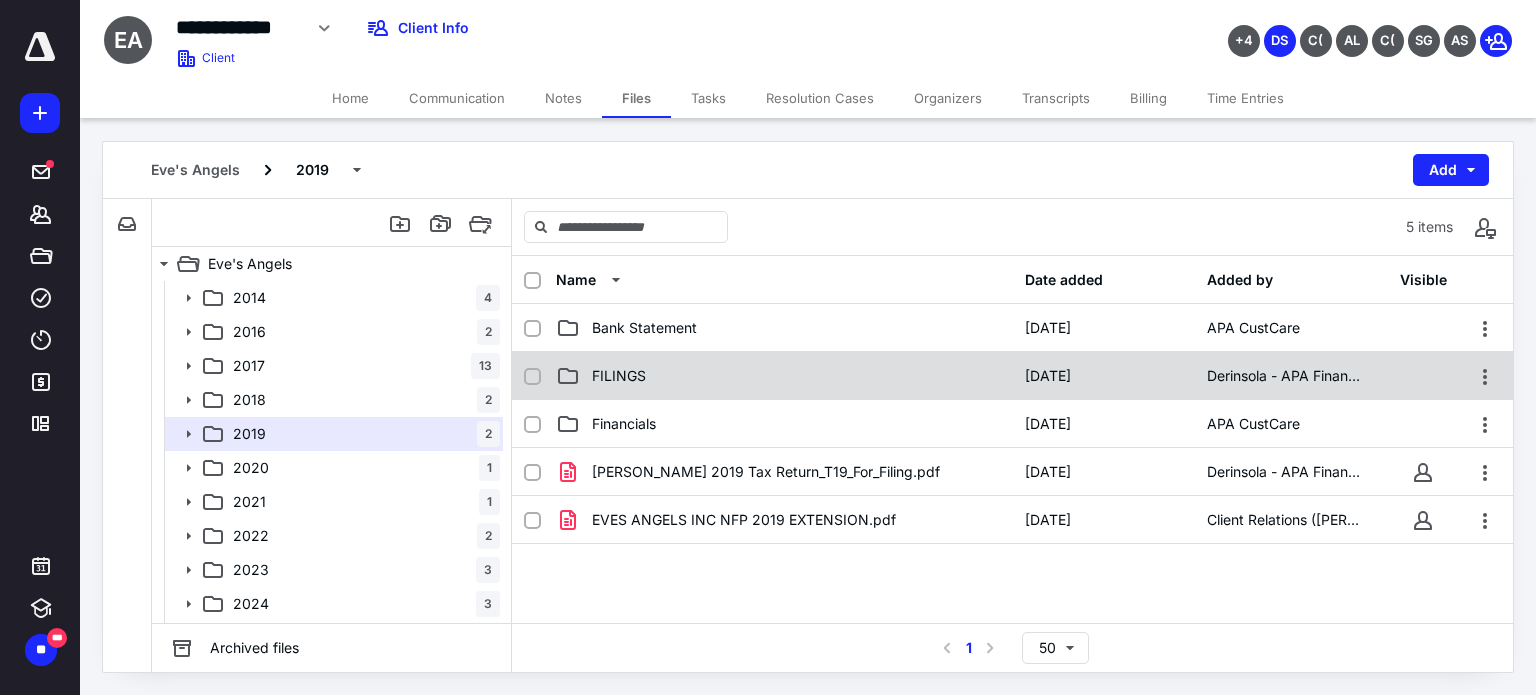 click on "FILINGS" at bounding box center (784, 376) 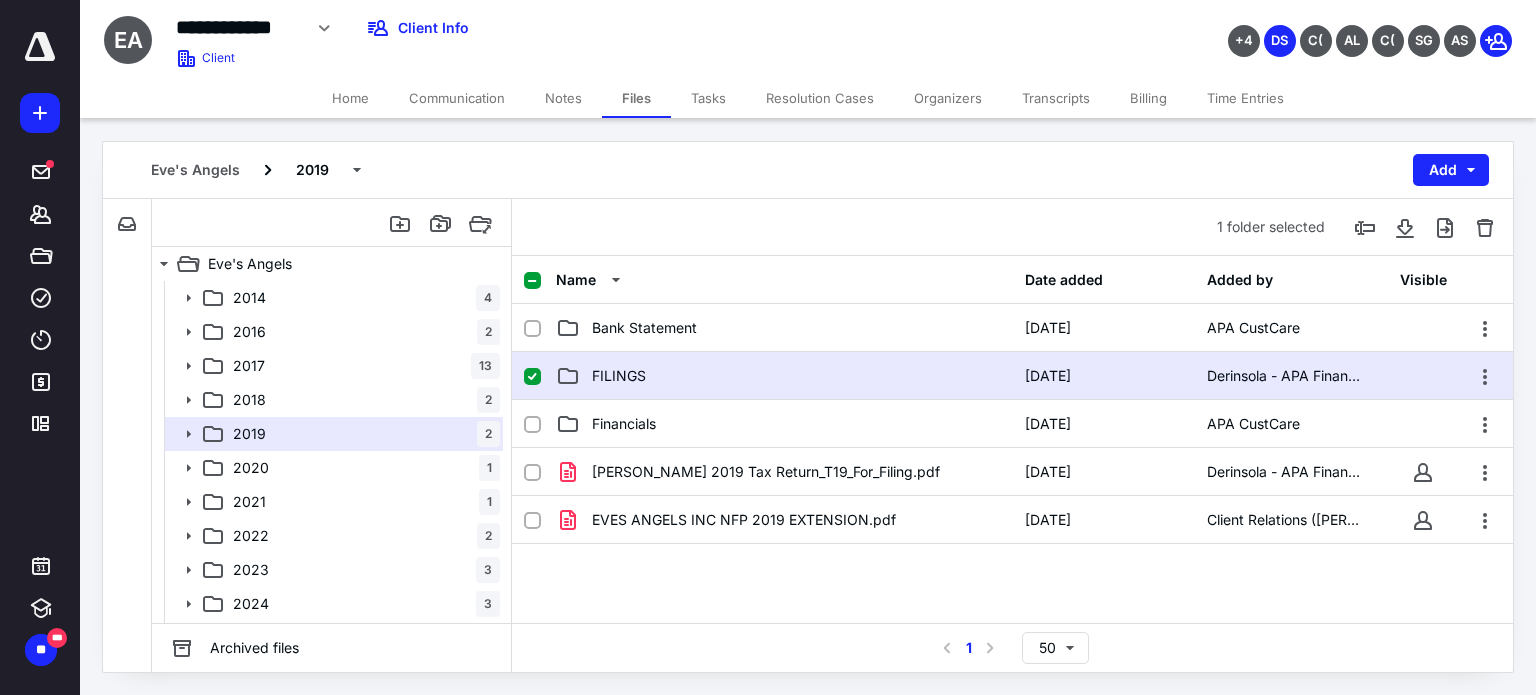 click on "FILINGS" at bounding box center [784, 376] 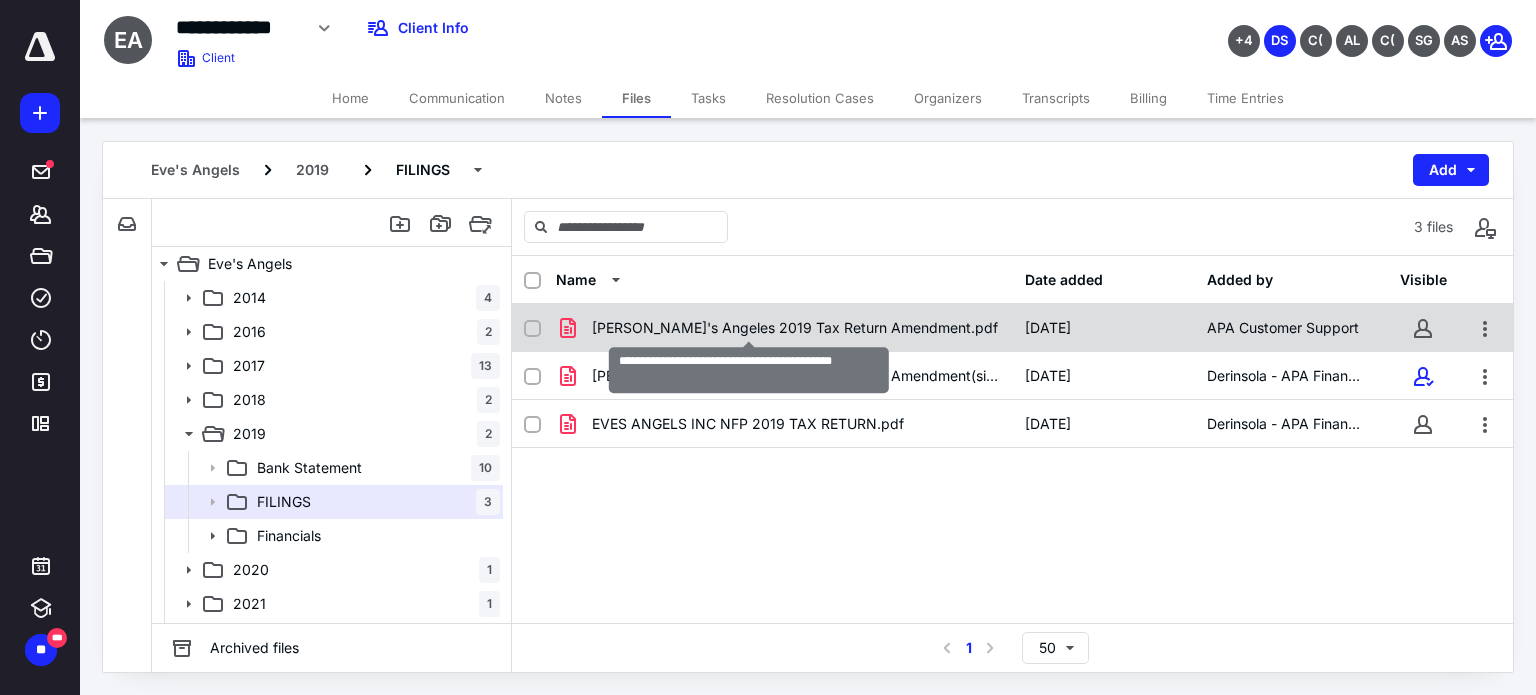 click on "[PERSON_NAME]'s Angeles 2019 Tax Return Amendment.pdf" at bounding box center (795, 328) 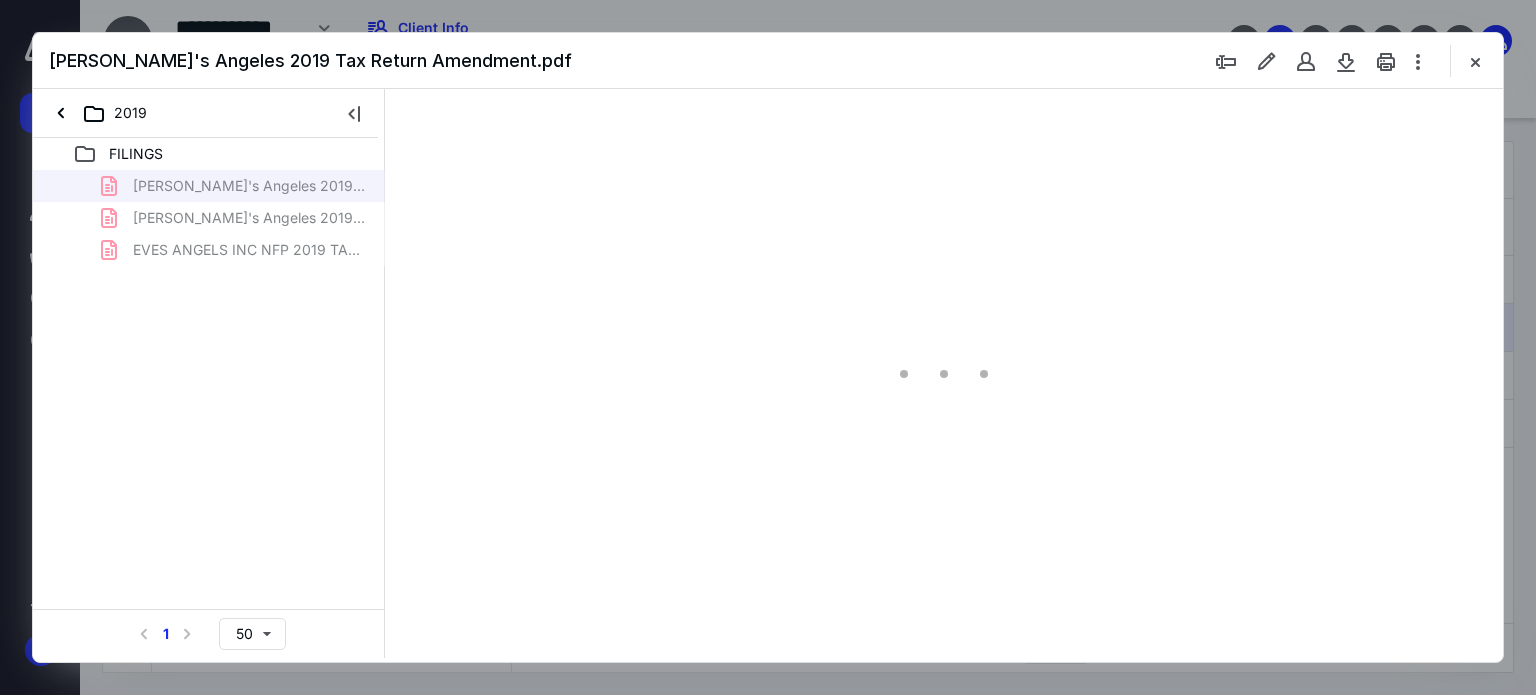 scroll, scrollTop: 0, scrollLeft: 0, axis: both 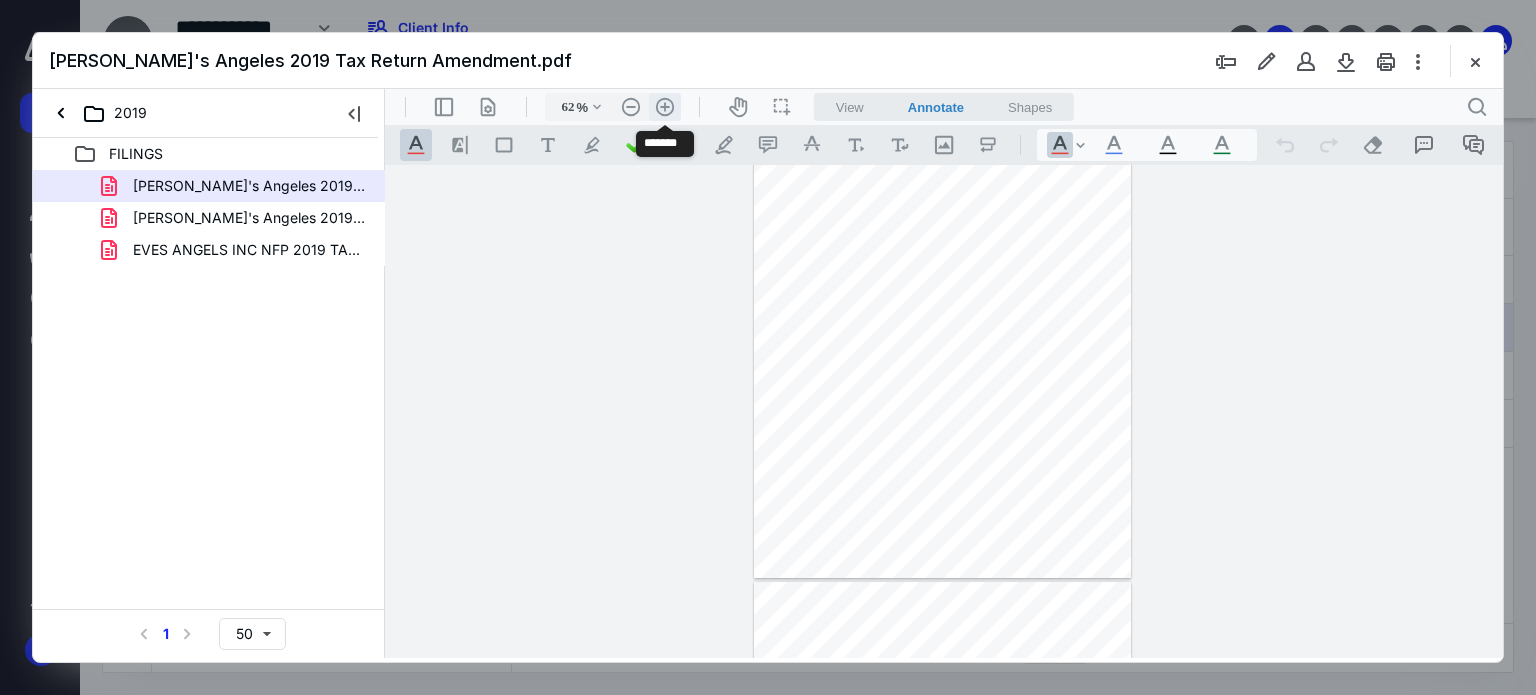 click on ".cls-1{fill:#abb0c4;} icon - header - zoom - in - line" at bounding box center [665, 107] 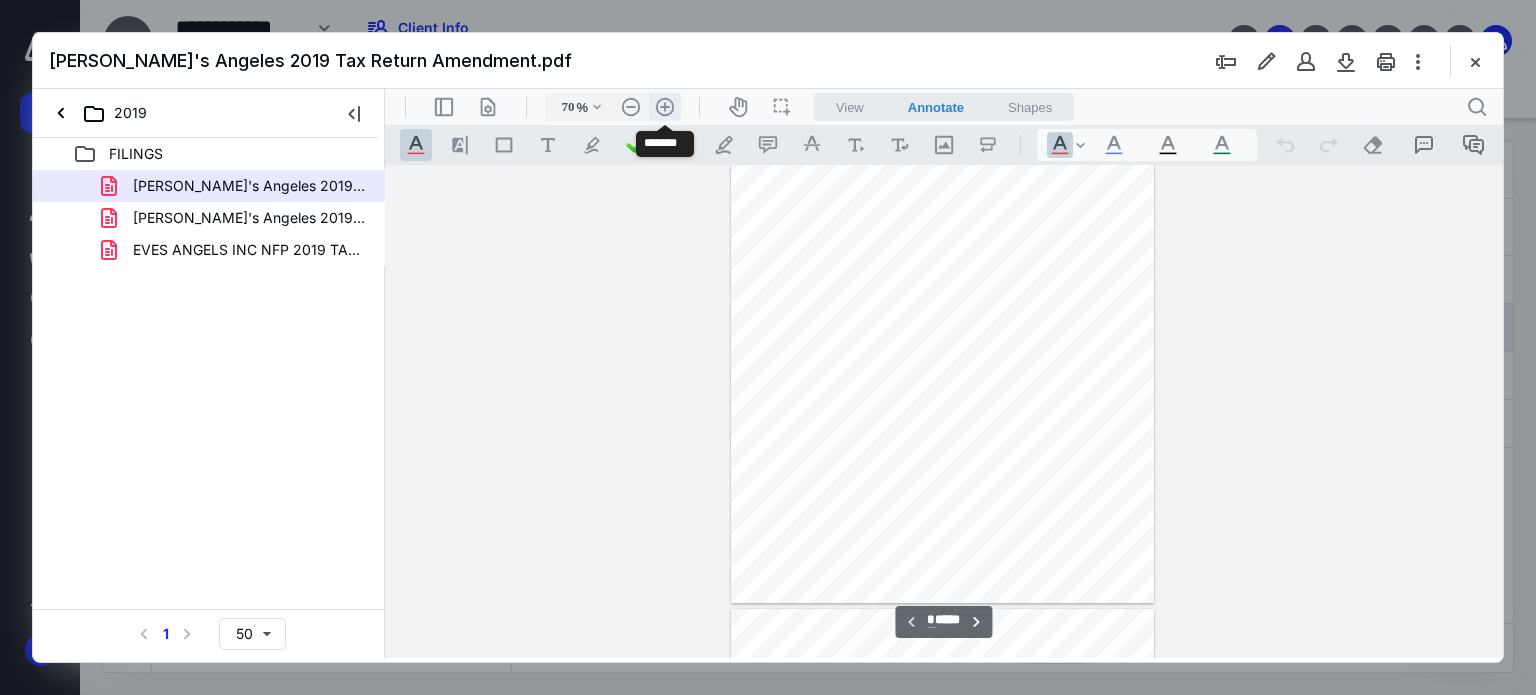 click on ".cls-1{fill:#abb0c4;} icon - header - zoom - in - line" at bounding box center [665, 107] 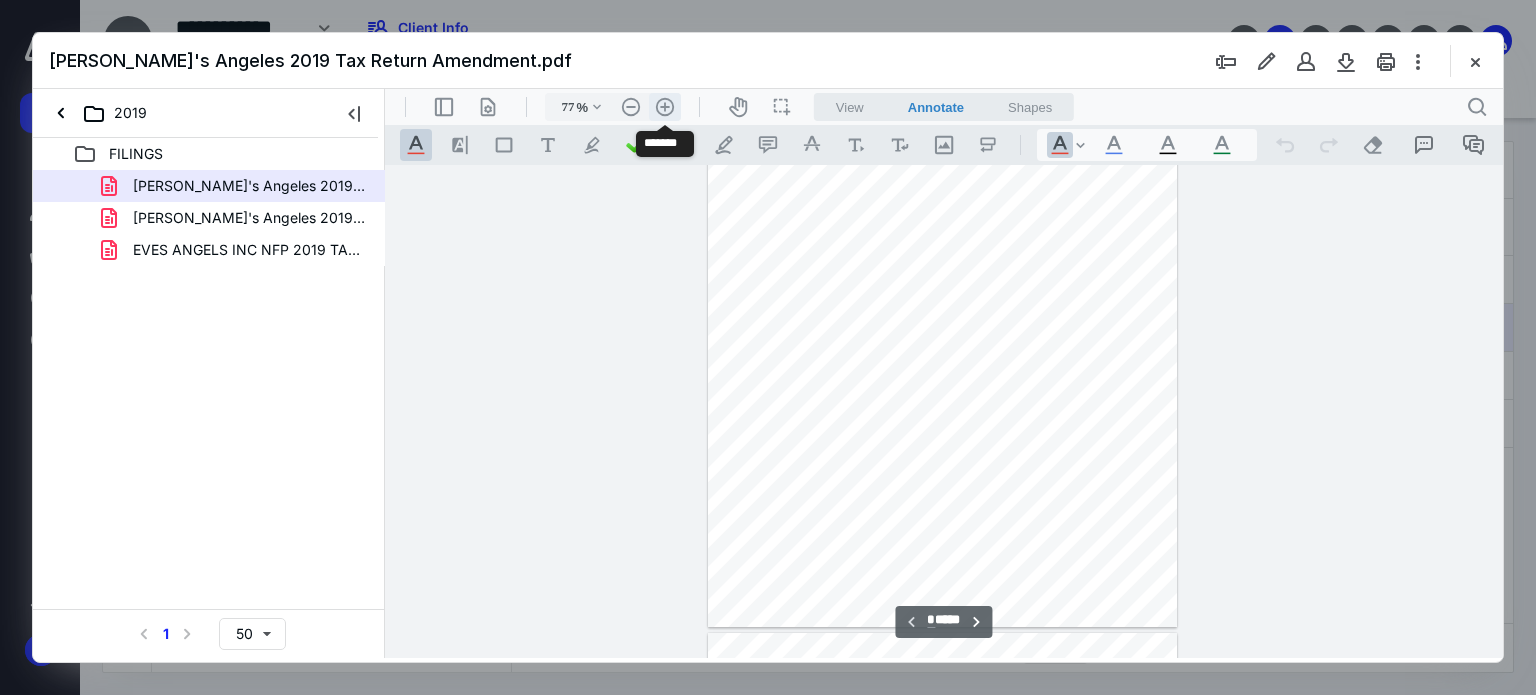 click on ".cls-1{fill:#abb0c4;} icon - header - zoom - in - line" at bounding box center (665, 107) 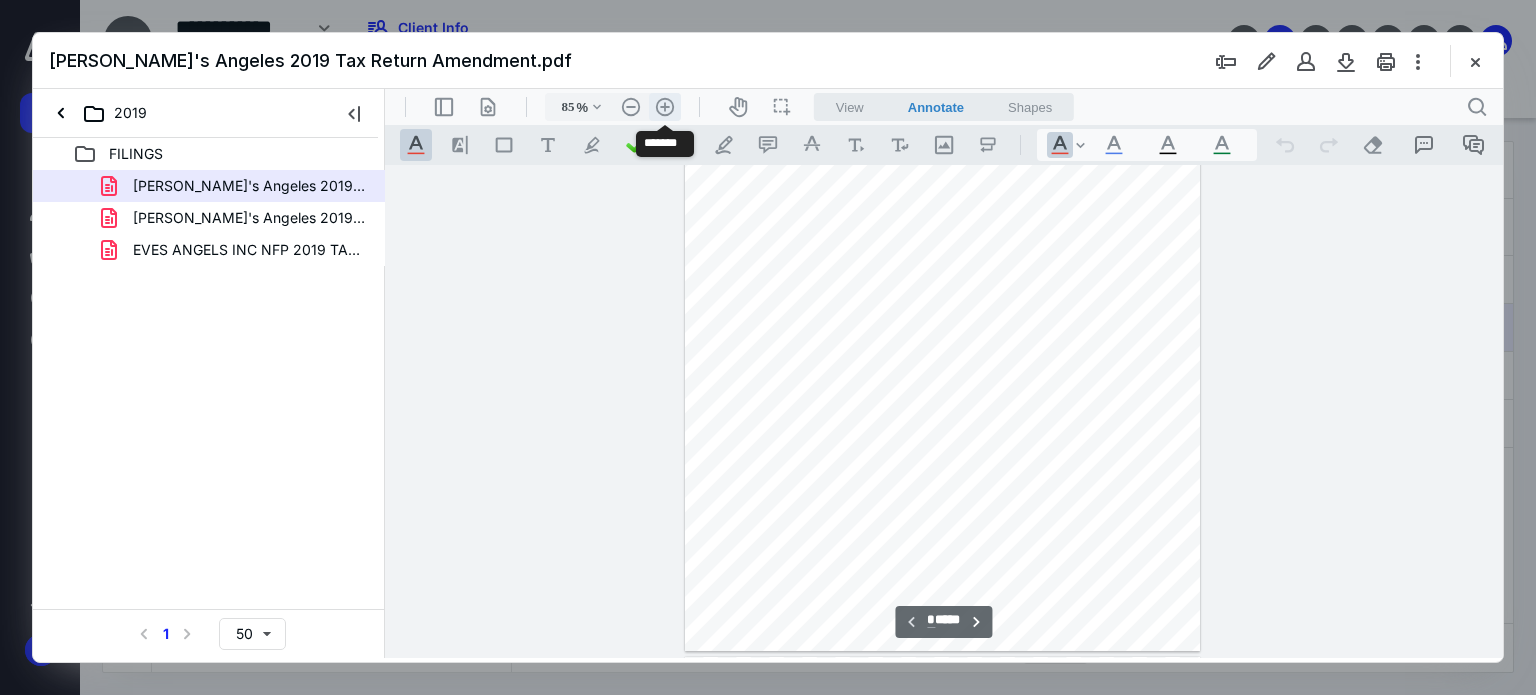 click on ".cls-1{fill:#abb0c4;} icon - header - zoom - in - line" at bounding box center [665, 107] 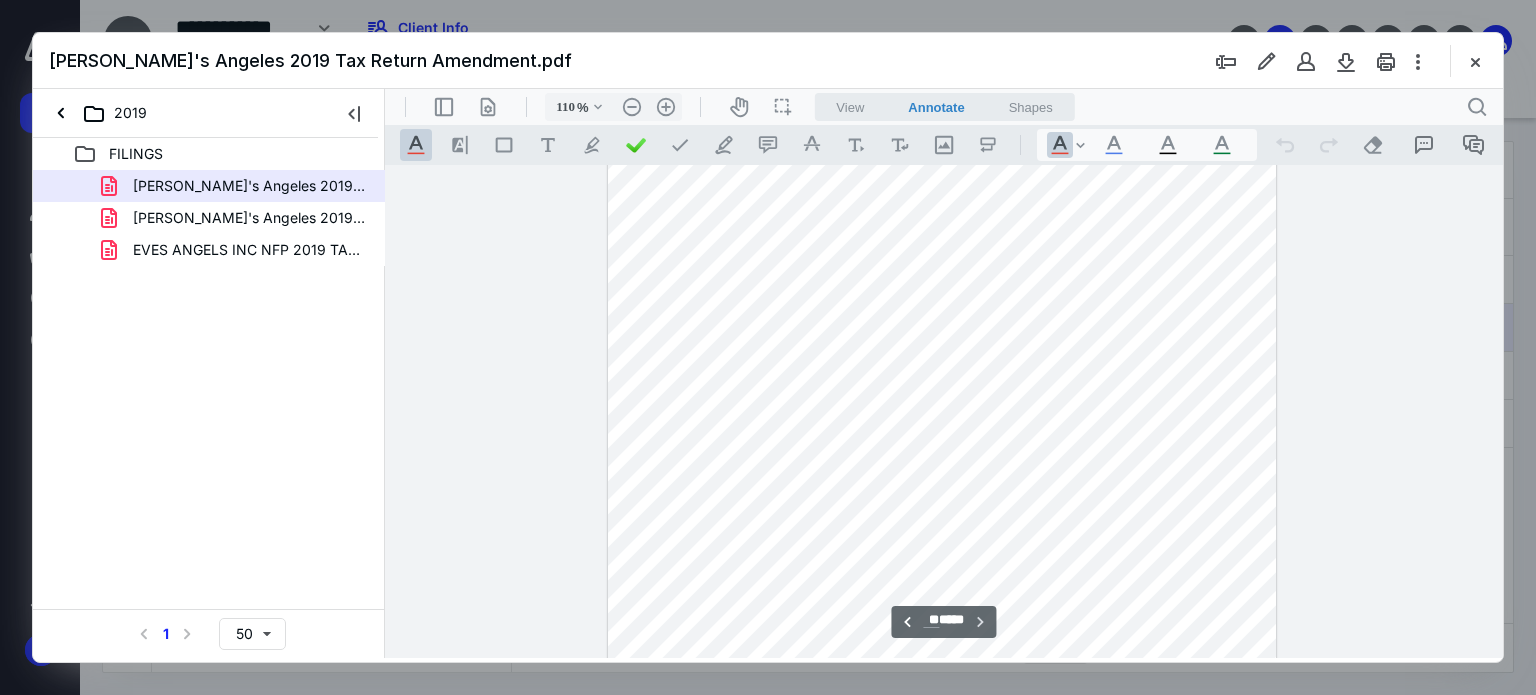 scroll, scrollTop: 29188, scrollLeft: 0, axis: vertical 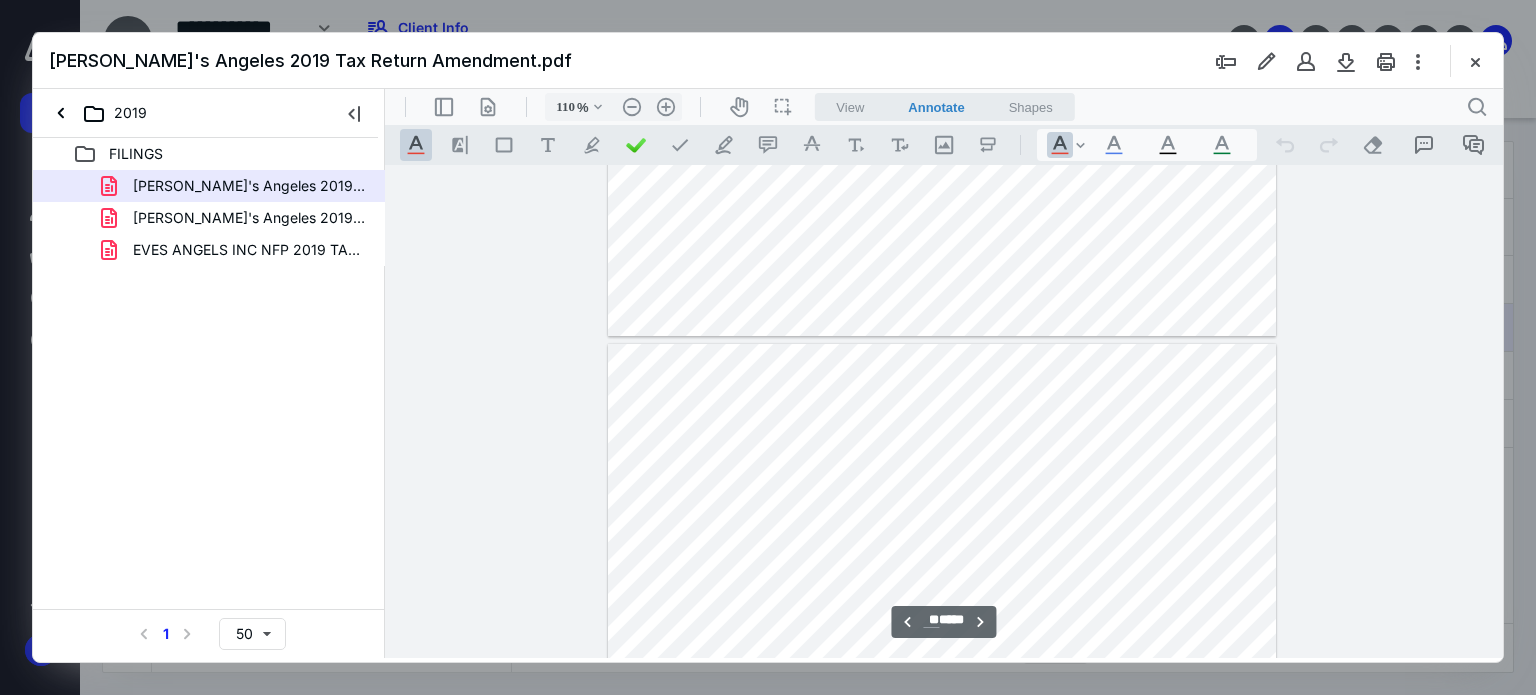 type on "**" 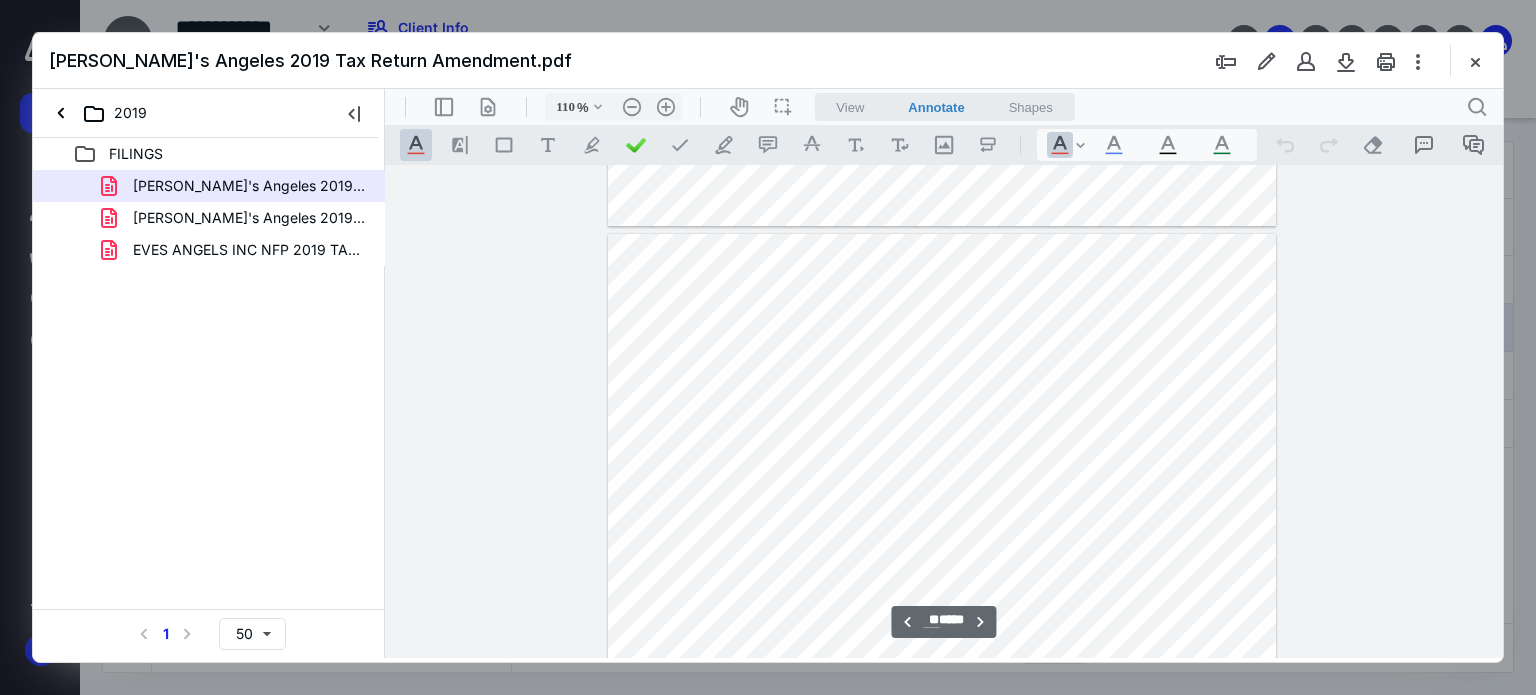 scroll, scrollTop: 26088, scrollLeft: 0, axis: vertical 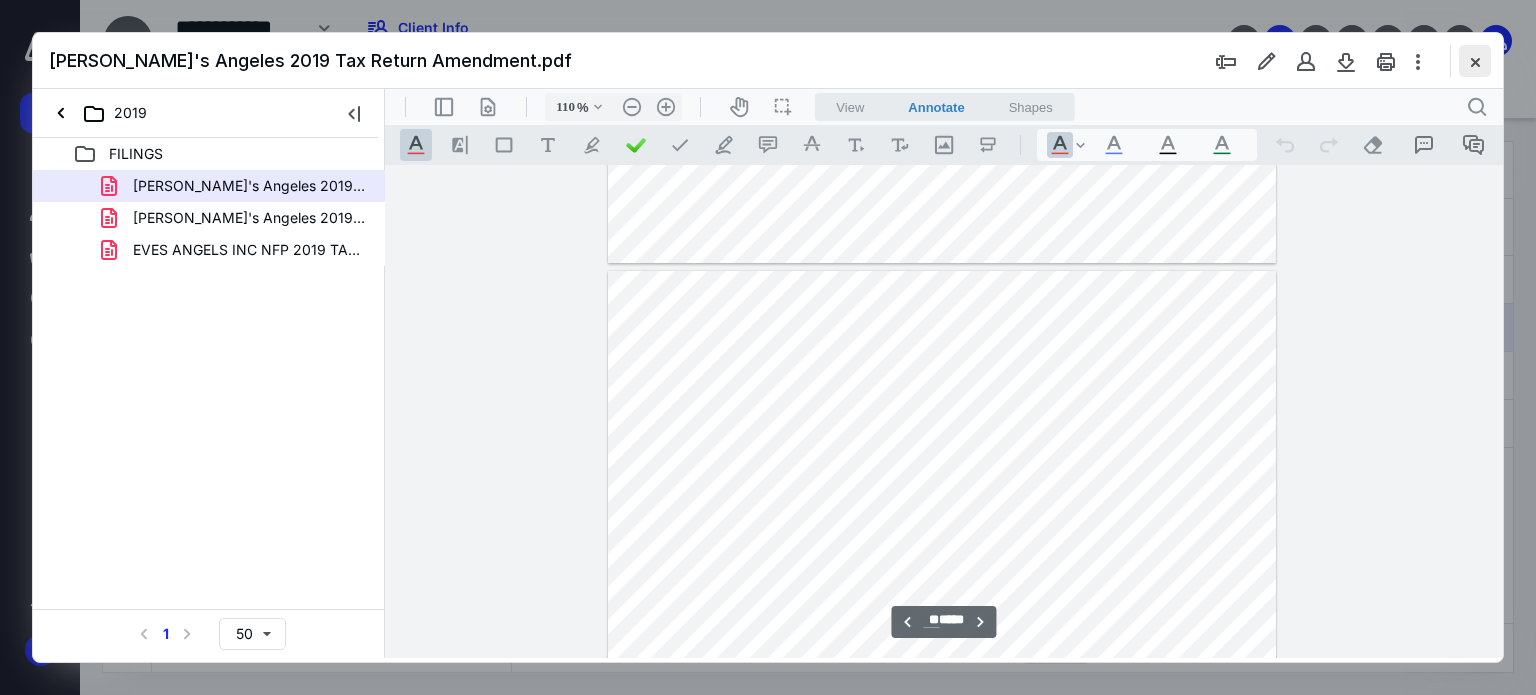 click at bounding box center (1475, 61) 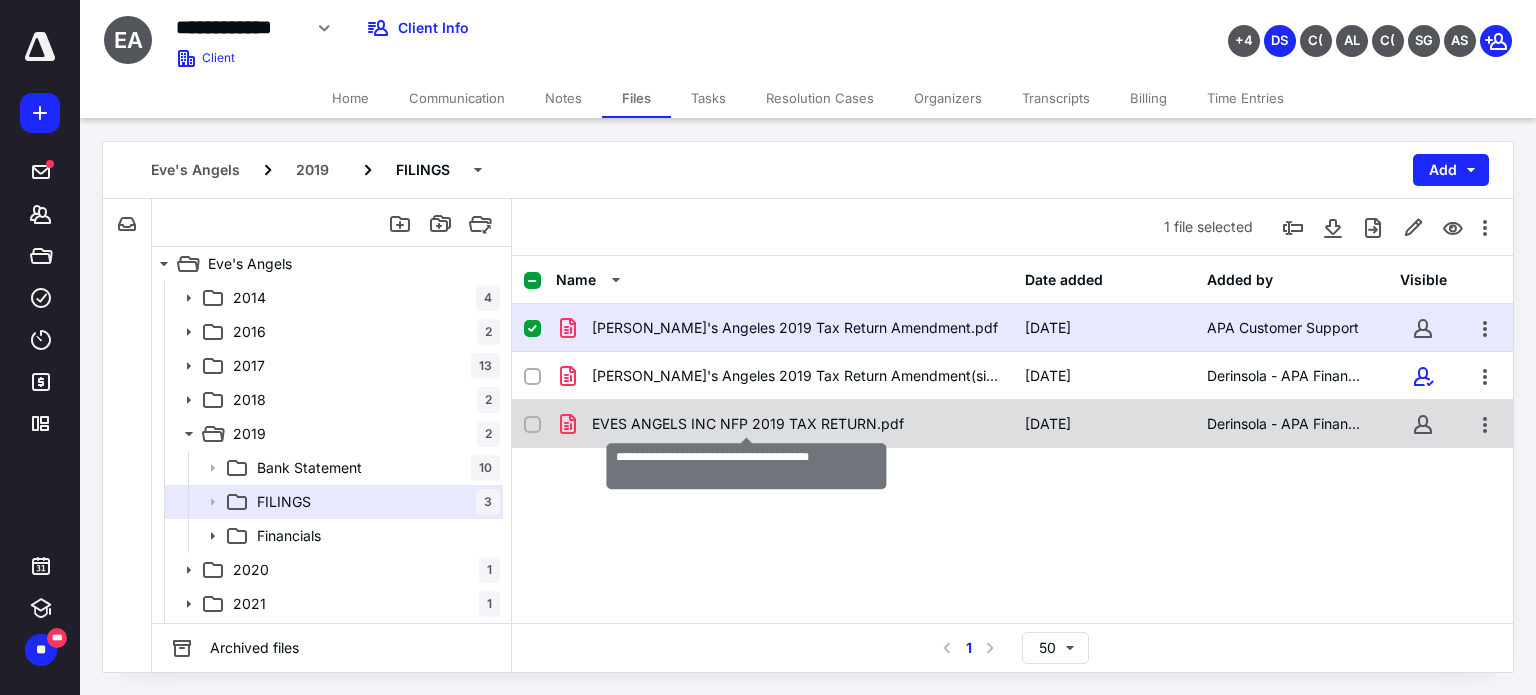 click on "EVES ANGELS INC NFP 2019 TAX RETURN.pdf" at bounding box center [748, 424] 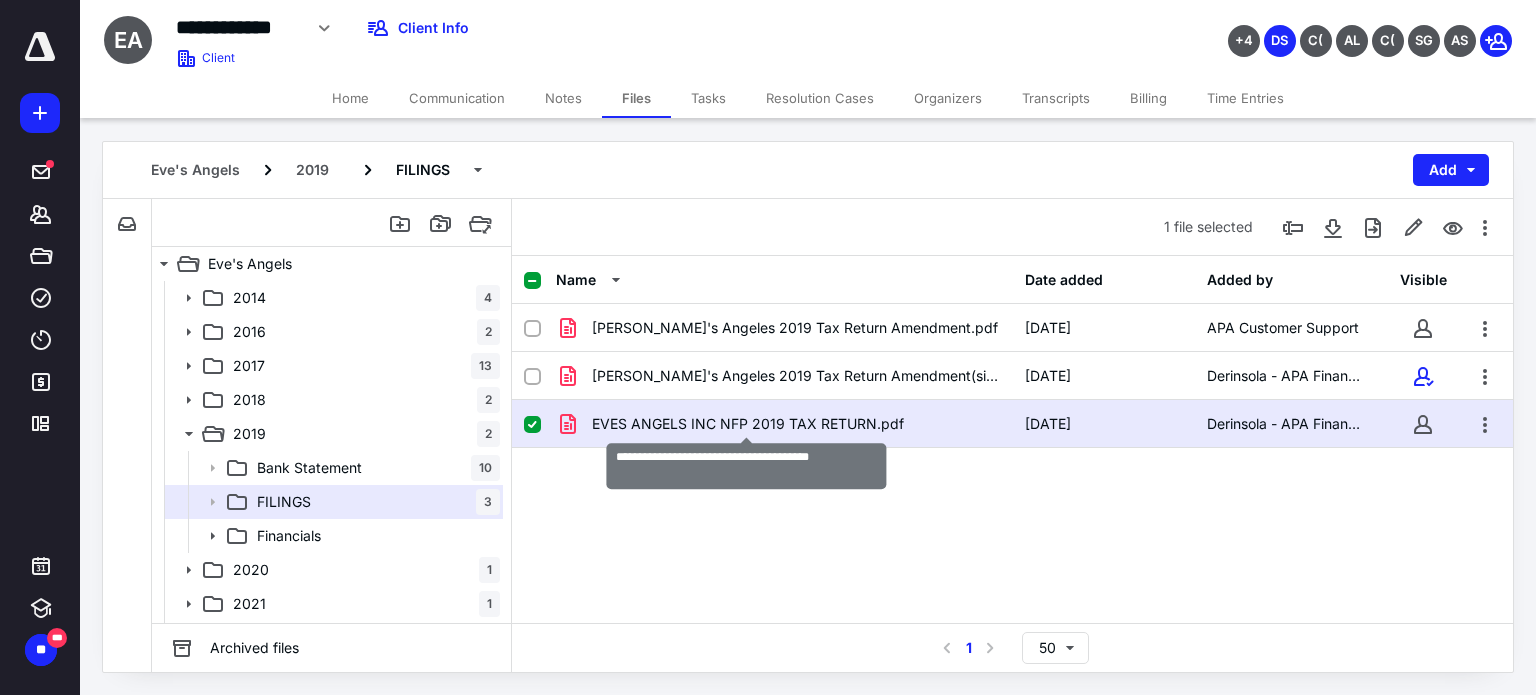 click on "EVES ANGELS INC NFP 2019 TAX RETURN.pdf" at bounding box center [748, 424] 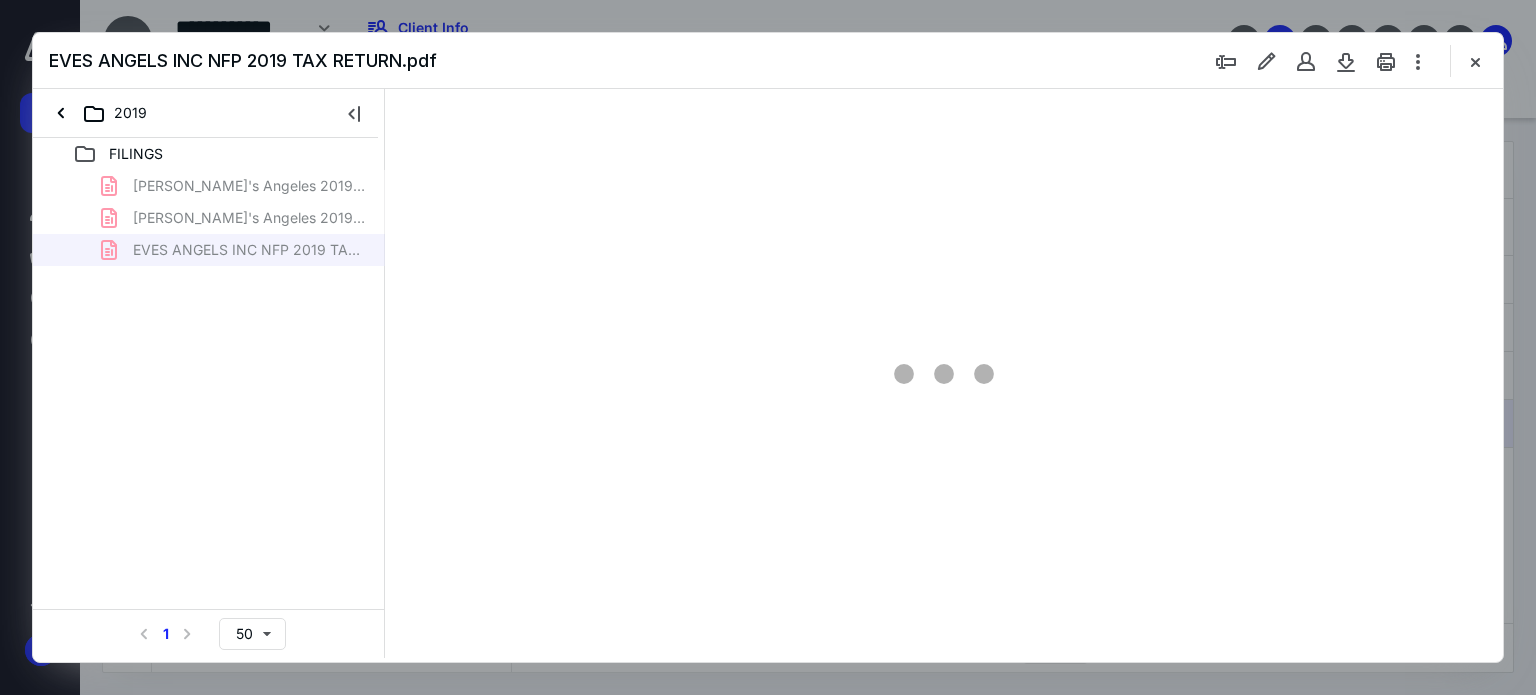 scroll, scrollTop: 0, scrollLeft: 0, axis: both 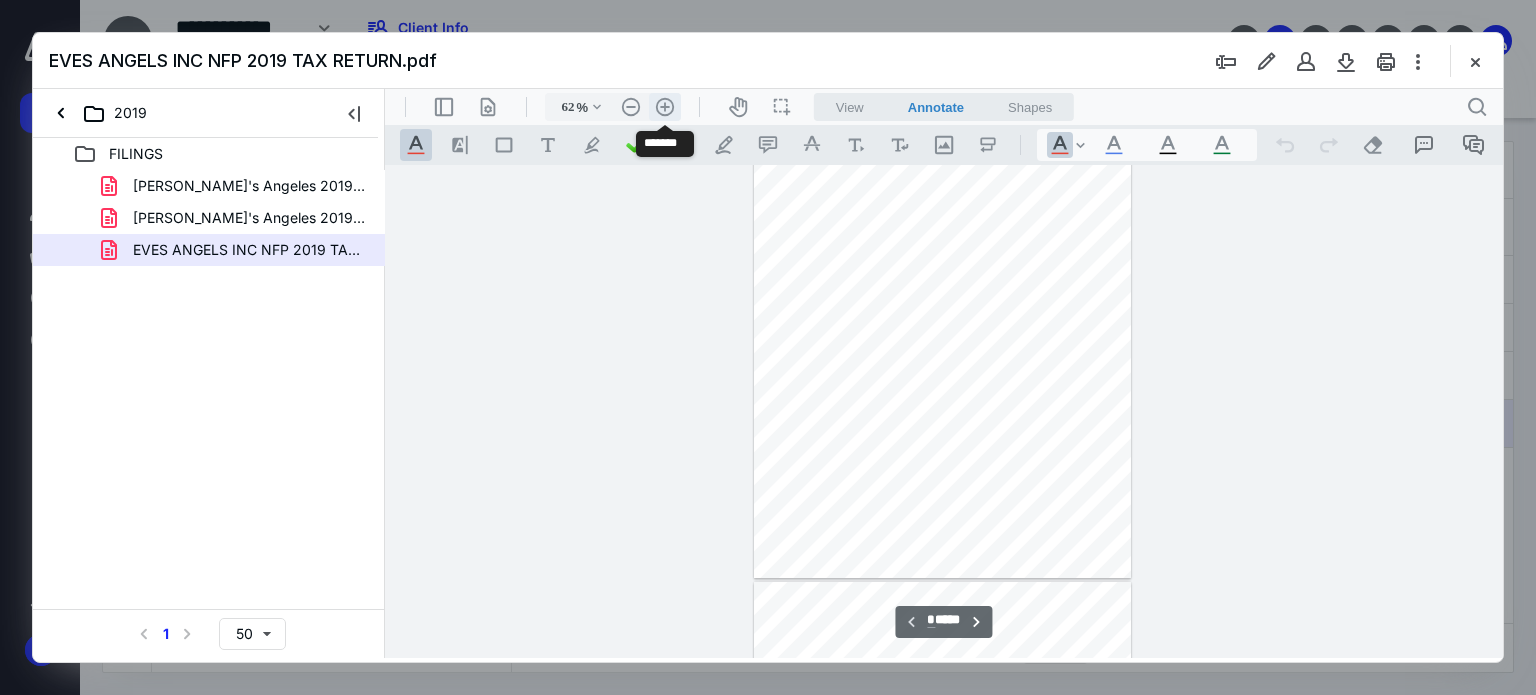 click on ".cls-1{fill:#abb0c4;} icon - header - zoom - in - line" at bounding box center [665, 107] 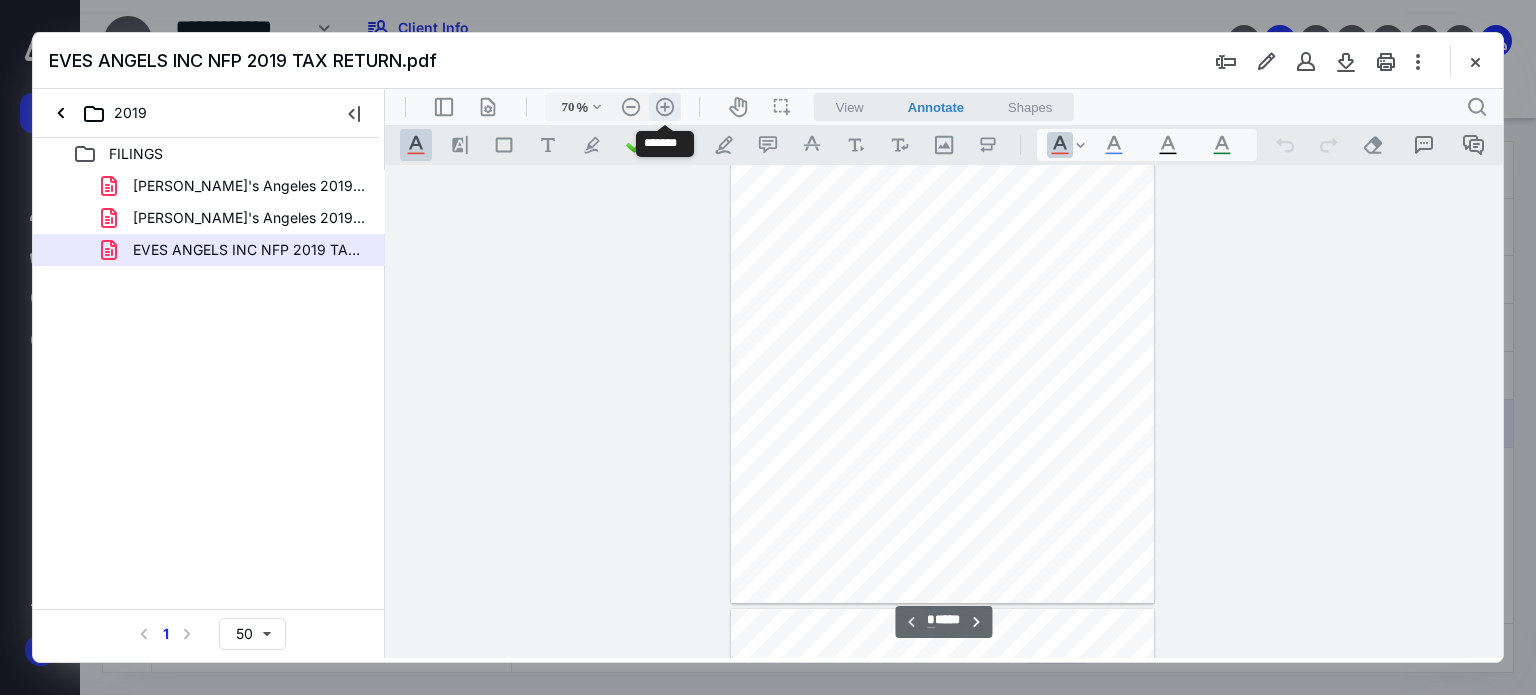 click on ".cls-1{fill:#abb0c4;} icon - header - zoom - in - line" at bounding box center [665, 107] 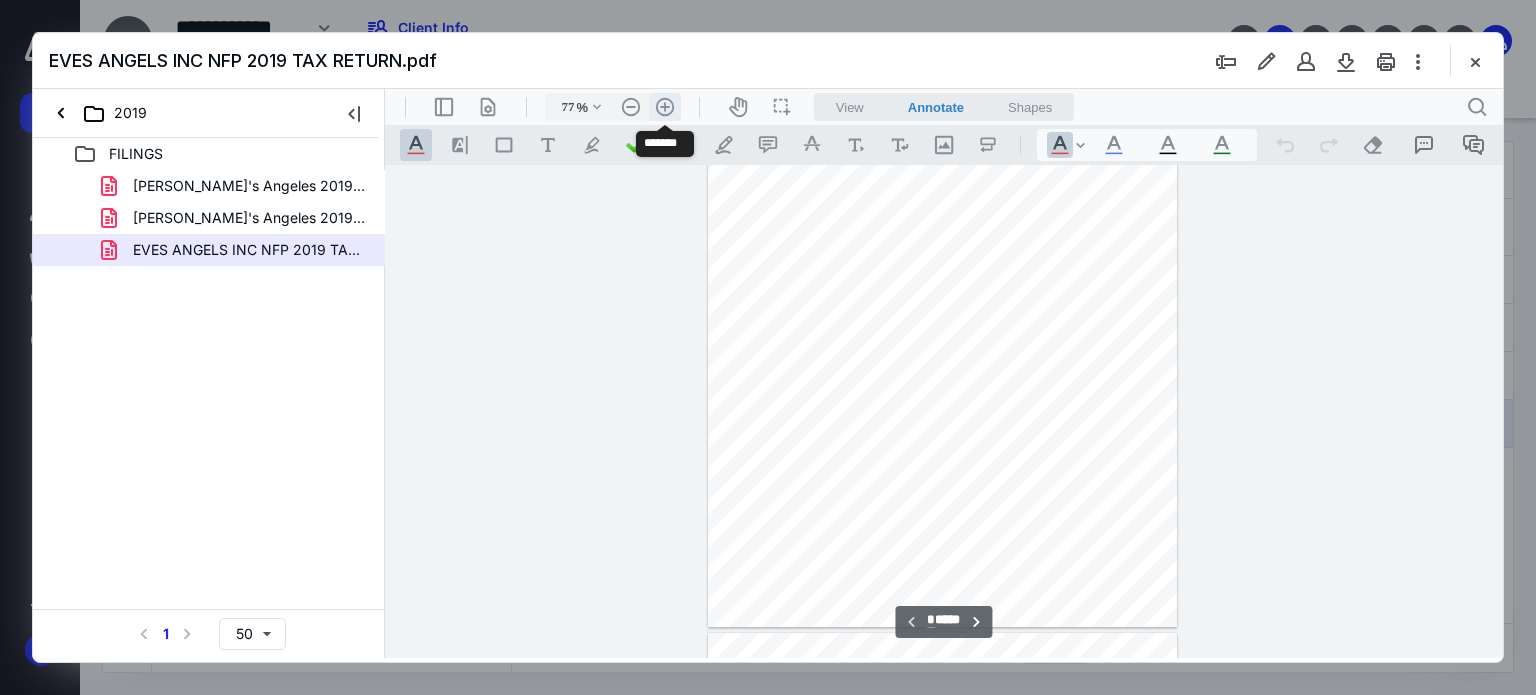 click on ".cls-1{fill:#abb0c4;} icon - header - zoom - in - line" at bounding box center (665, 107) 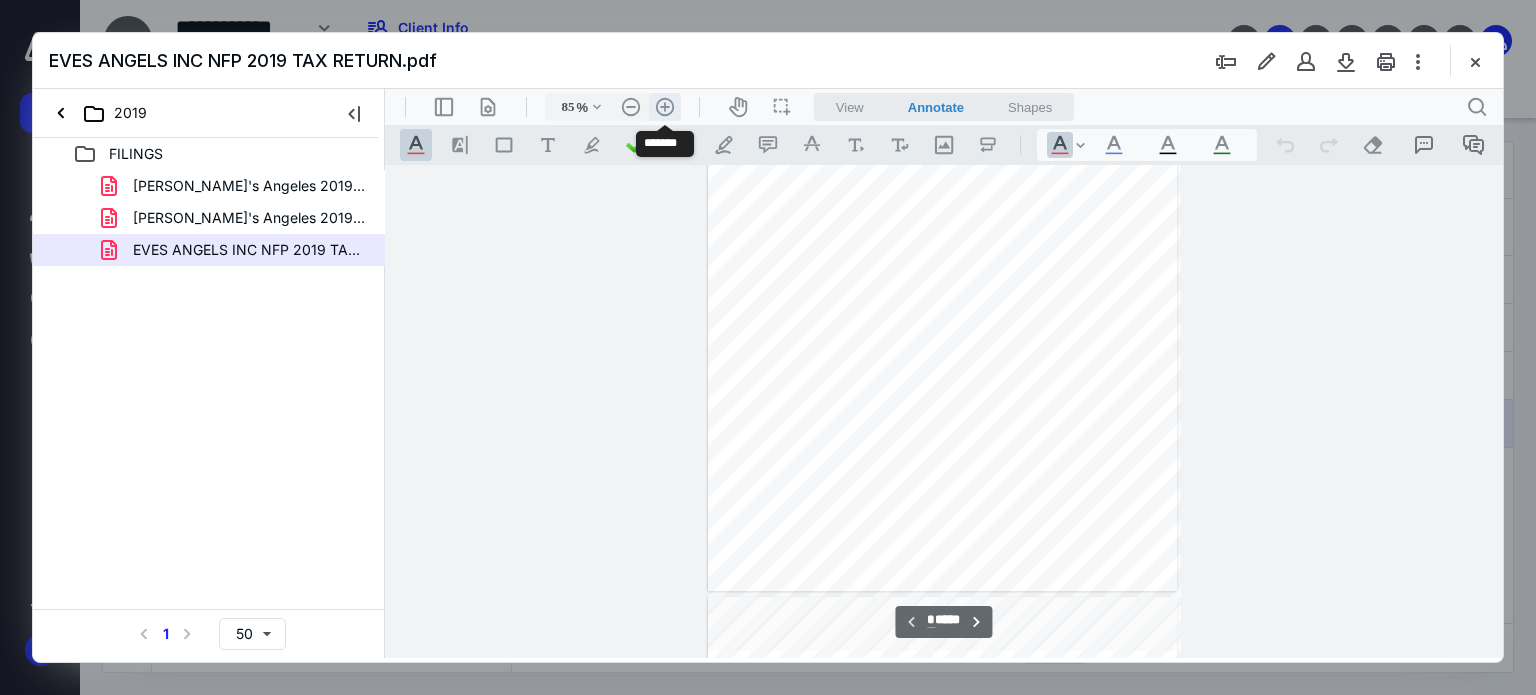 click on ".cls-1{fill:#abb0c4;} icon - header - zoom - in - line" at bounding box center [665, 107] 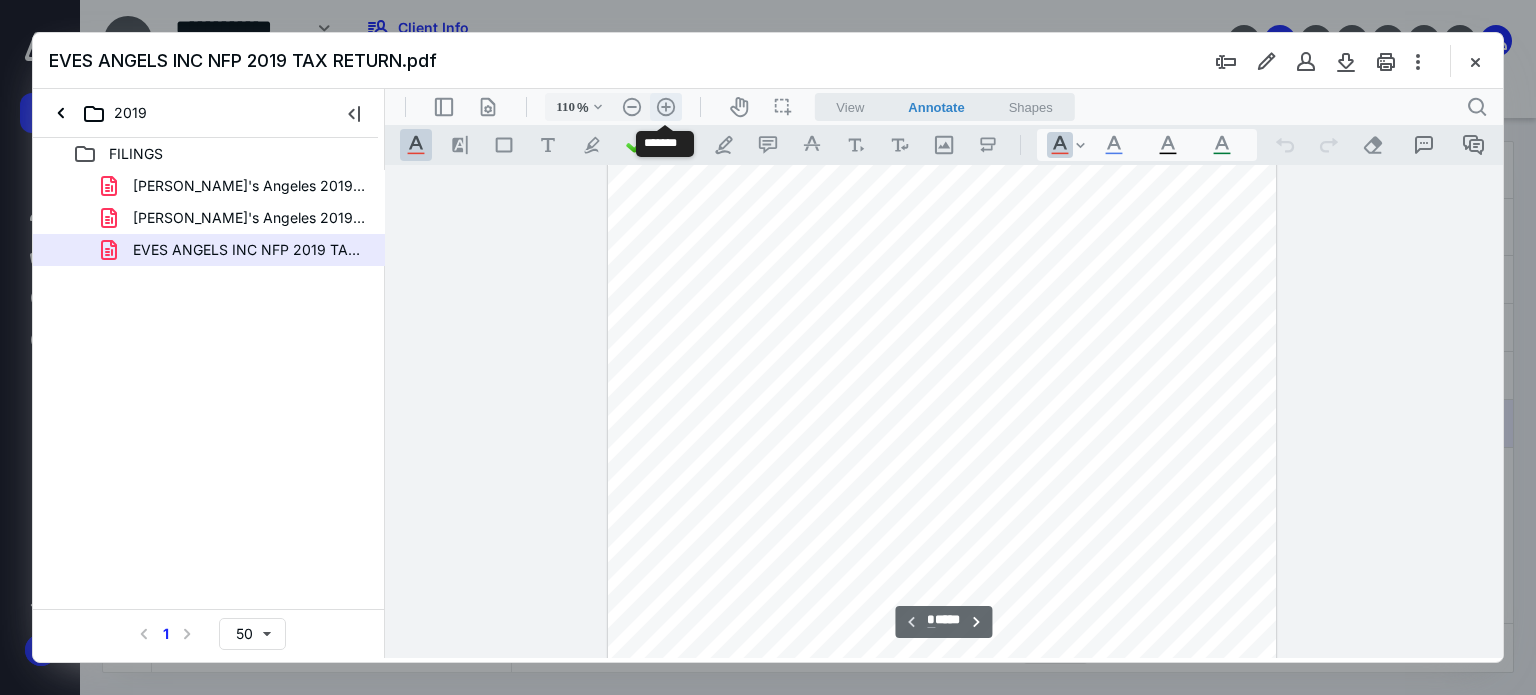 click on ".cls-1{fill:#abb0c4;} icon - header - zoom - in - line" at bounding box center (666, 107) 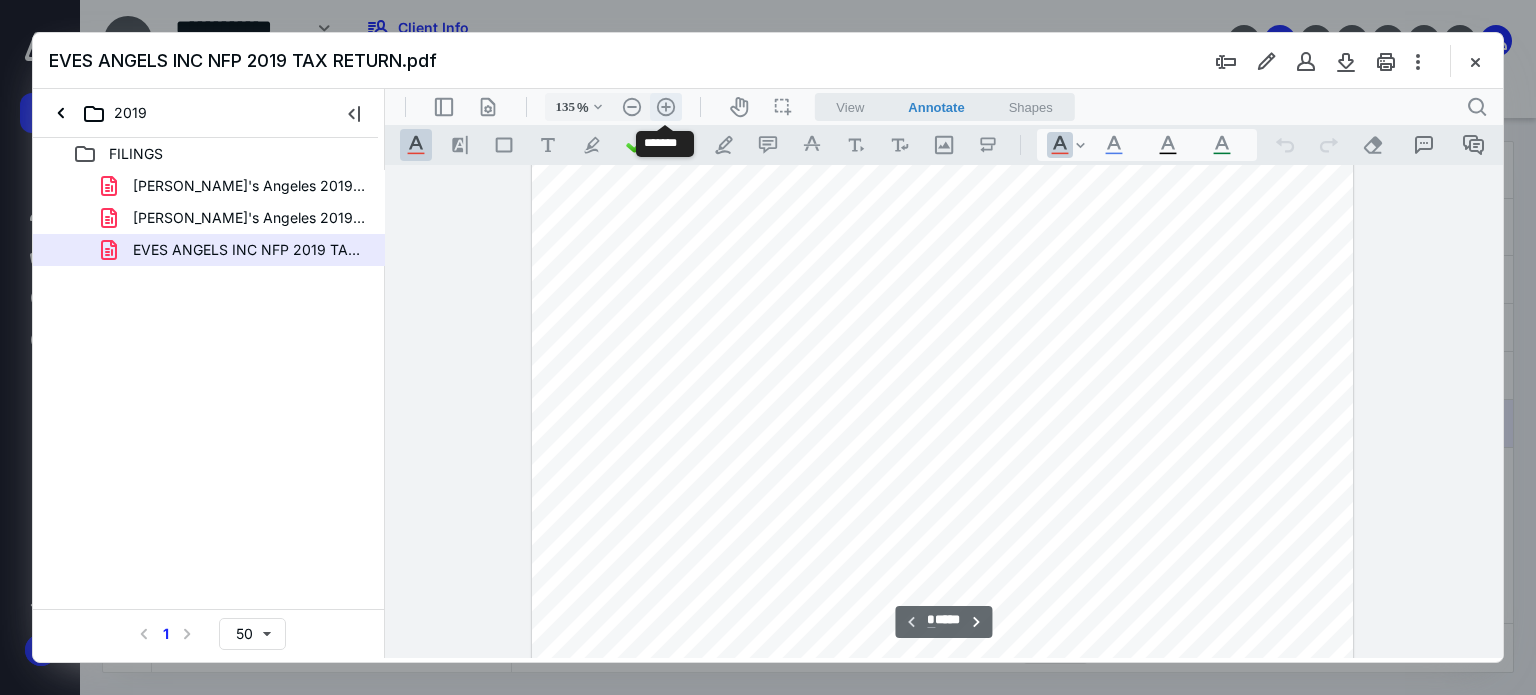 click on ".cls-1{fill:#abb0c4;} icon - header - zoom - in - line" at bounding box center (666, 107) 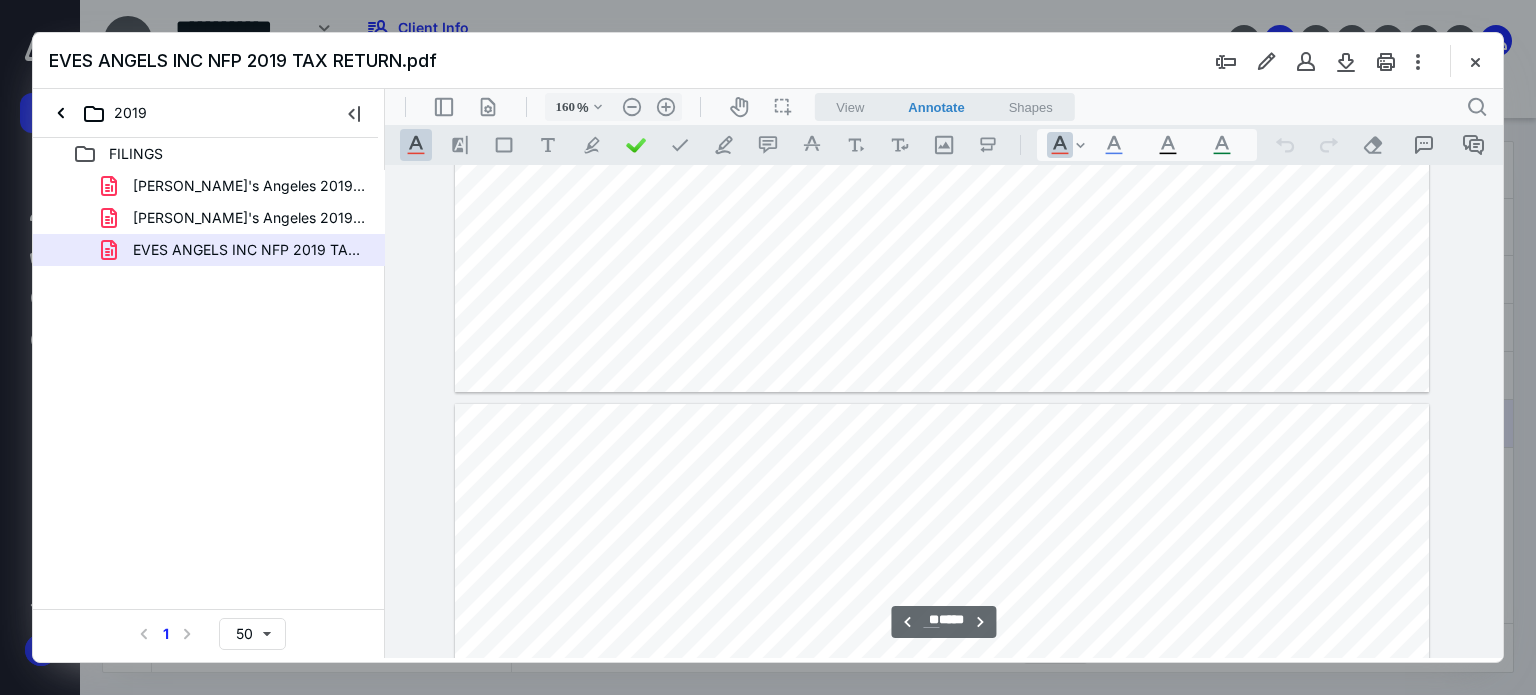 scroll, scrollTop: 26100, scrollLeft: 0, axis: vertical 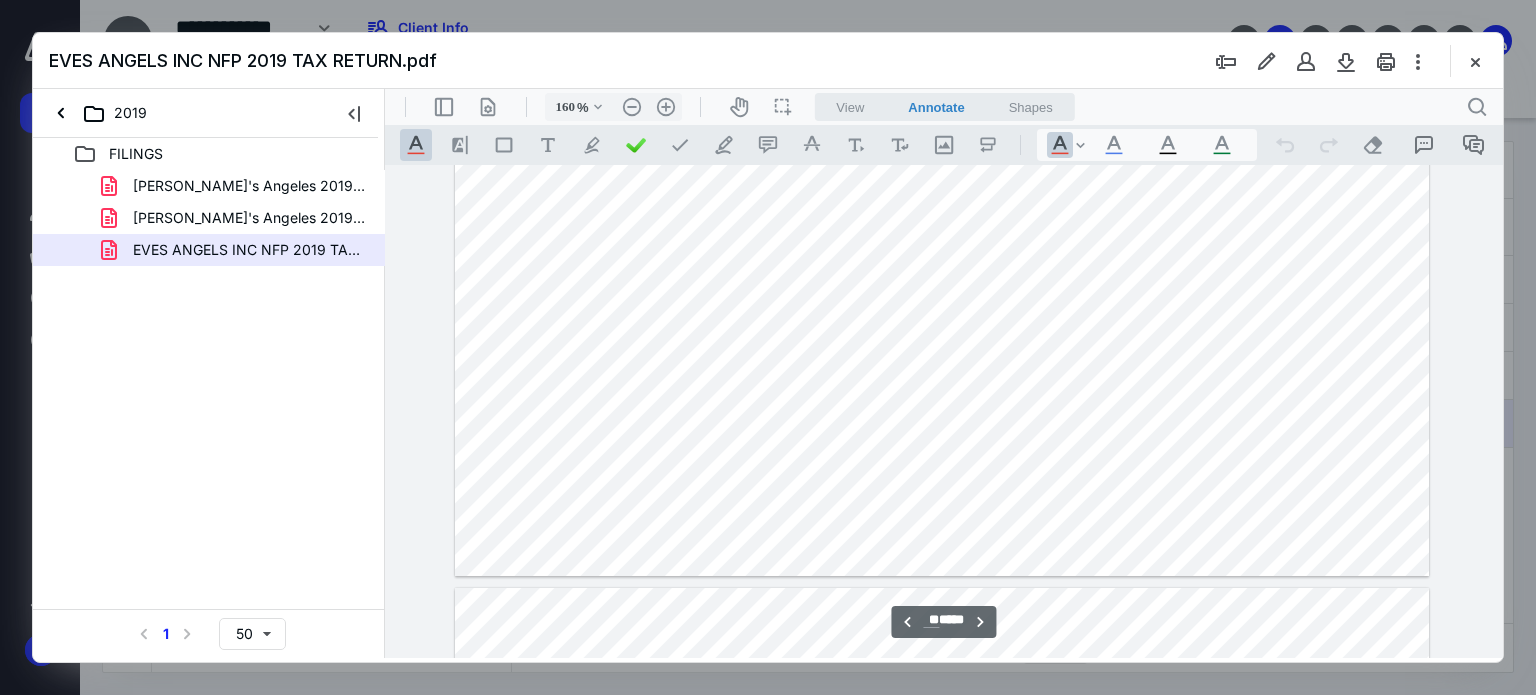 type on "**" 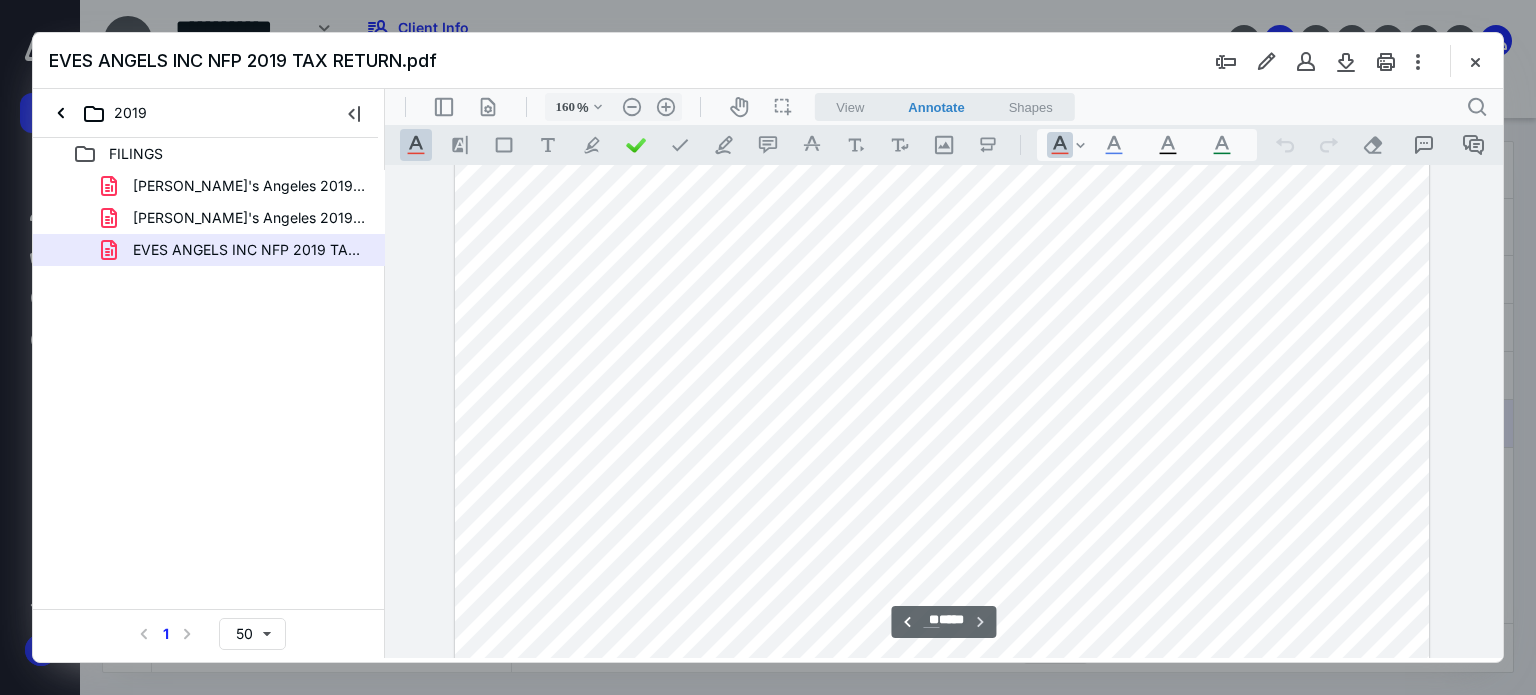 scroll, scrollTop: 37696, scrollLeft: 0, axis: vertical 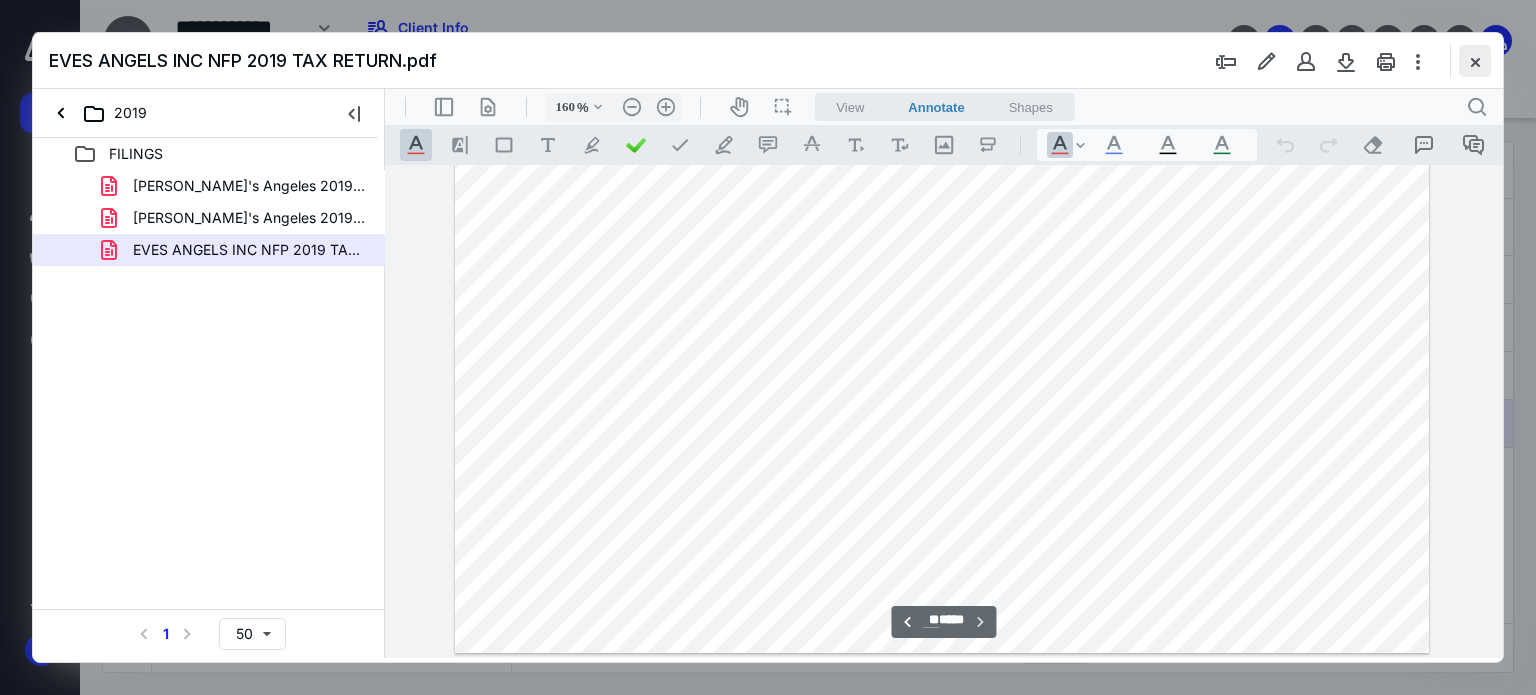 click at bounding box center (1475, 61) 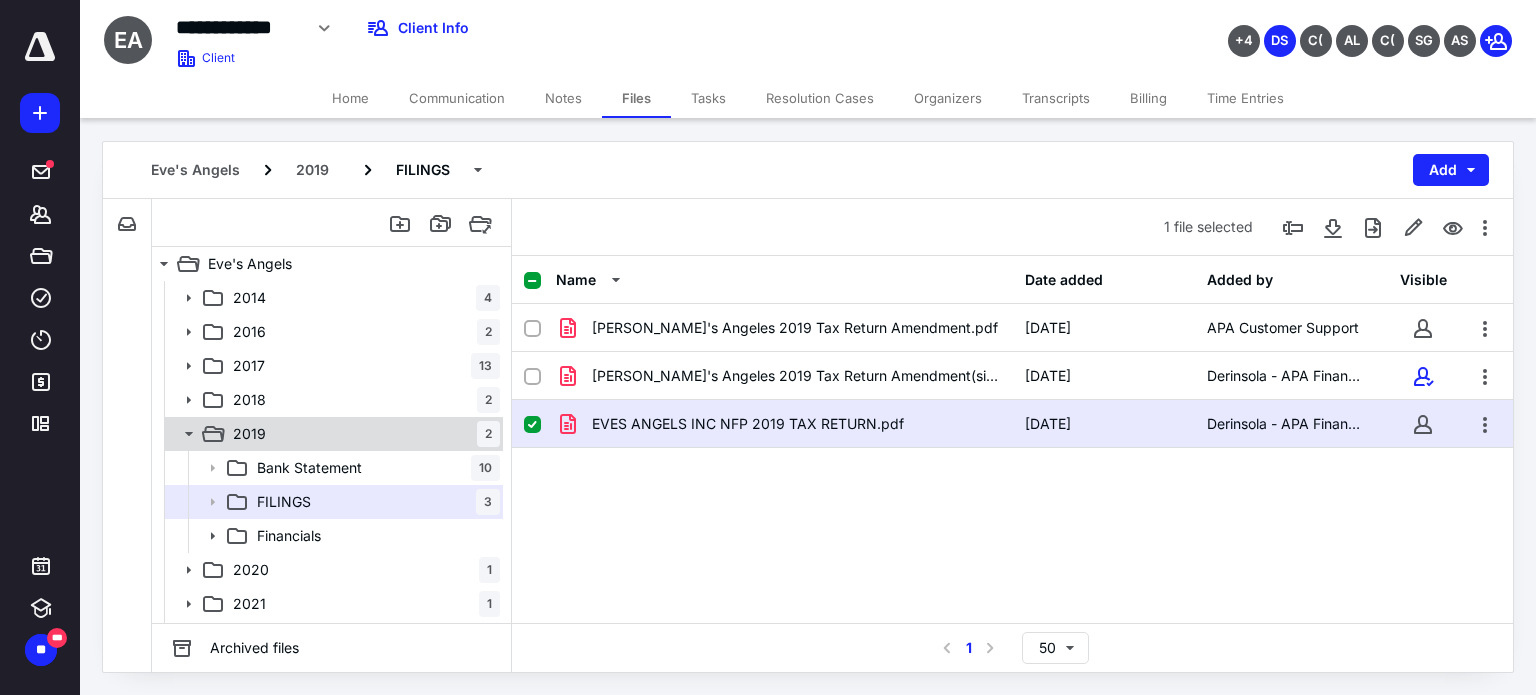 click 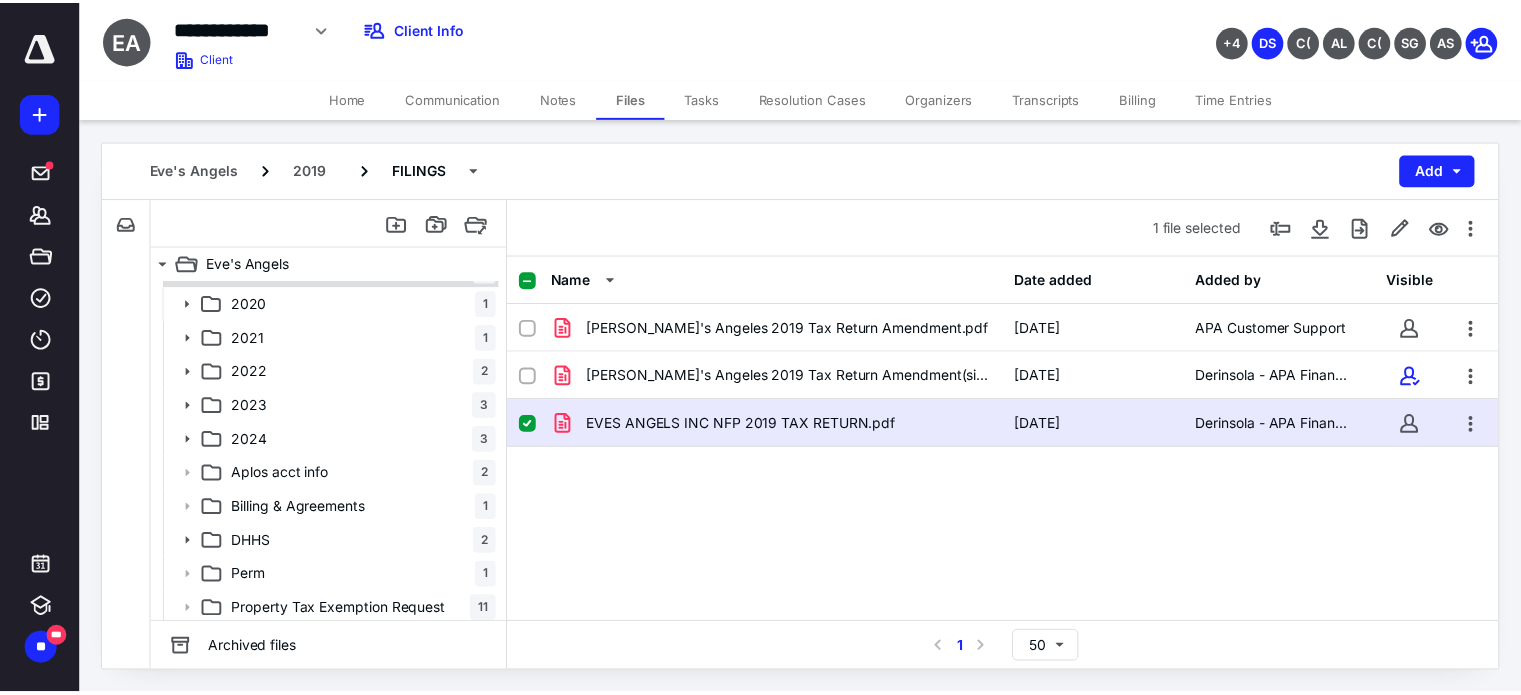 scroll, scrollTop: 166, scrollLeft: 0, axis: vertical 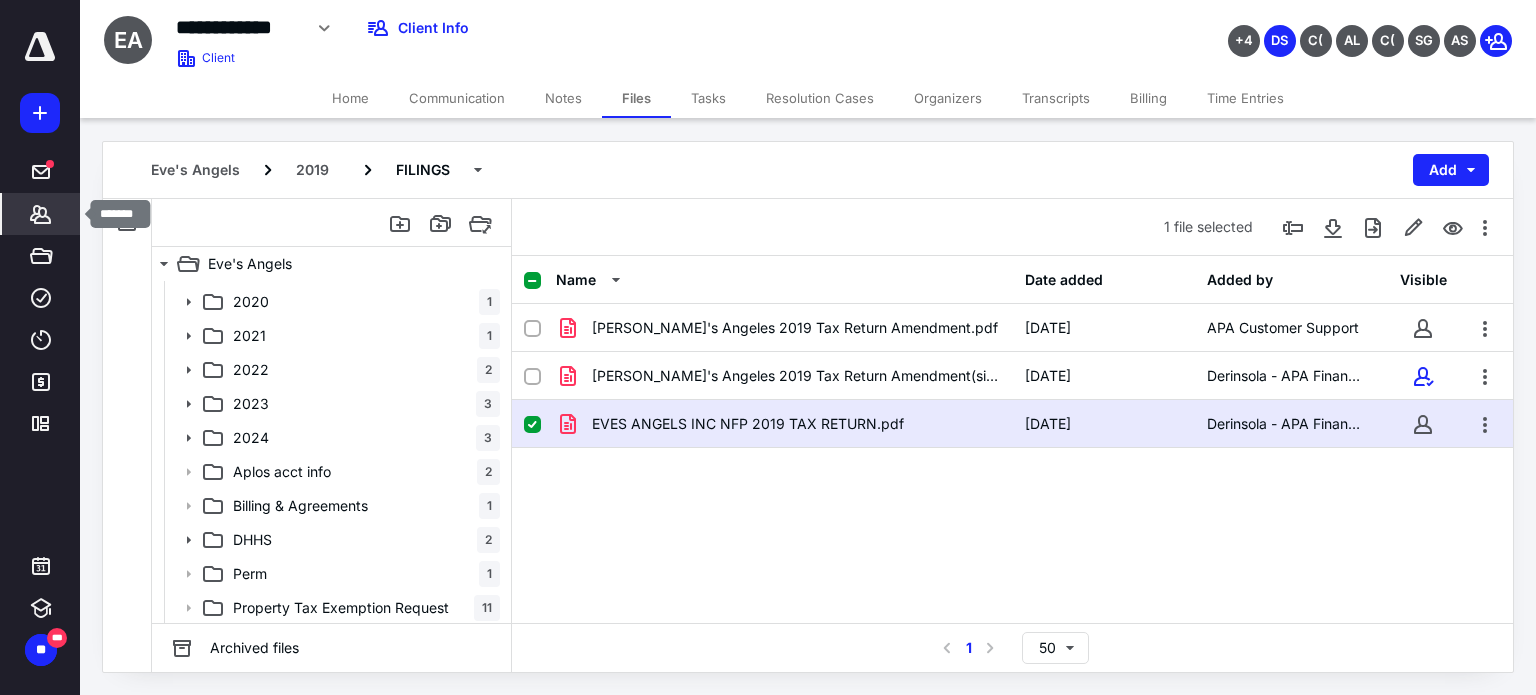 click 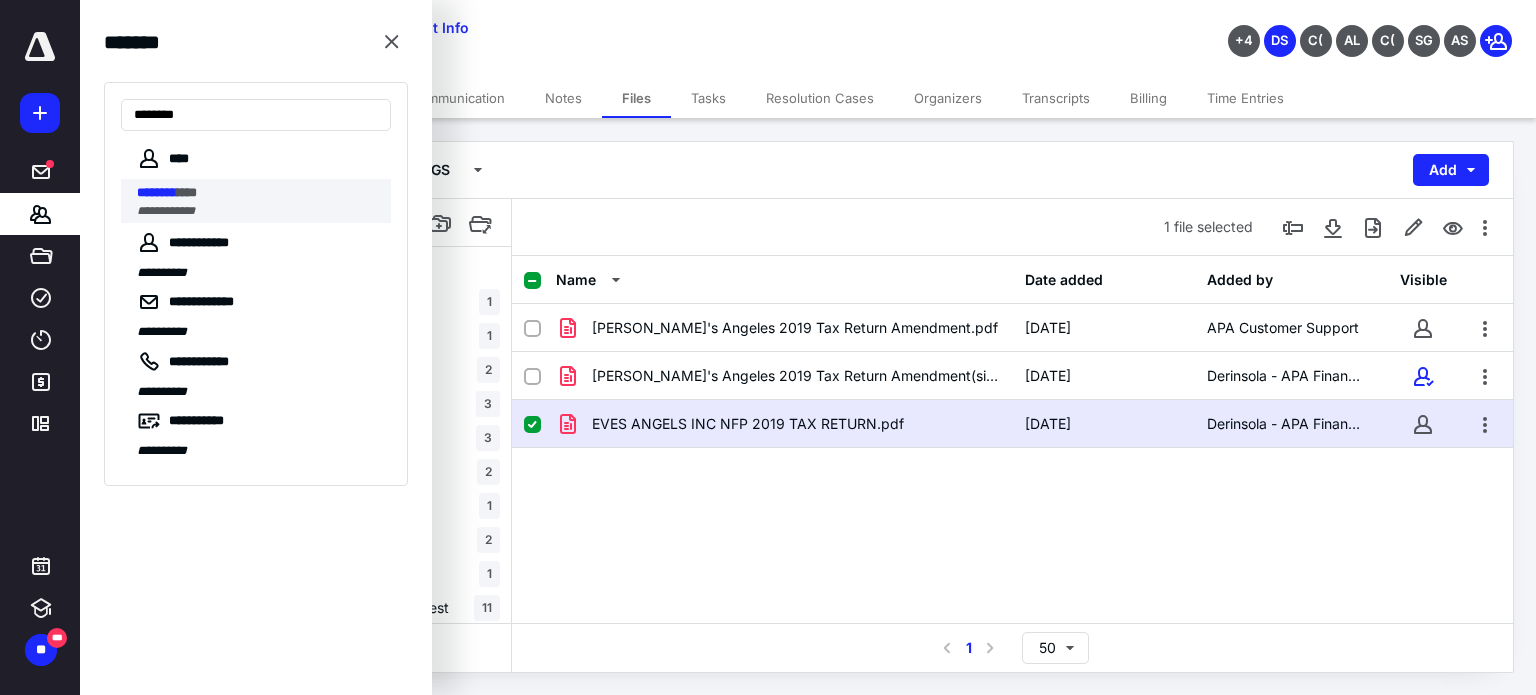 type on "********" 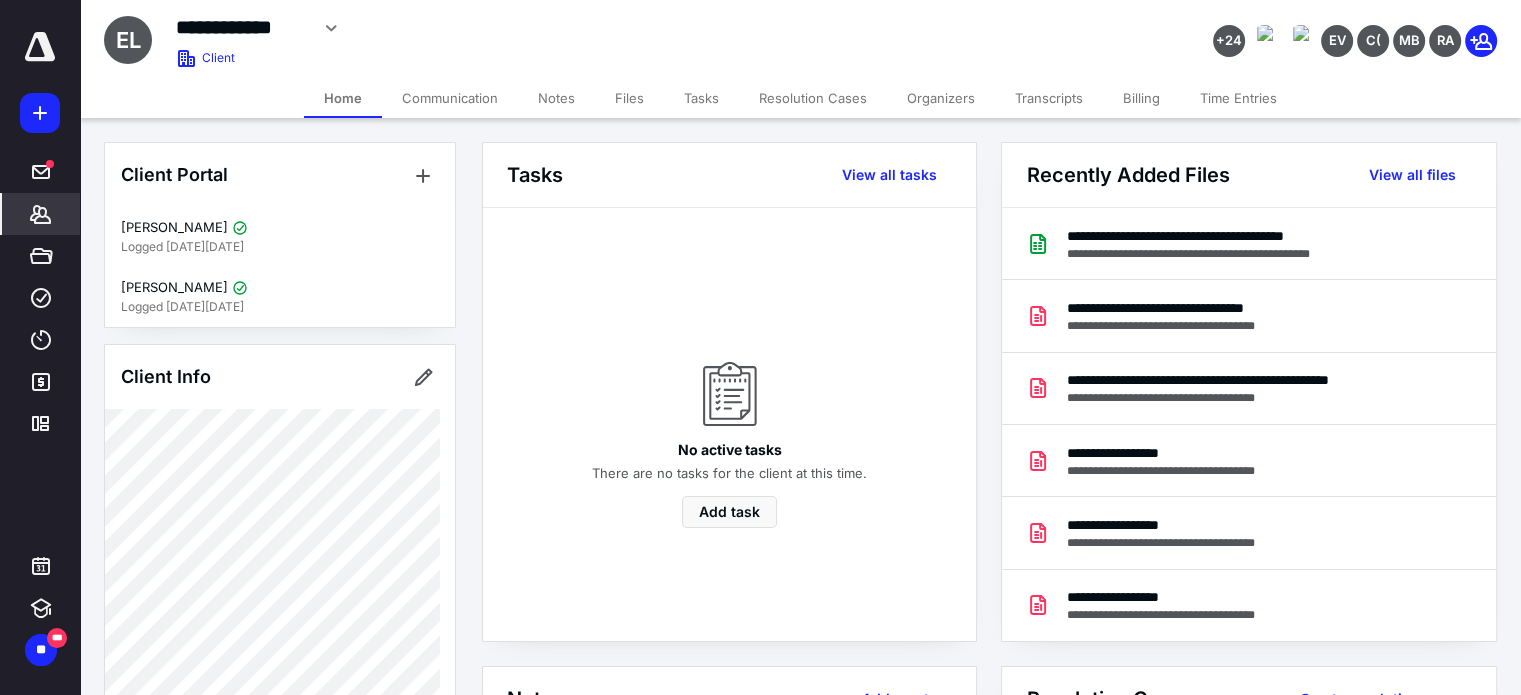 click on "Files" at bounding box center (629, 98) 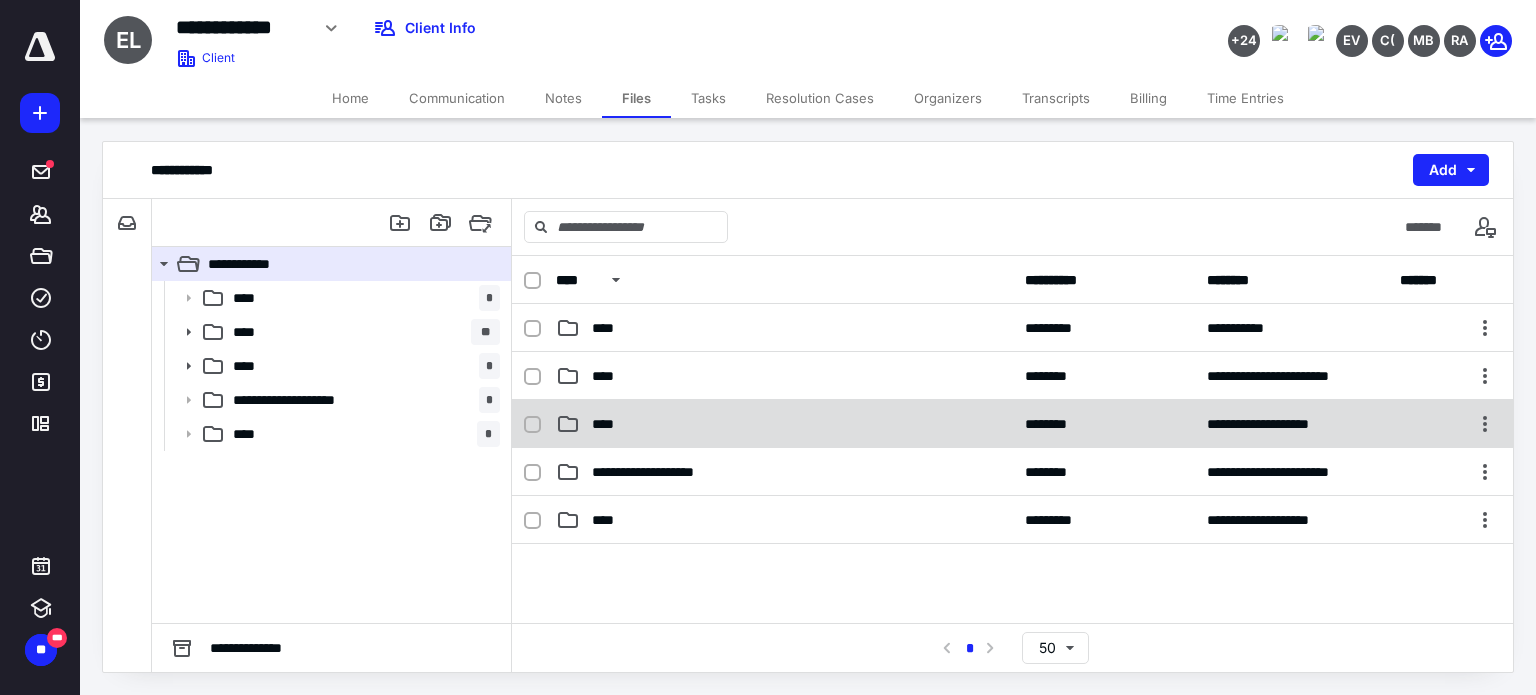 click on "****" at bounding box center (784, 424) 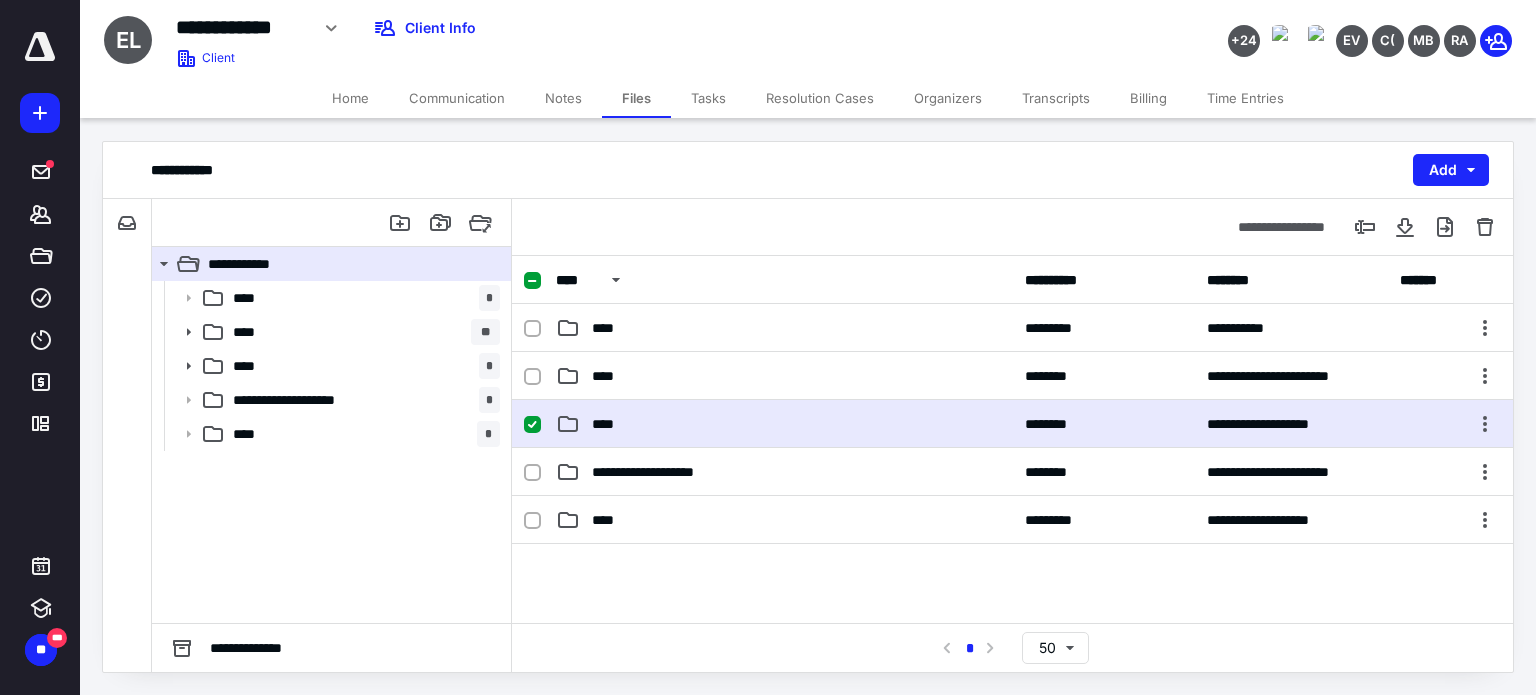 click on "****" at bounding box center (784, 424) 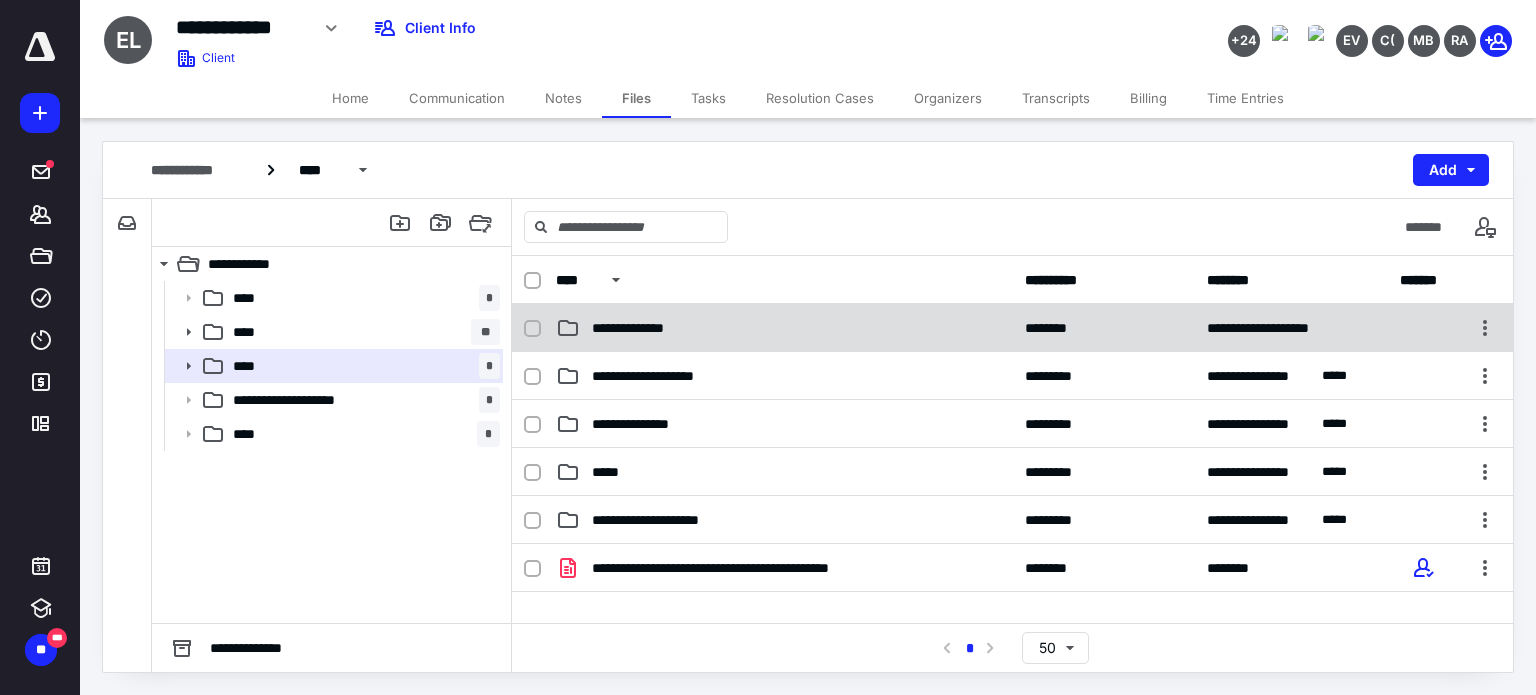 click on "**********" at bounding box center (644, 328) 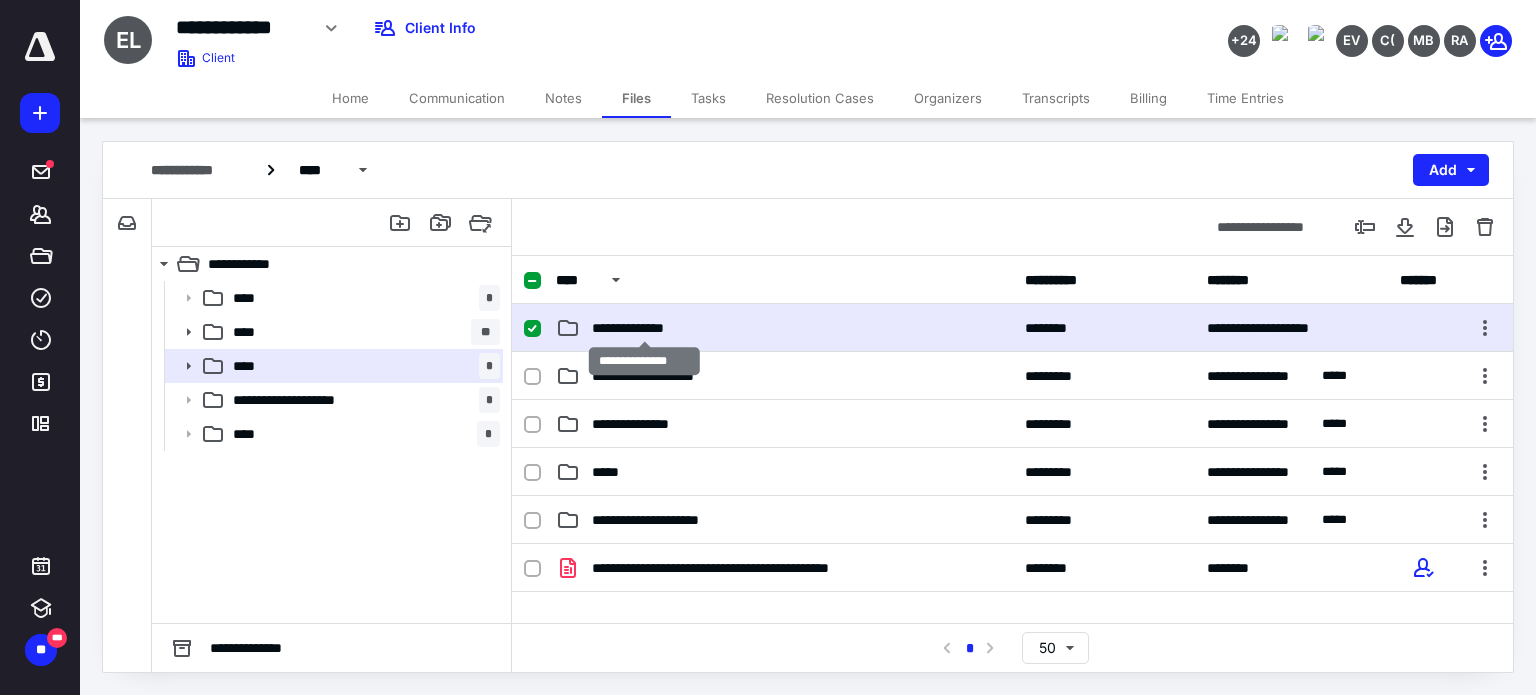 click on "**********" at bounding box center (644, 328) 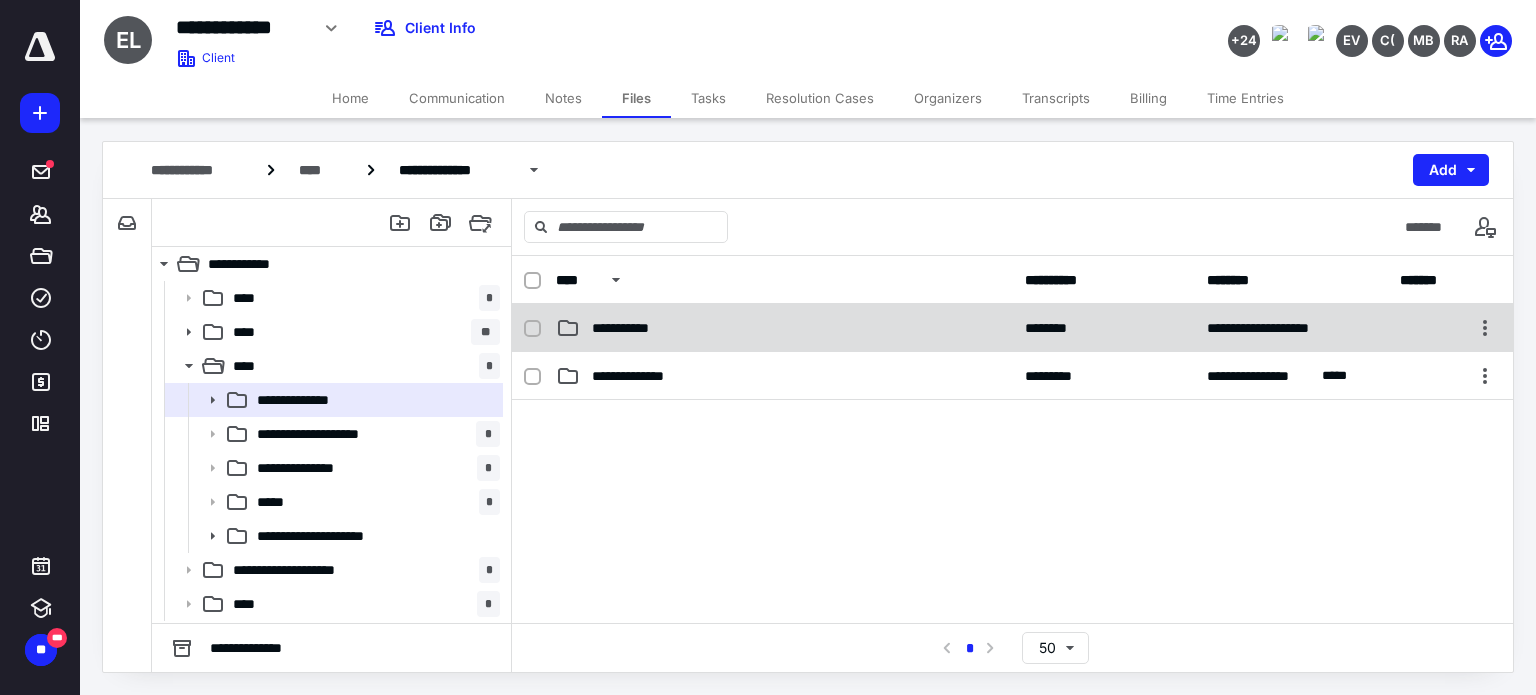 click on "**********" at bounding box center [636, 328] 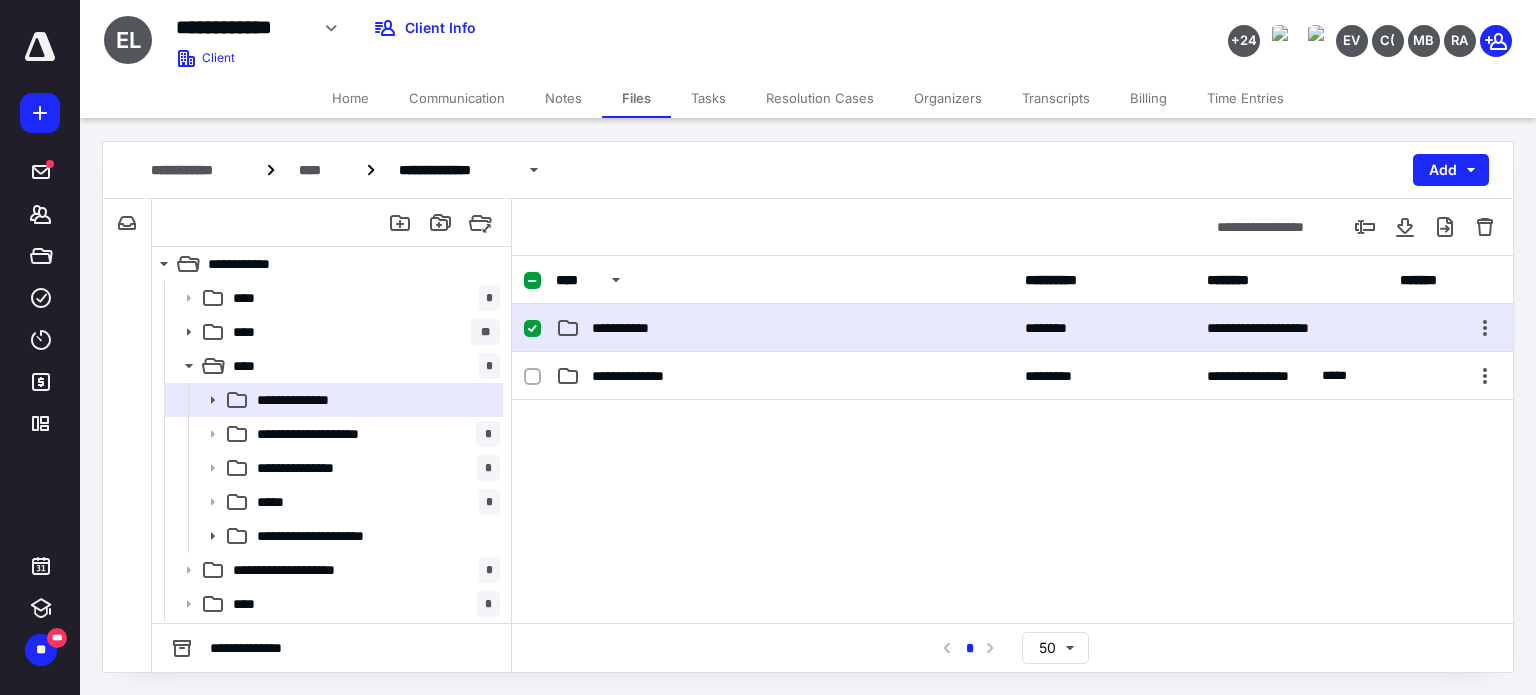 click on "**********" at bounding box center (636, 328) 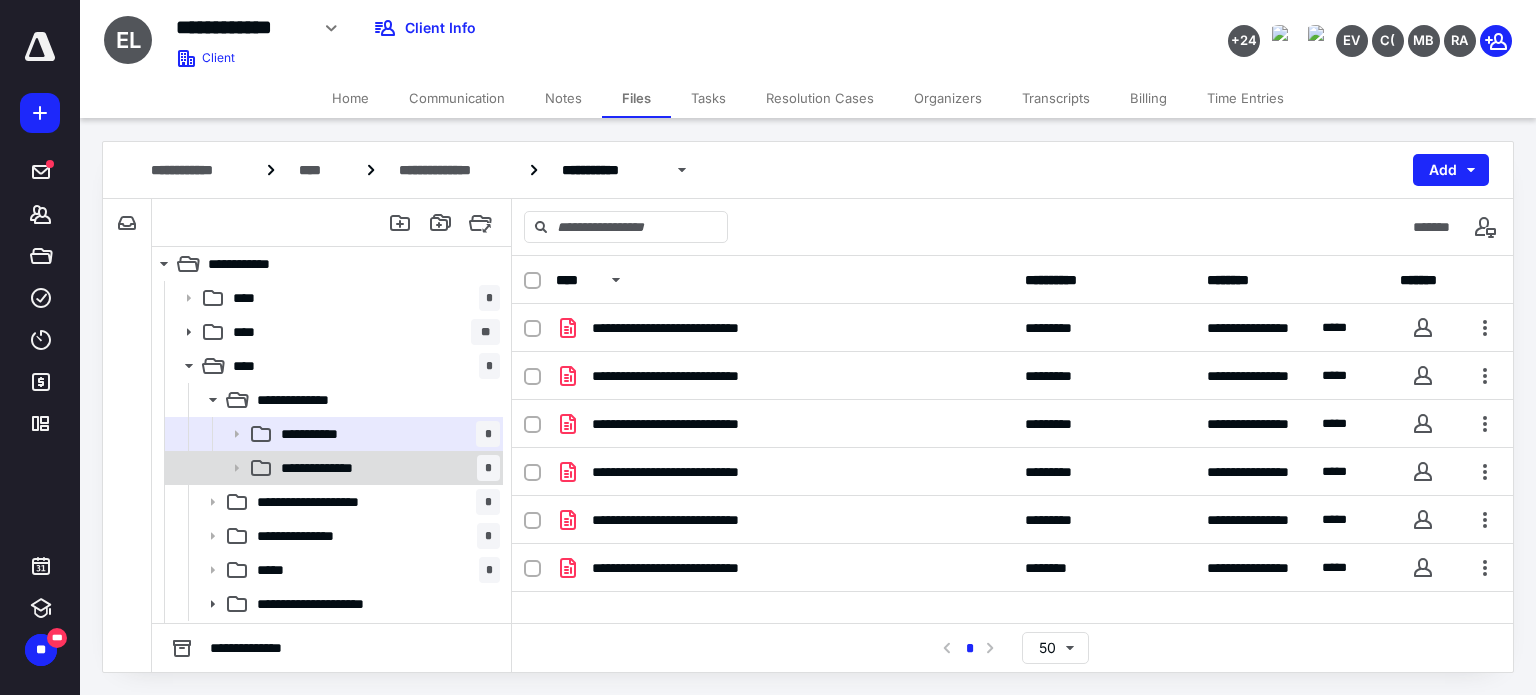click on "**********" at bounding box center (332, 468) 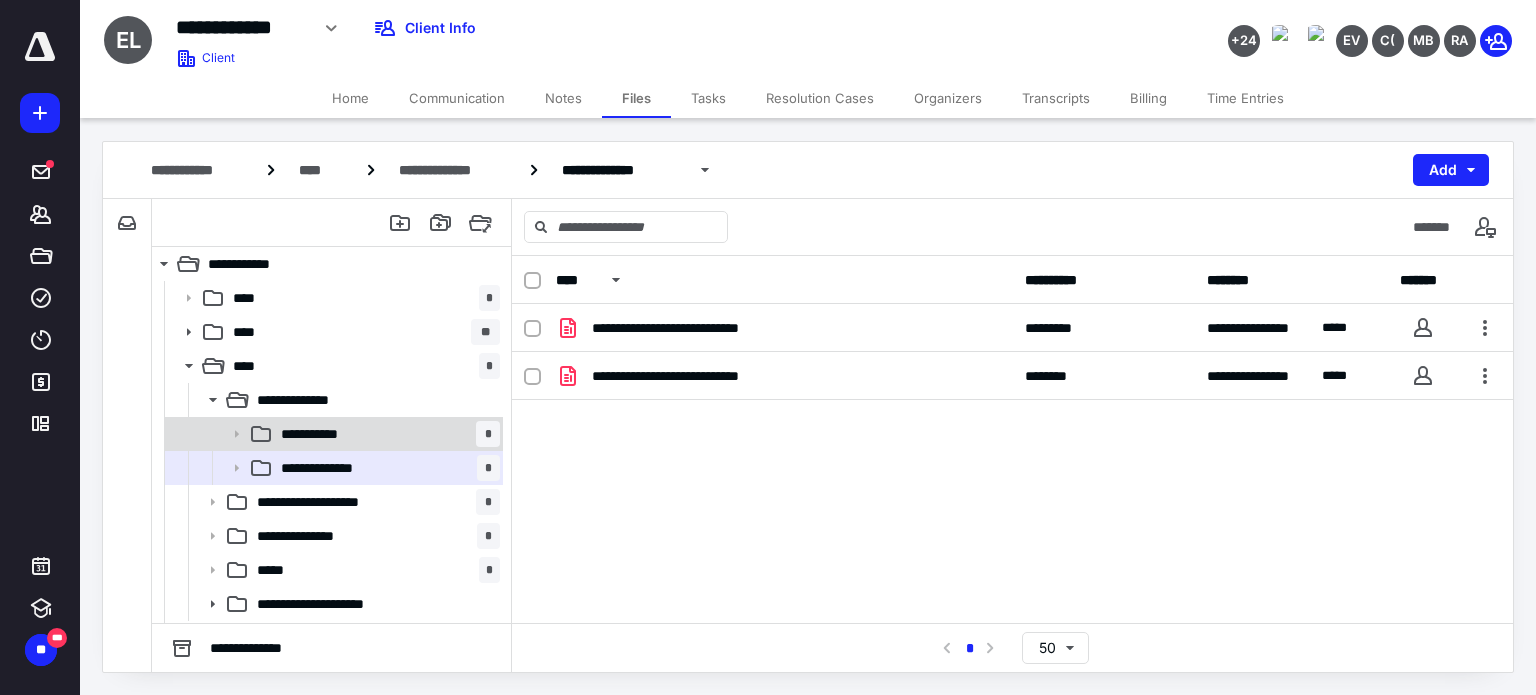 click on "**********" at bounding box center (325, 434) 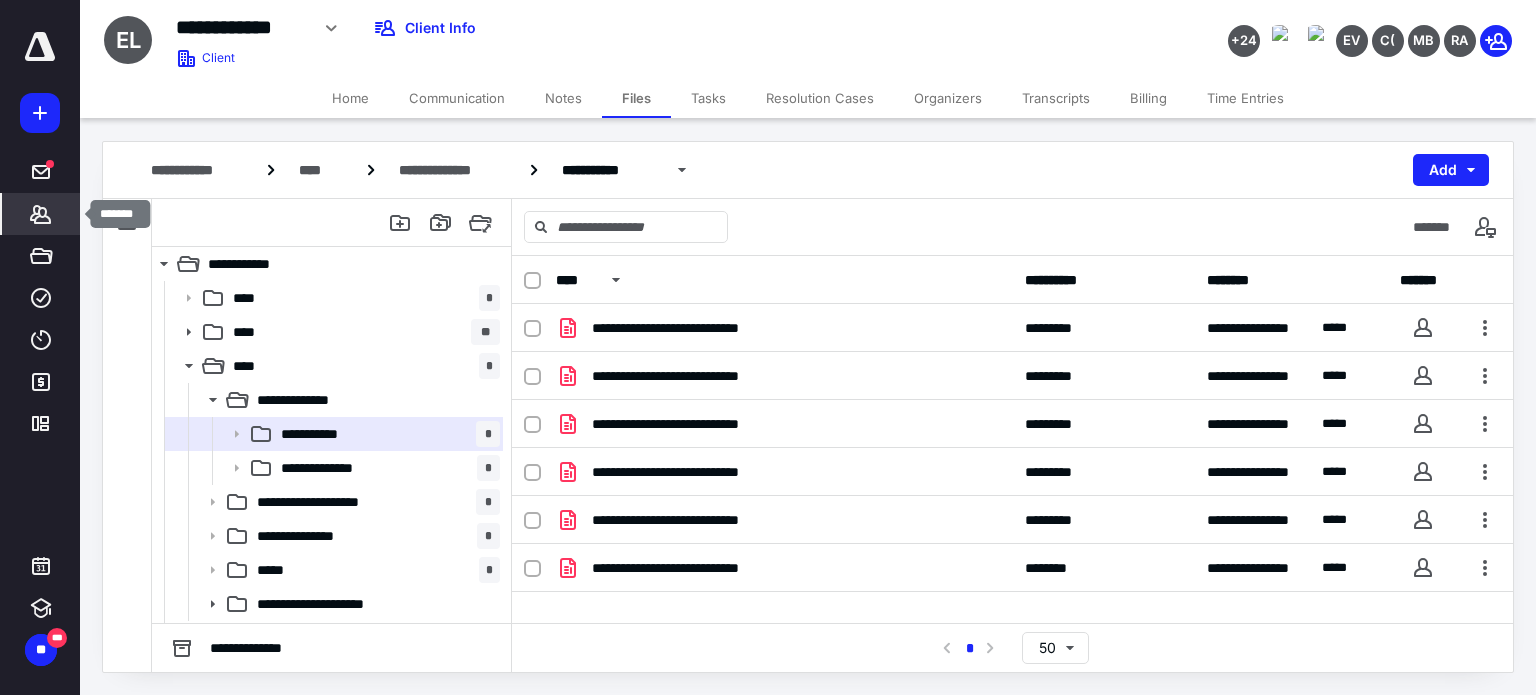 click 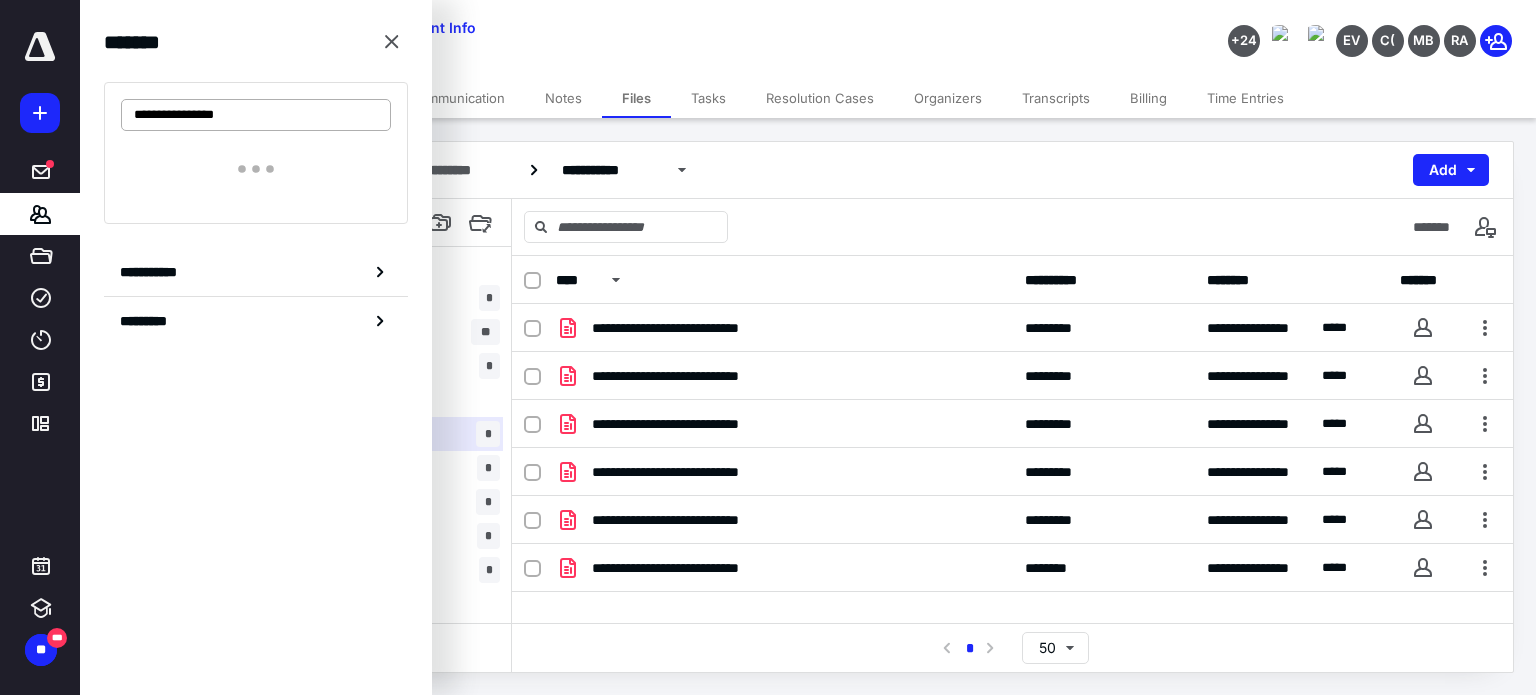 type on "**********" 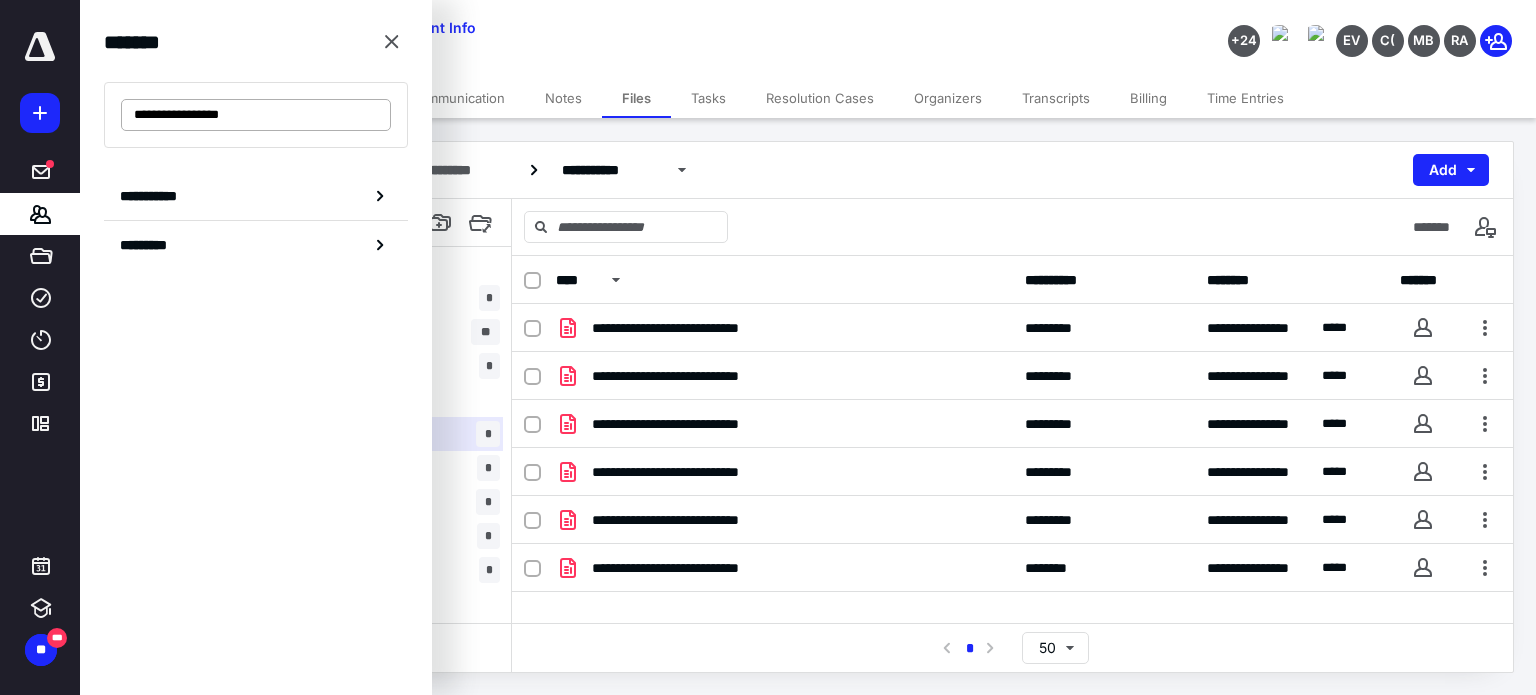 click on "**********" at bounding box center (256, 115) 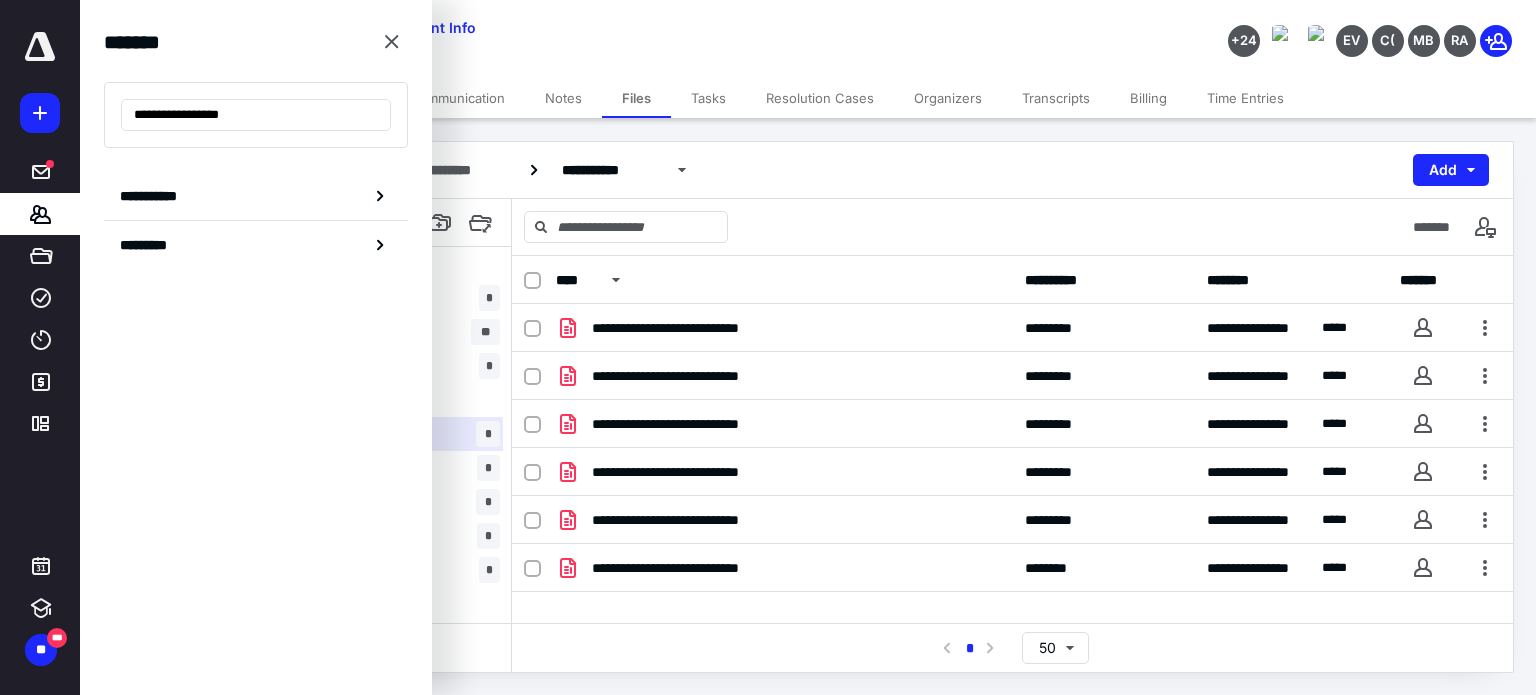drag, startPoint x: 256, startPoint y: 118, endPoint x: -6, endPoint y: 114, distance: 262.03052 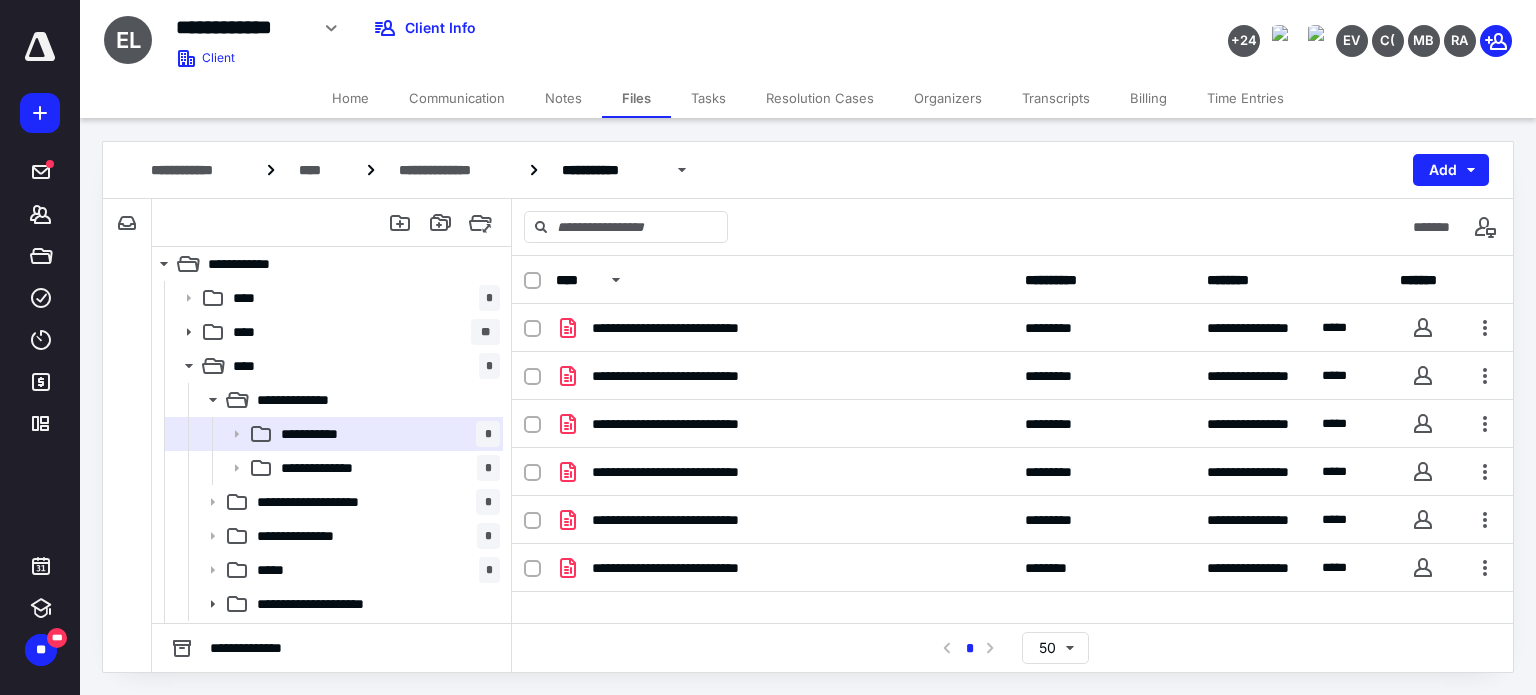 click on "Home" at bounding box center [350, 98] 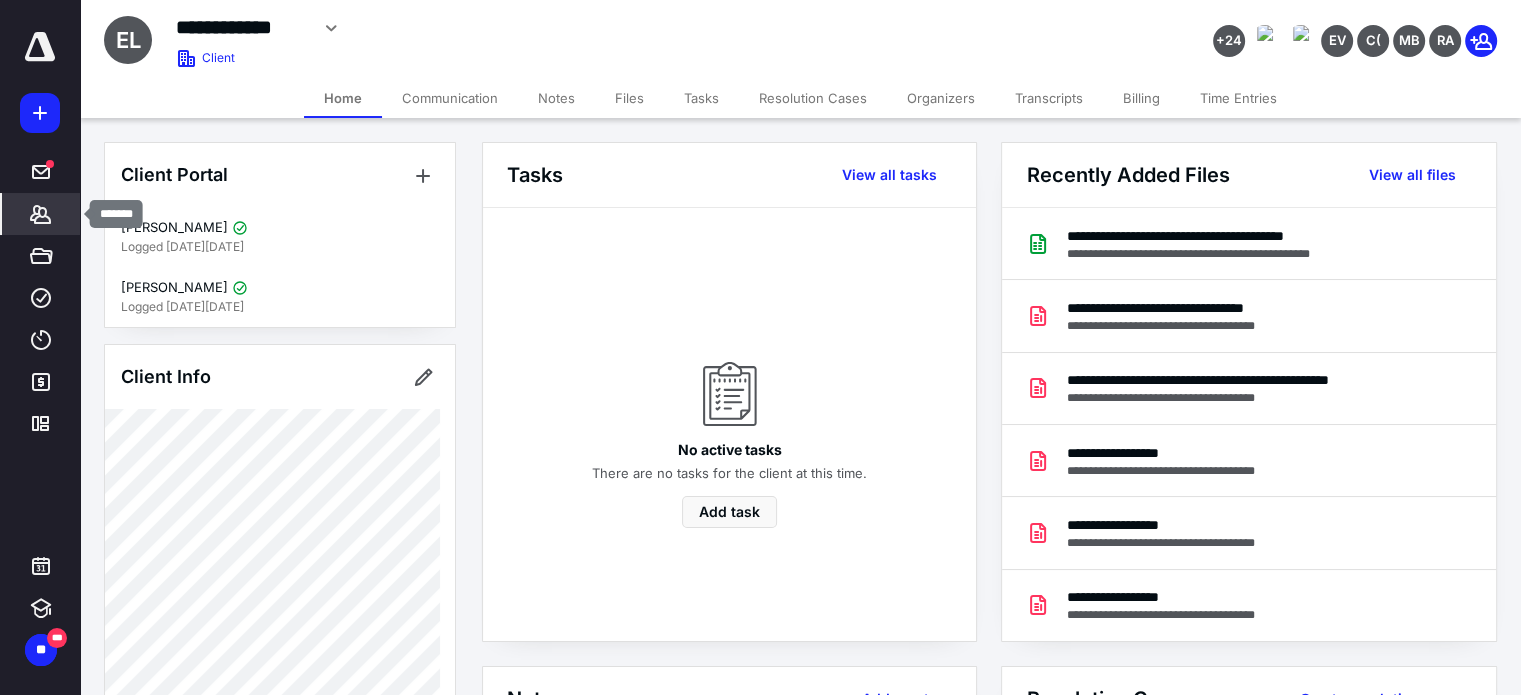 click 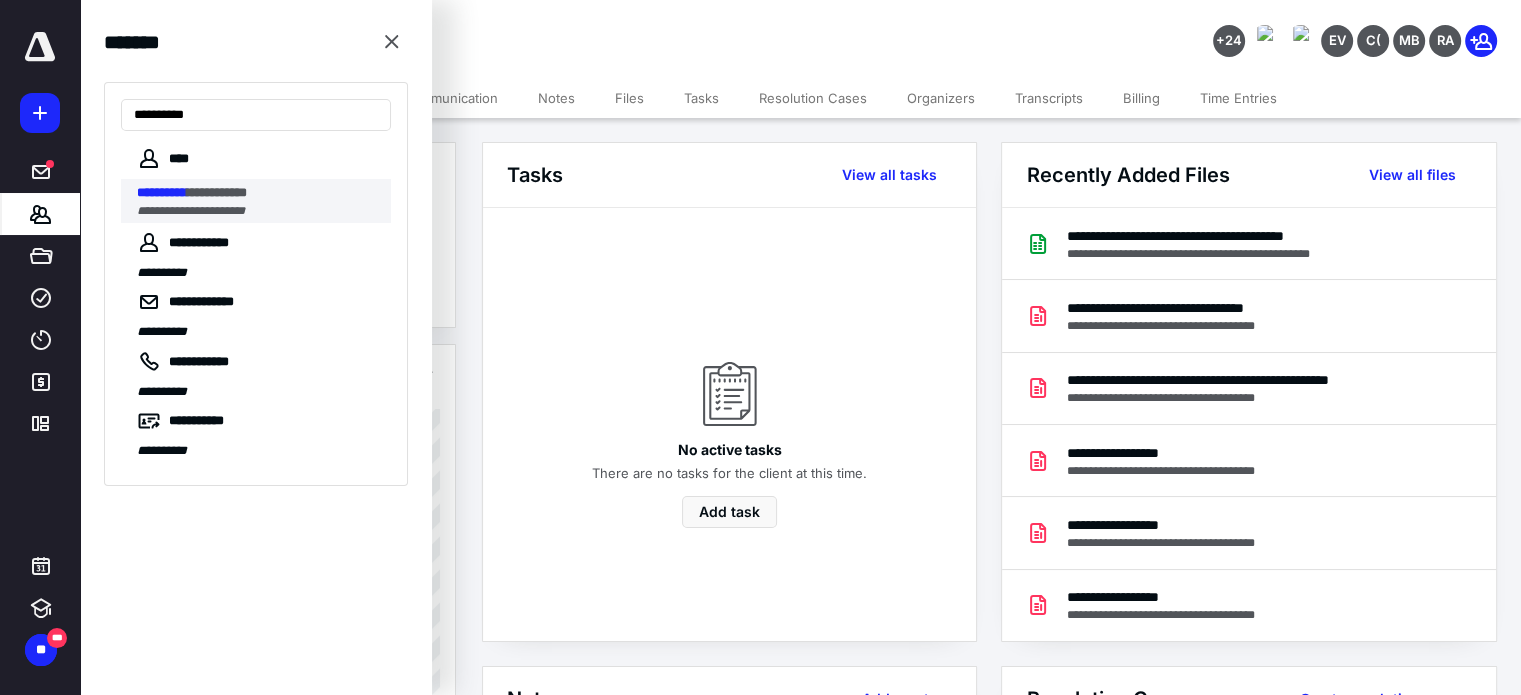 type on "**********" 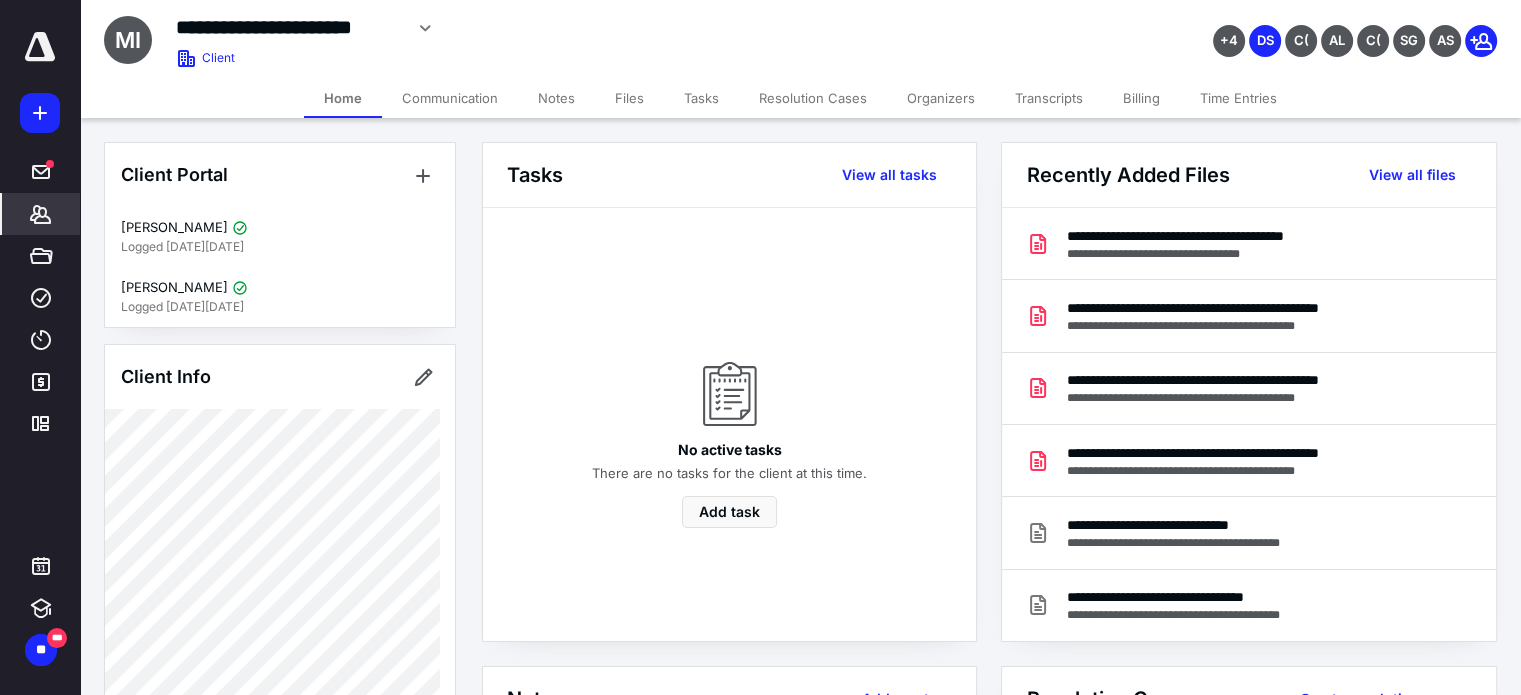 click on "Files" at bounding box center (629, 98) 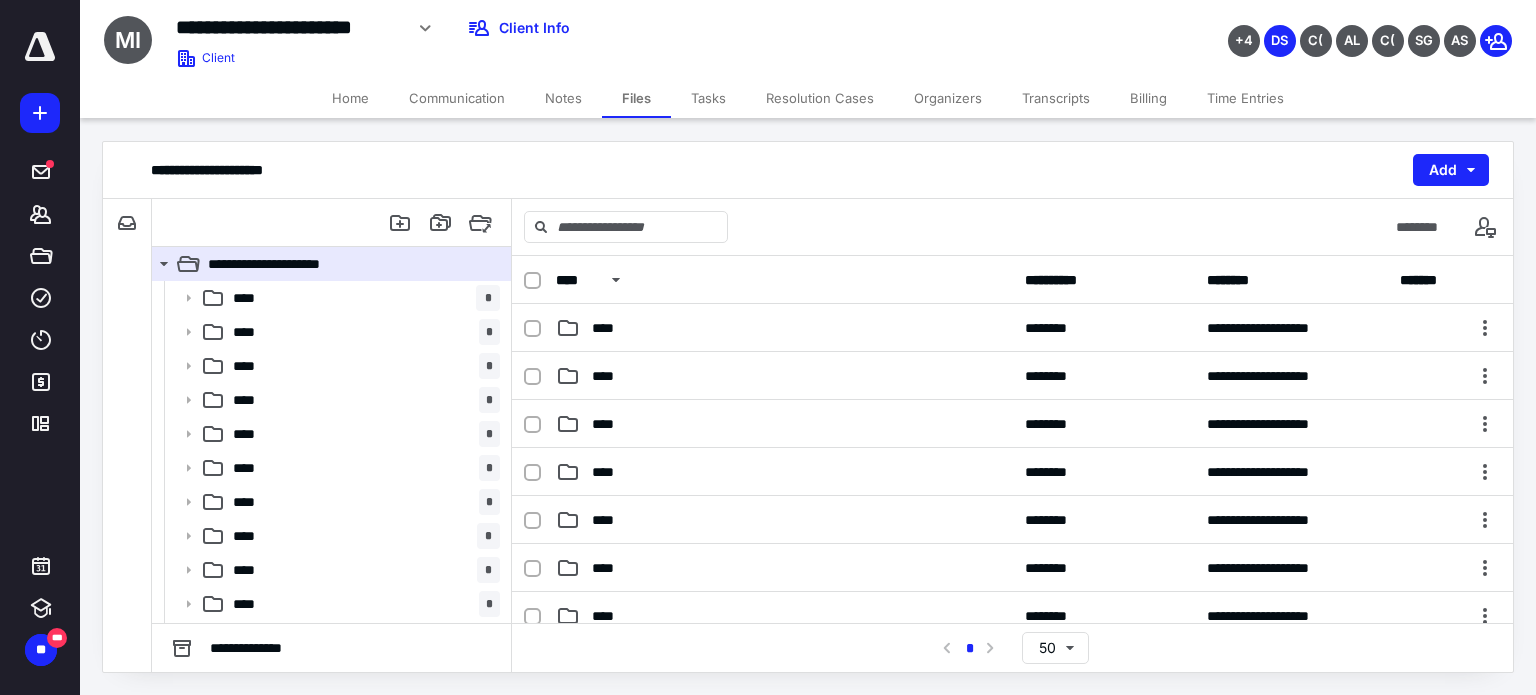 click on "Billing" at bounding box center (1148, 98) 